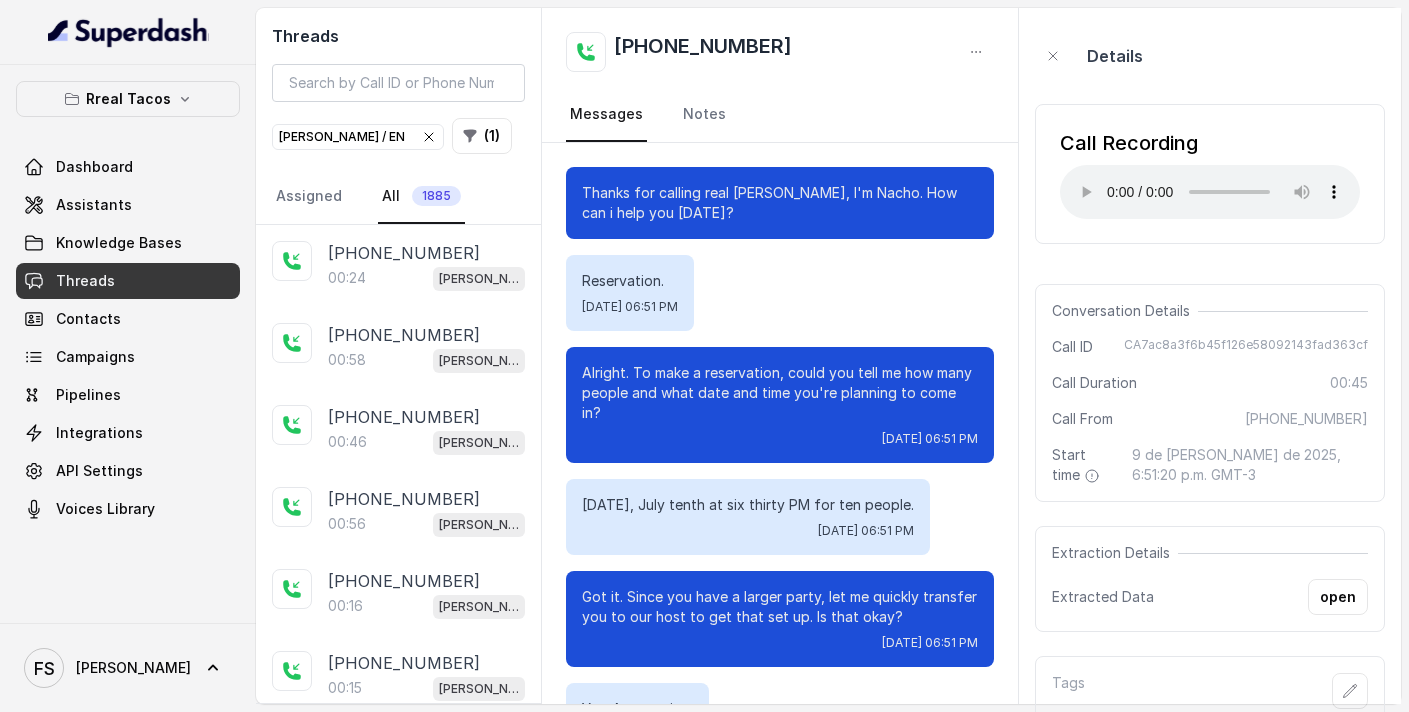 scroll, scrollTop: 0, scrollLeft: 0, axis: both 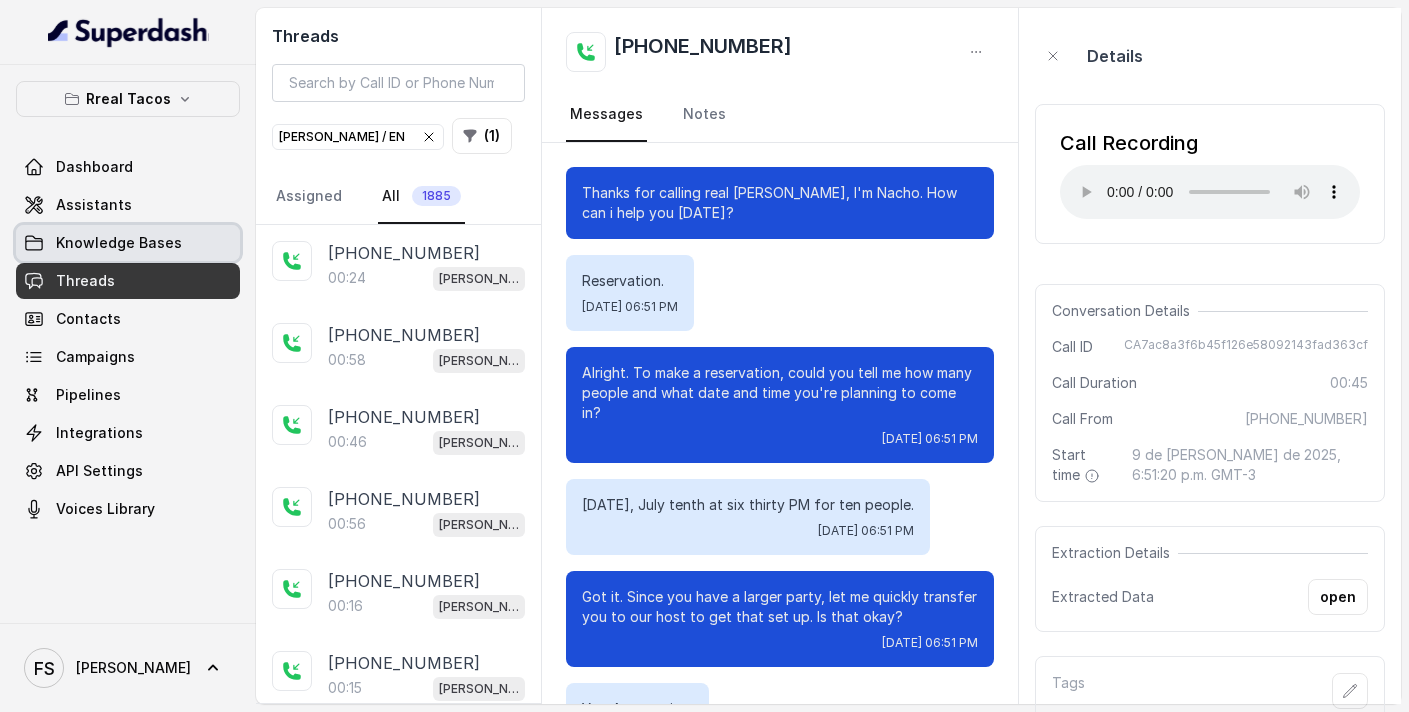 click on "Knowledge Bases" at bounding box center [128, 243] 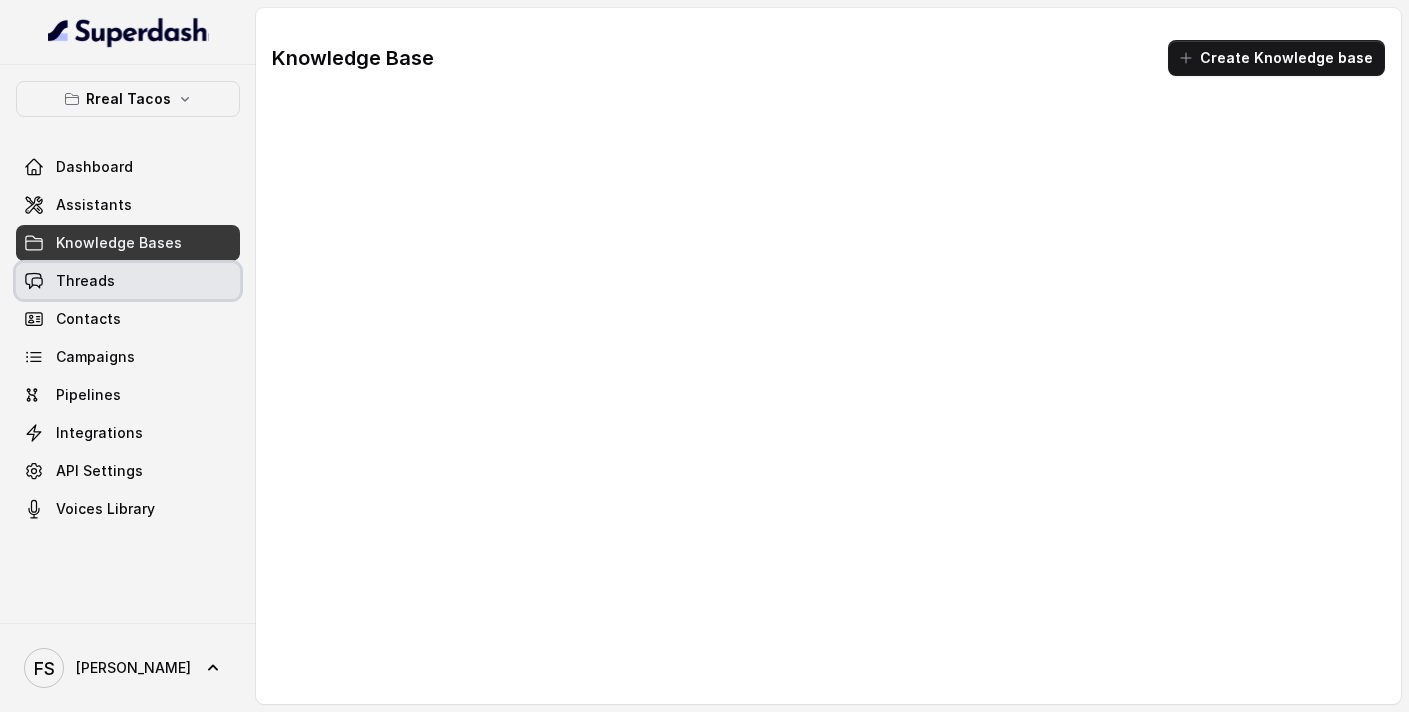 click on "Threads" at bounding box center [128, 281] 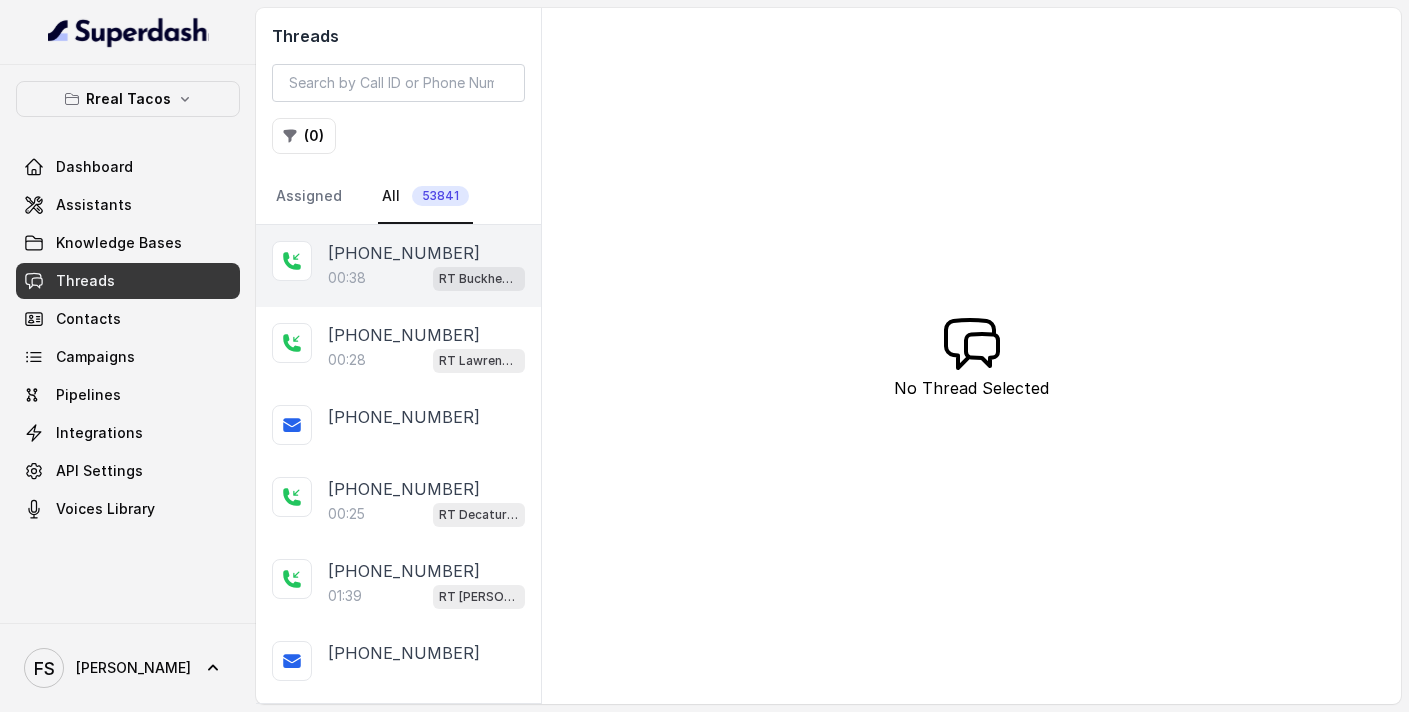 click on "[PHONE_NUMBER]" at bounding box center [404, 253] 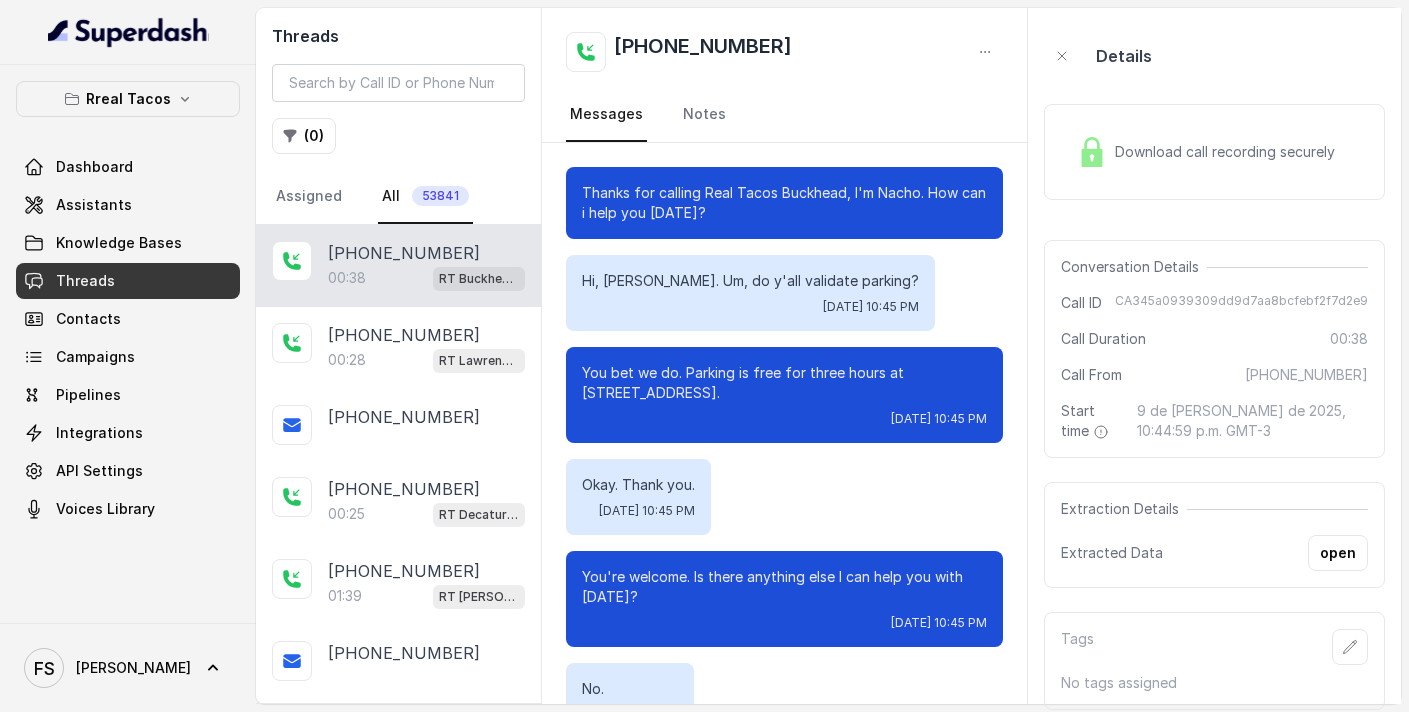 scroll, scrollTop: 335, scrollLeft: 0, axis: vertical 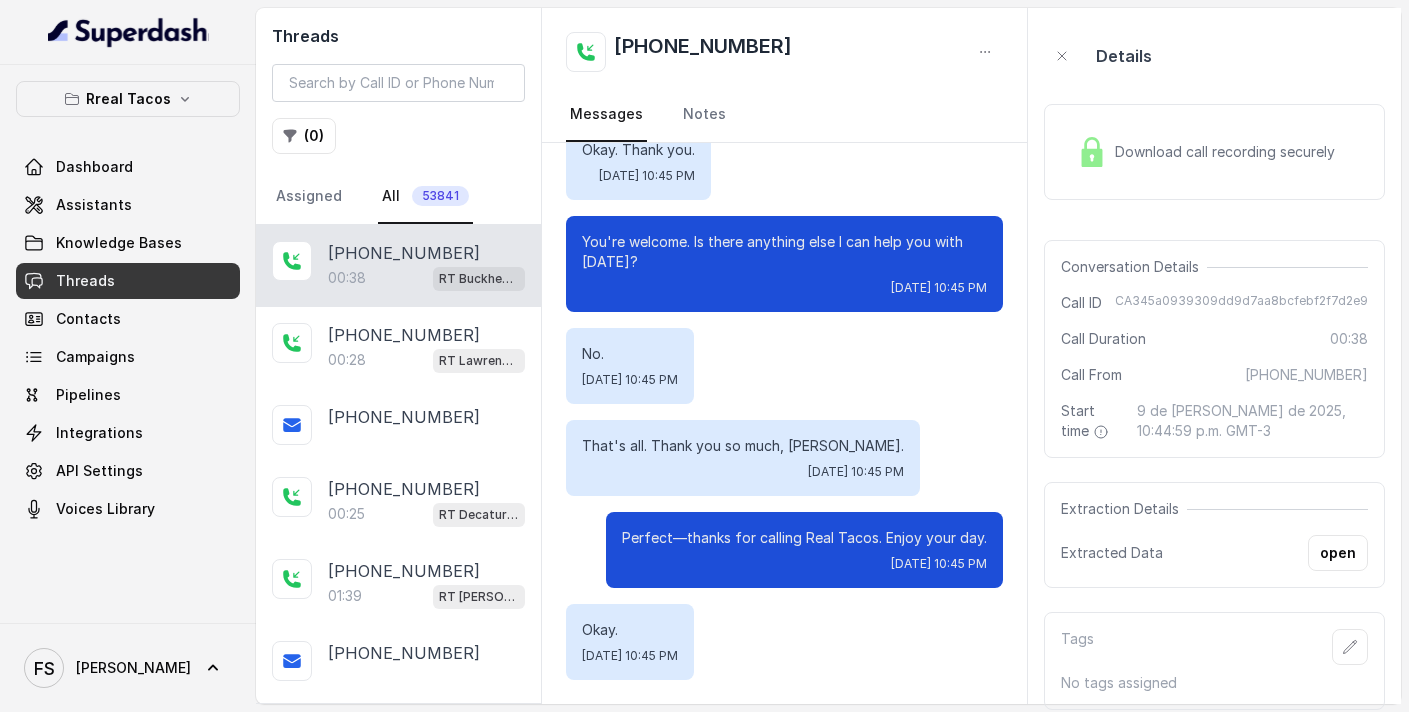 click on "Download call recording securely" at bounding box center [1206, 152] 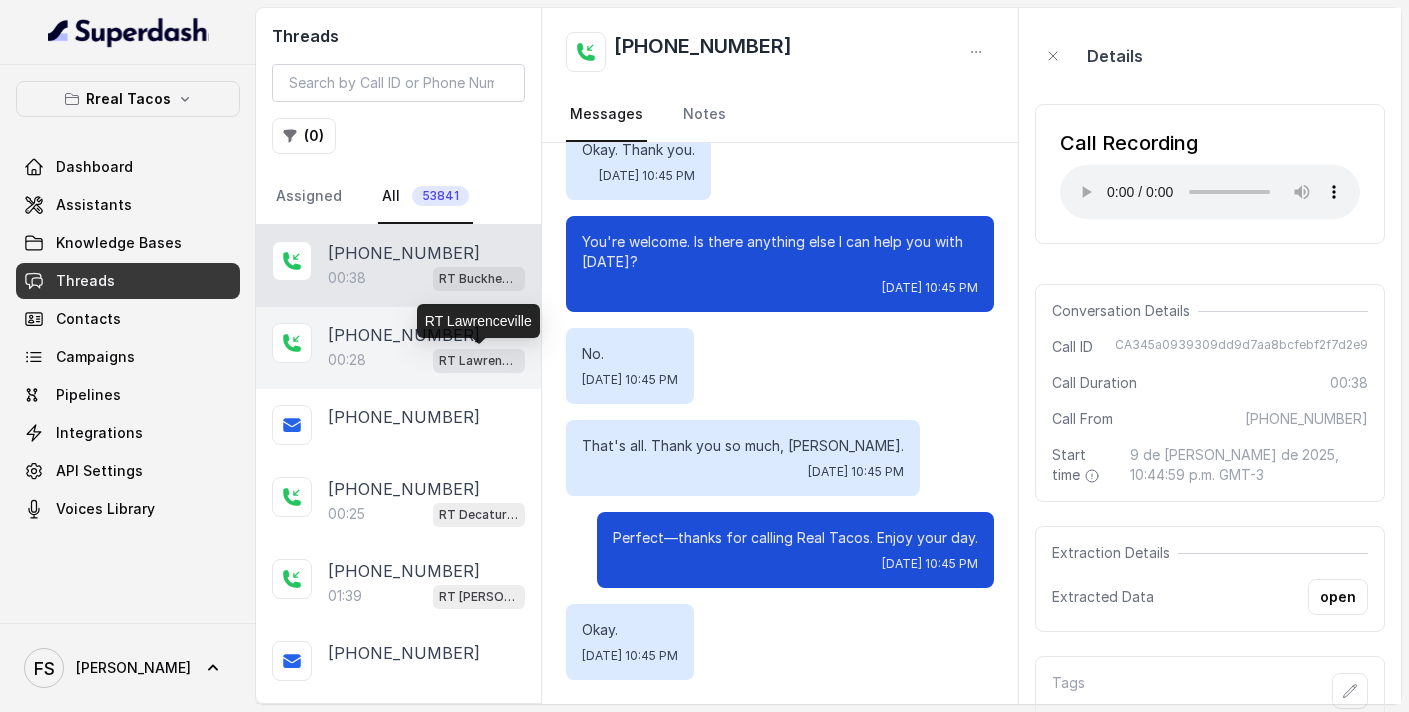 click on "RT Lawrenceville" at bounding box center [479, 361] 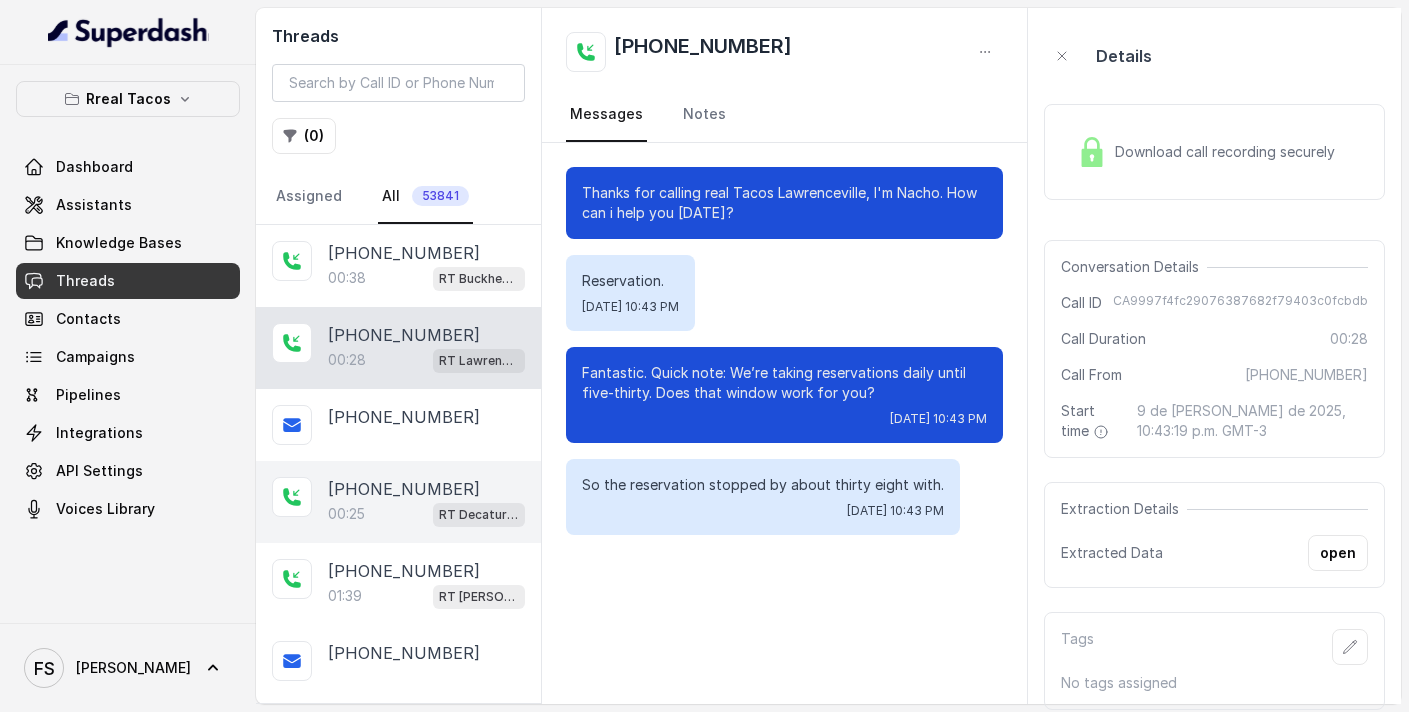 click on "[PHONE_NUMBER]" at bounding box center (404, 489) 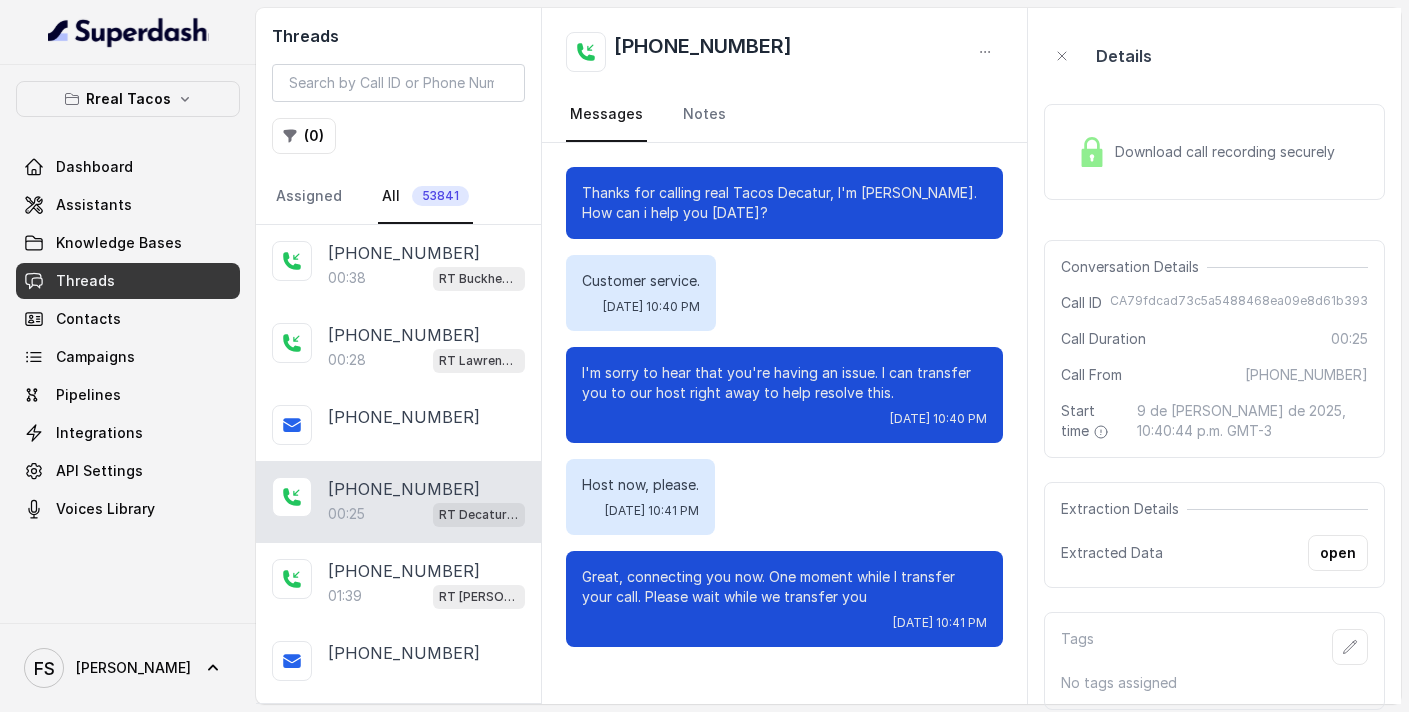 click on "Download call recording securely" at bounding box center [1206, 152] 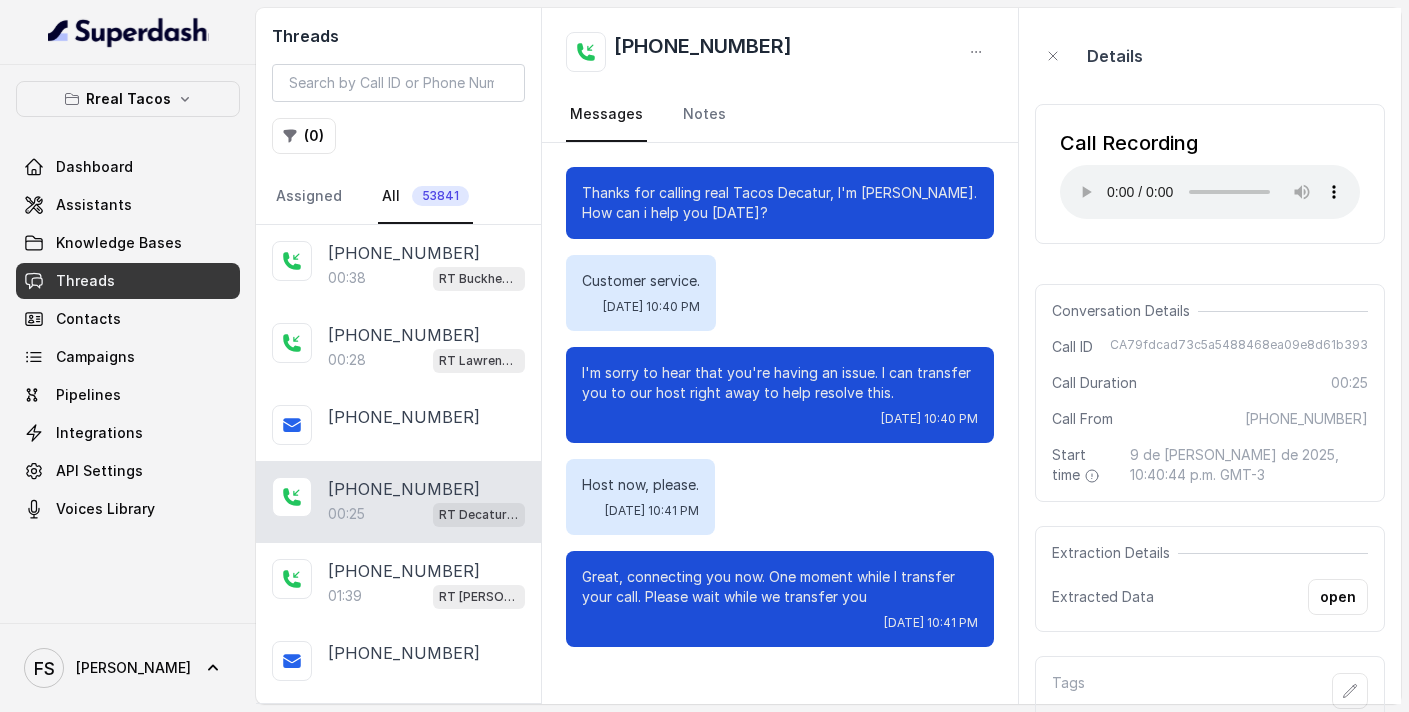 type 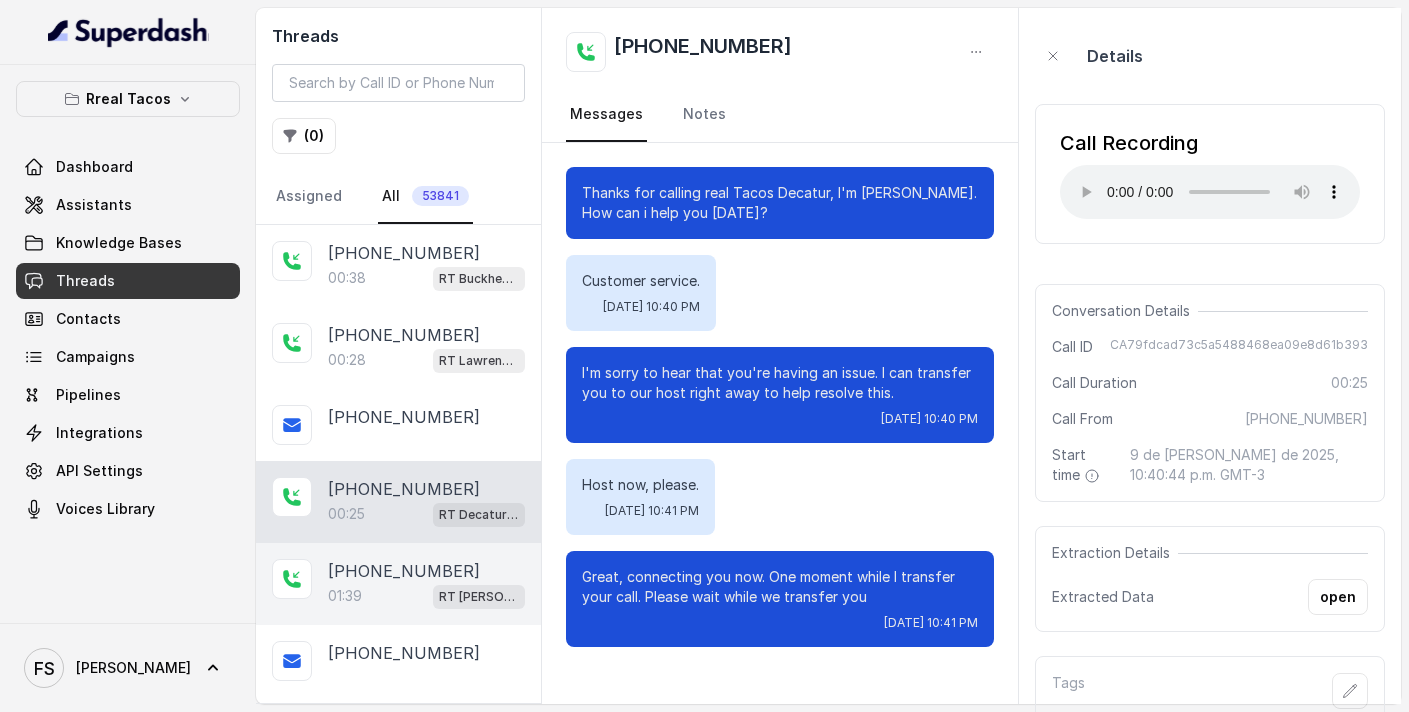 click on "[PHONE_NUMBER]" at bounding box center (426, 571) 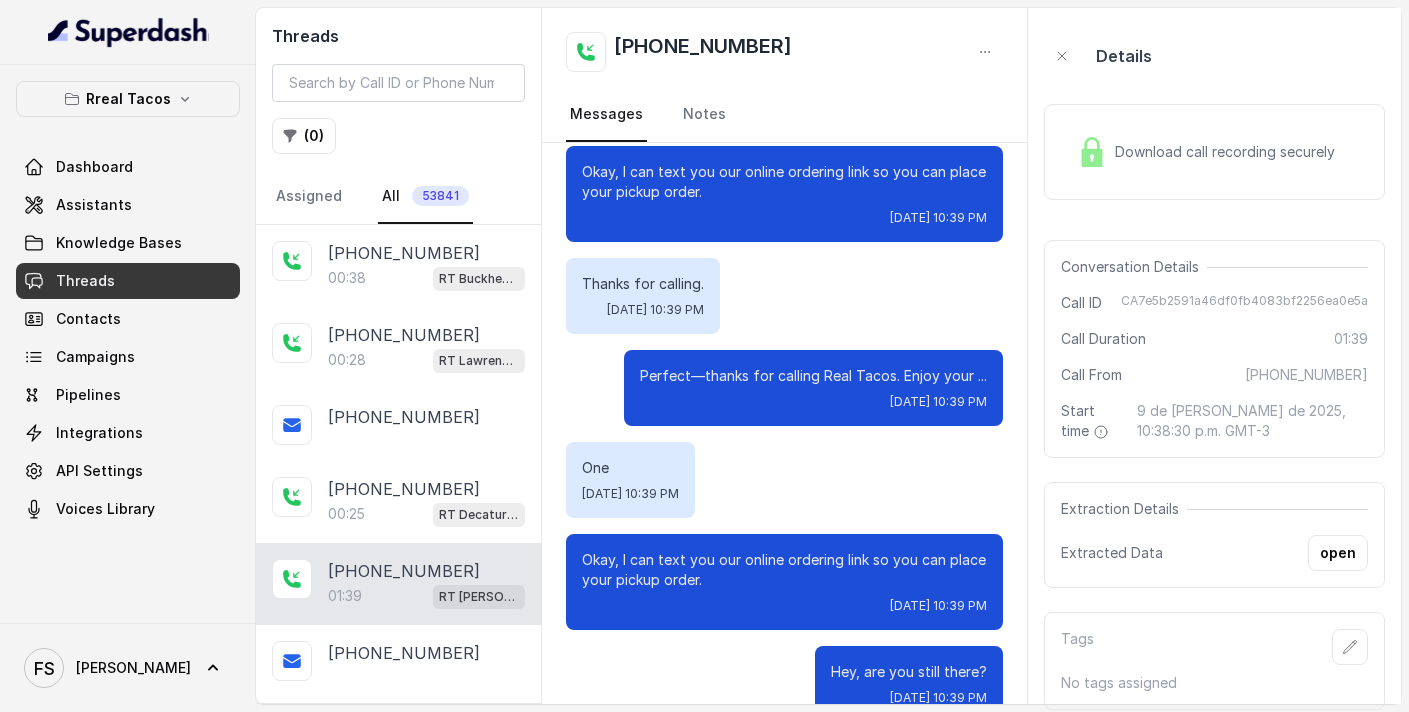 scroll, scrollTop: 1091, scrollLeft: 0, axis: vertical 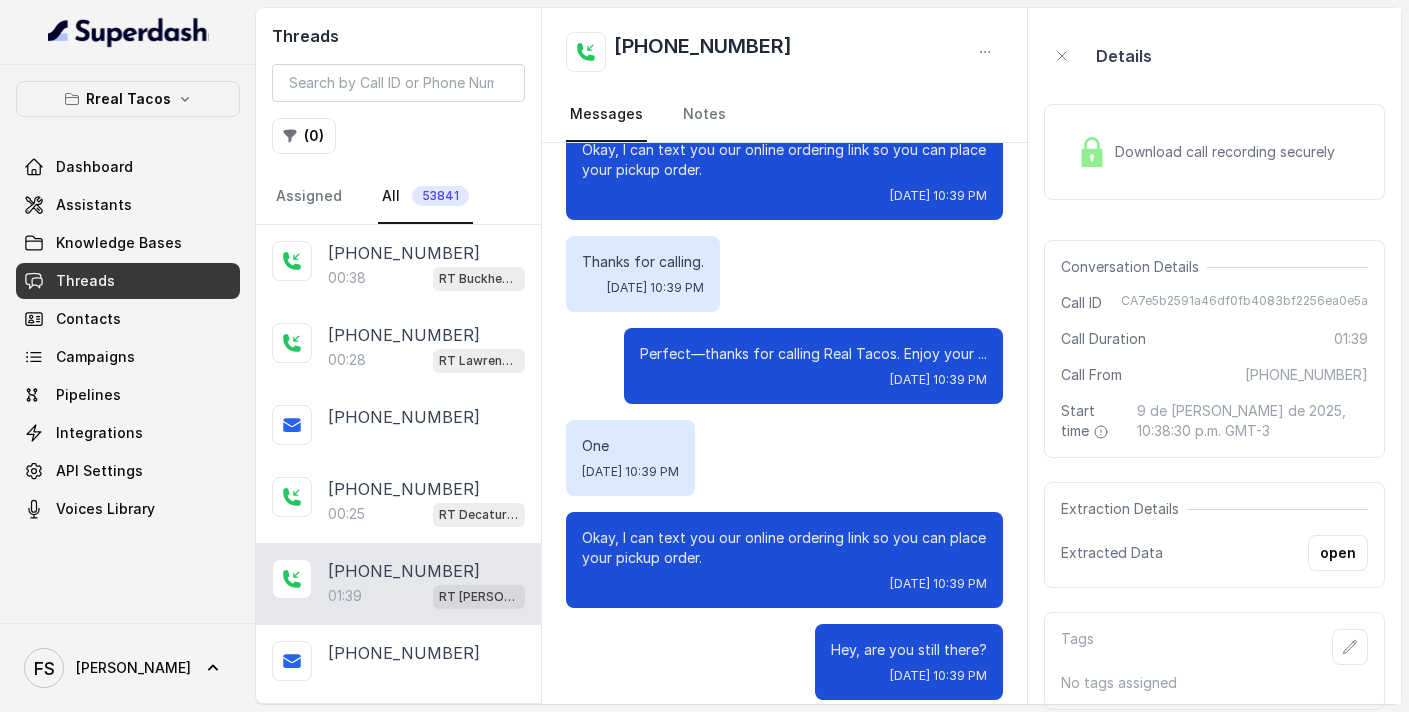 click on "Download call recording securely" at bounding box center (1214, 152) 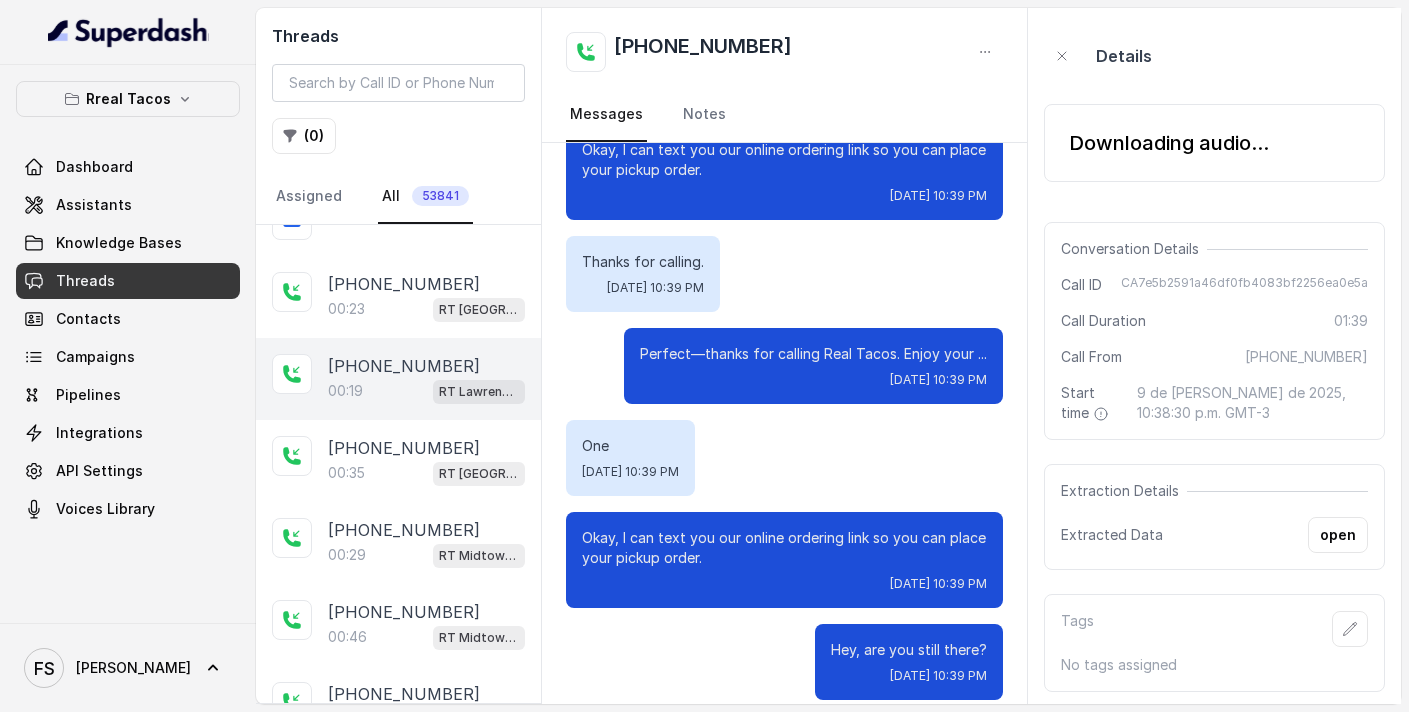scroll, scrollTop: 2943, scrollLeft: 0, axis: vertical 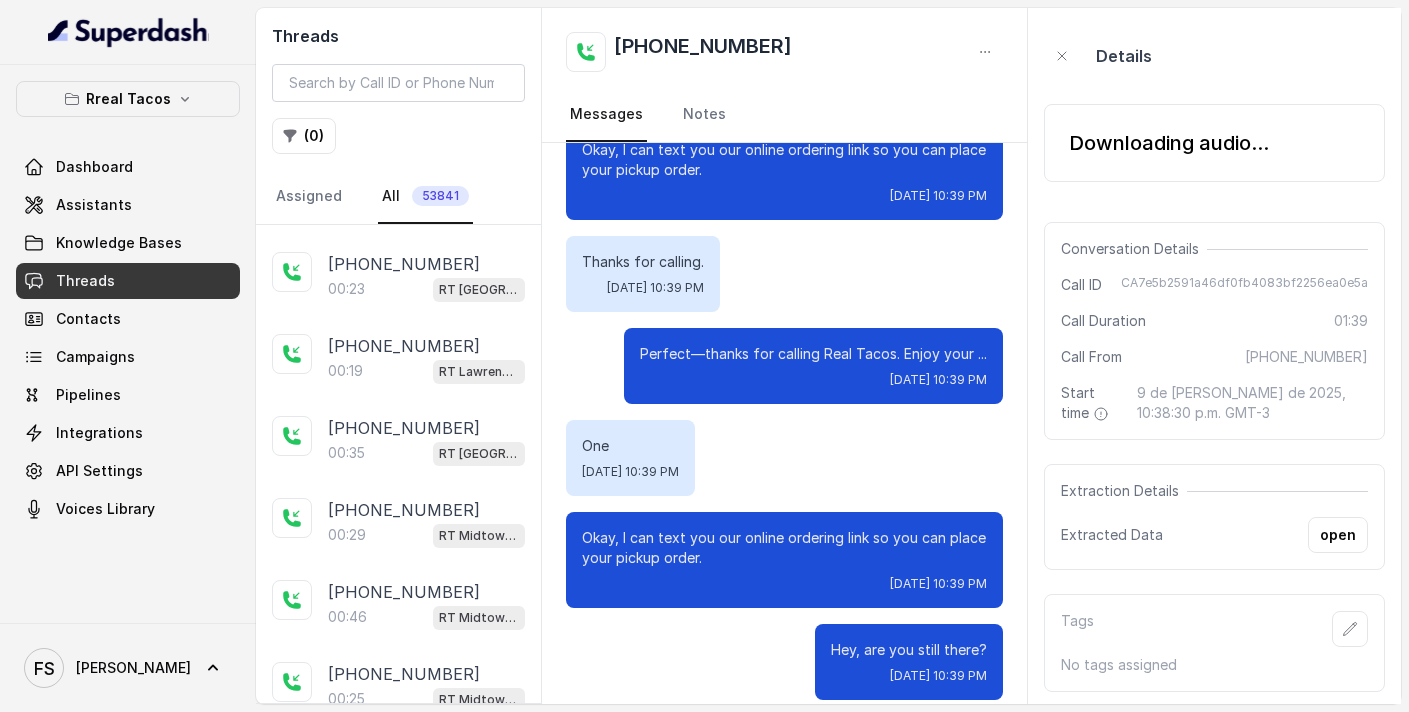 click on "( 0 )" at bounding box center (304, 136) 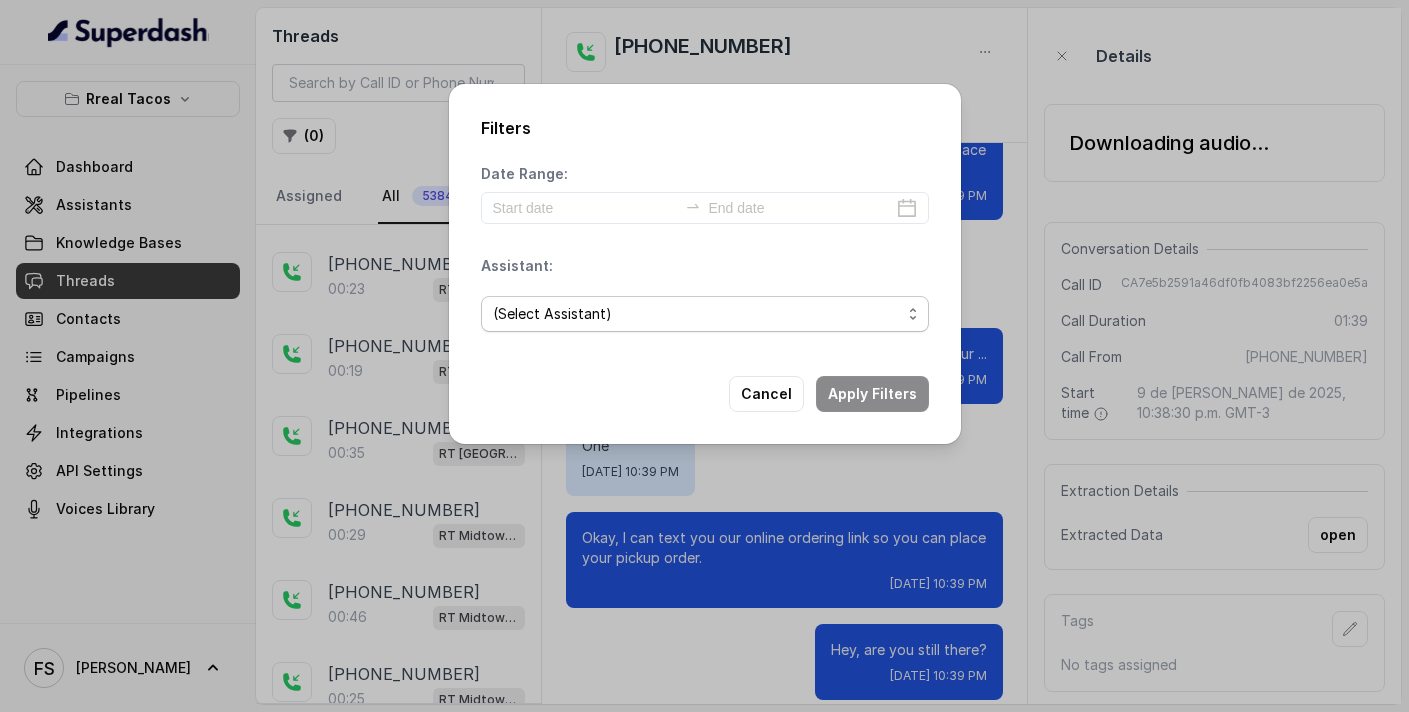 click on "(Select Assistant) RT Midtown / EN RT Midtown / ES RT Buckhead / EN [GEOGRAPHIC_DATA][PERSON_NAME] / EN [PERSON_NAME] / EN [PERSON_NAME] / EN RT Decatur / EN [GEOGRAPHIC_DATA] / EN RT Testing [GEOGRAPHIC_DATA] / EN RT Testing 2 RT [GEOGRAPHIC_DATA]" at bounding box center [705, 314] 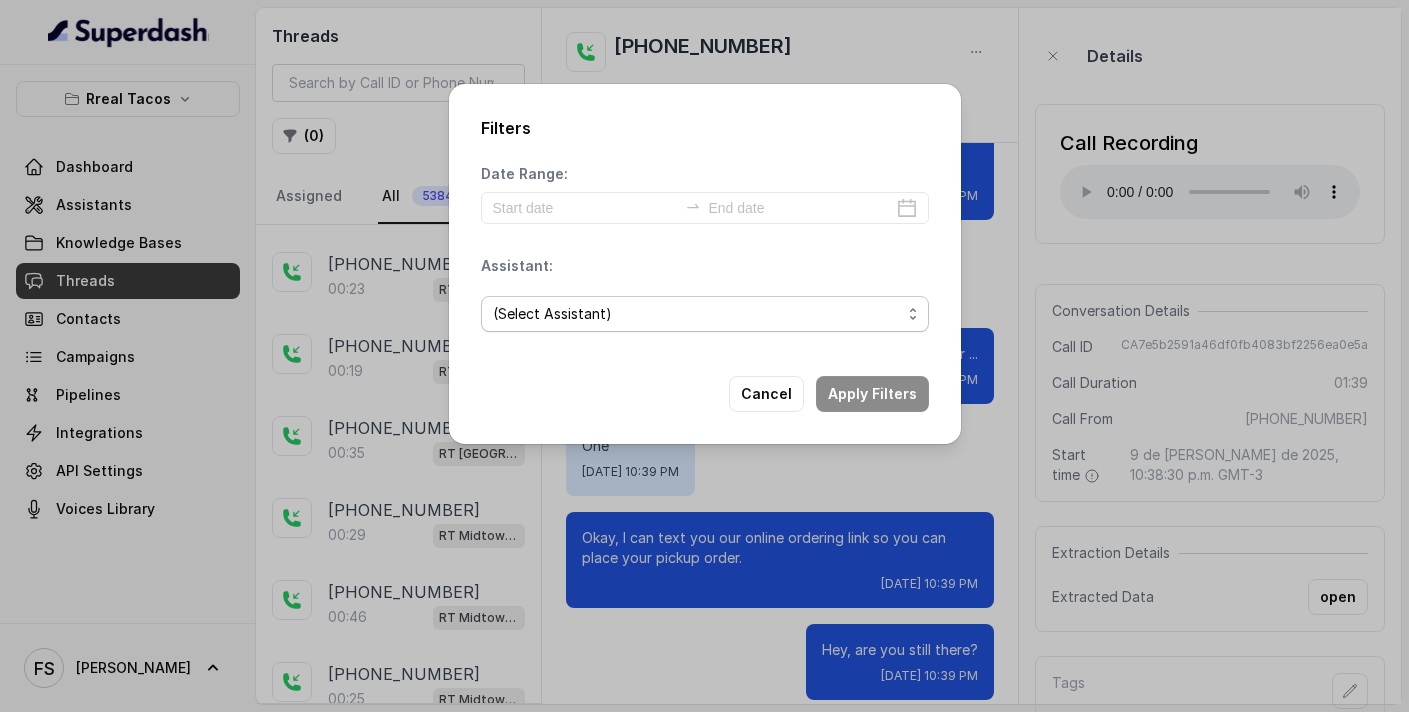 select on "67d9cc72dc1b60c8c29fb0b2" 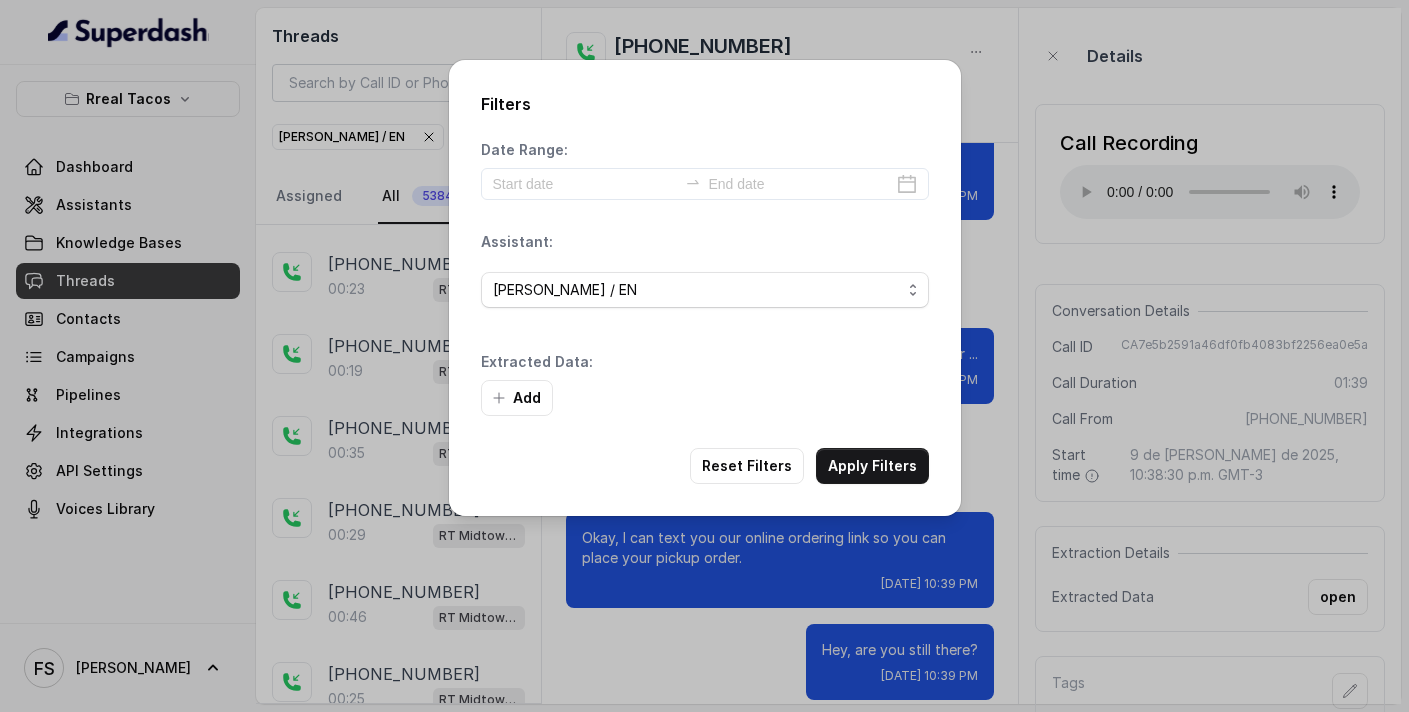 click on "Filters Date Range: Assistant: (Select Assistant) RT Midtown / EN RT Midtown / ES RT Buckhead / EN [GEOGRAPHIC_DATA][PERSON_NAME] / EN [PERSON_NAME] / EN [PERSON_NAME] / EN RT Decatur / EN [GEOGRAPHIC_DATA] / EN RT Testing RT [GEOGRAPHIC_DATA] / EN RT Testing 2 RT Lawrenceville Extracted Data:  Add Reset Filters Apply Filters" at bounding box center [704, 356] 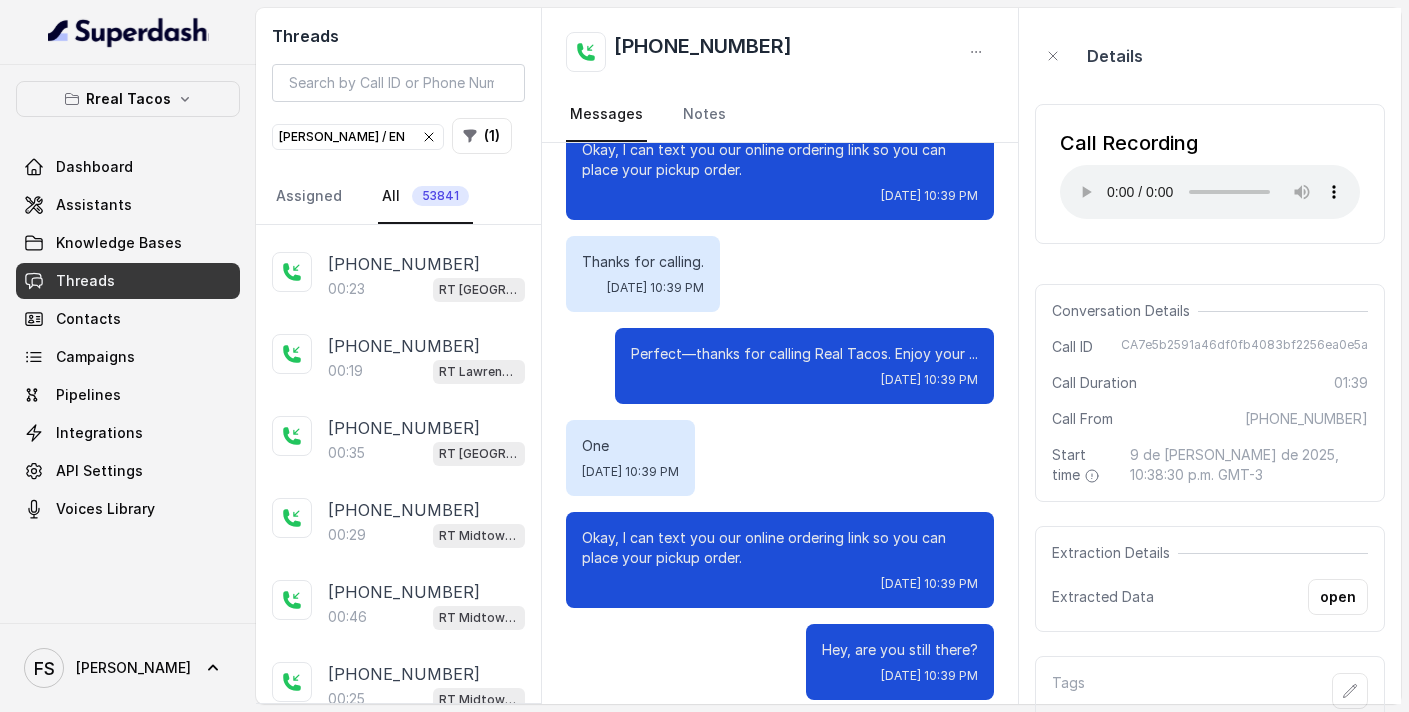 type 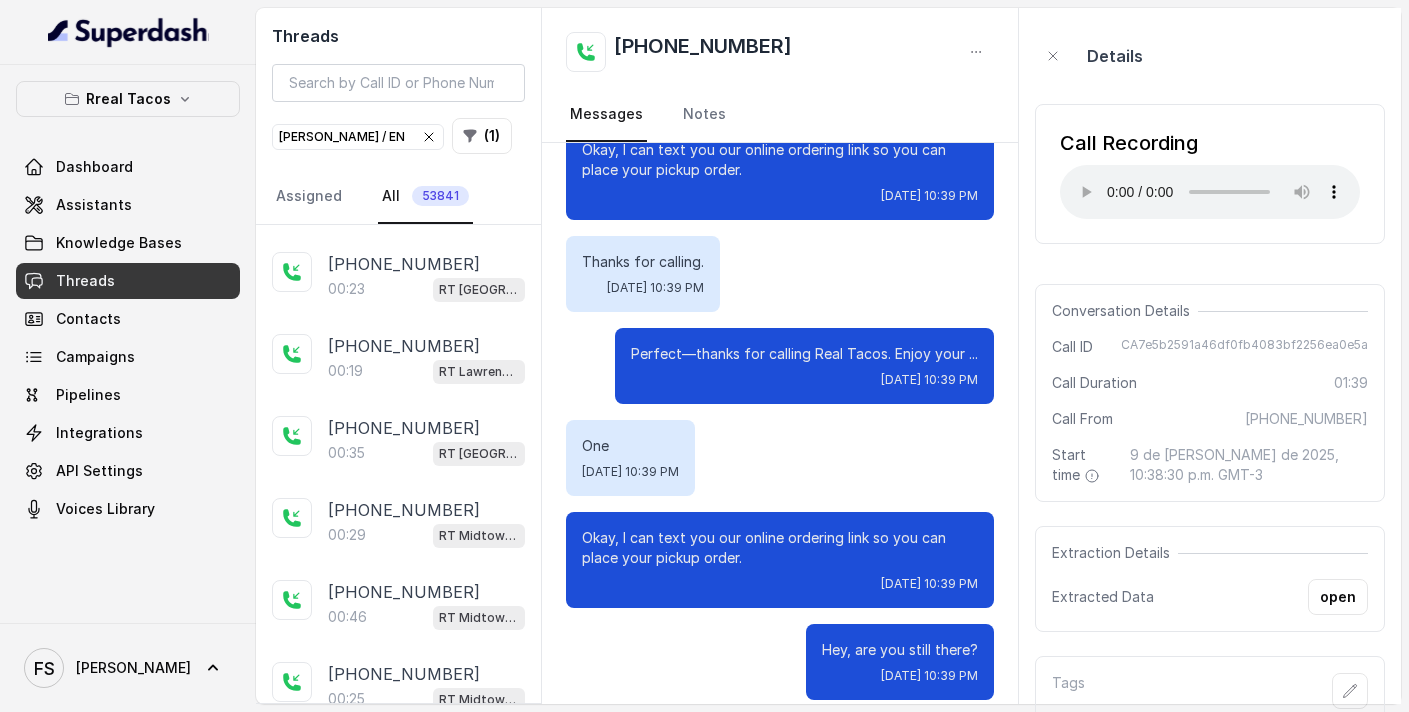 scroll, scrollTop: 42, scrollLeft: 0, axis: vertical 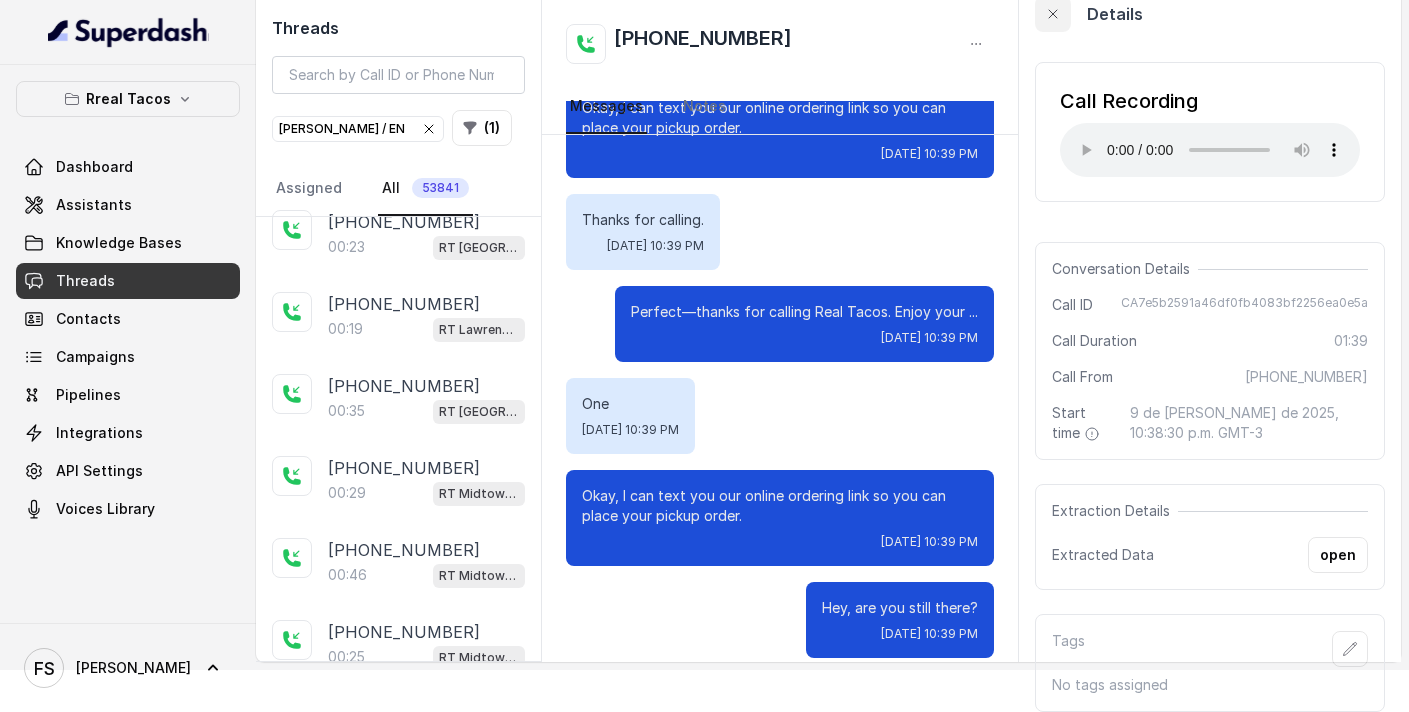 click at bounding box center (1053, 14) 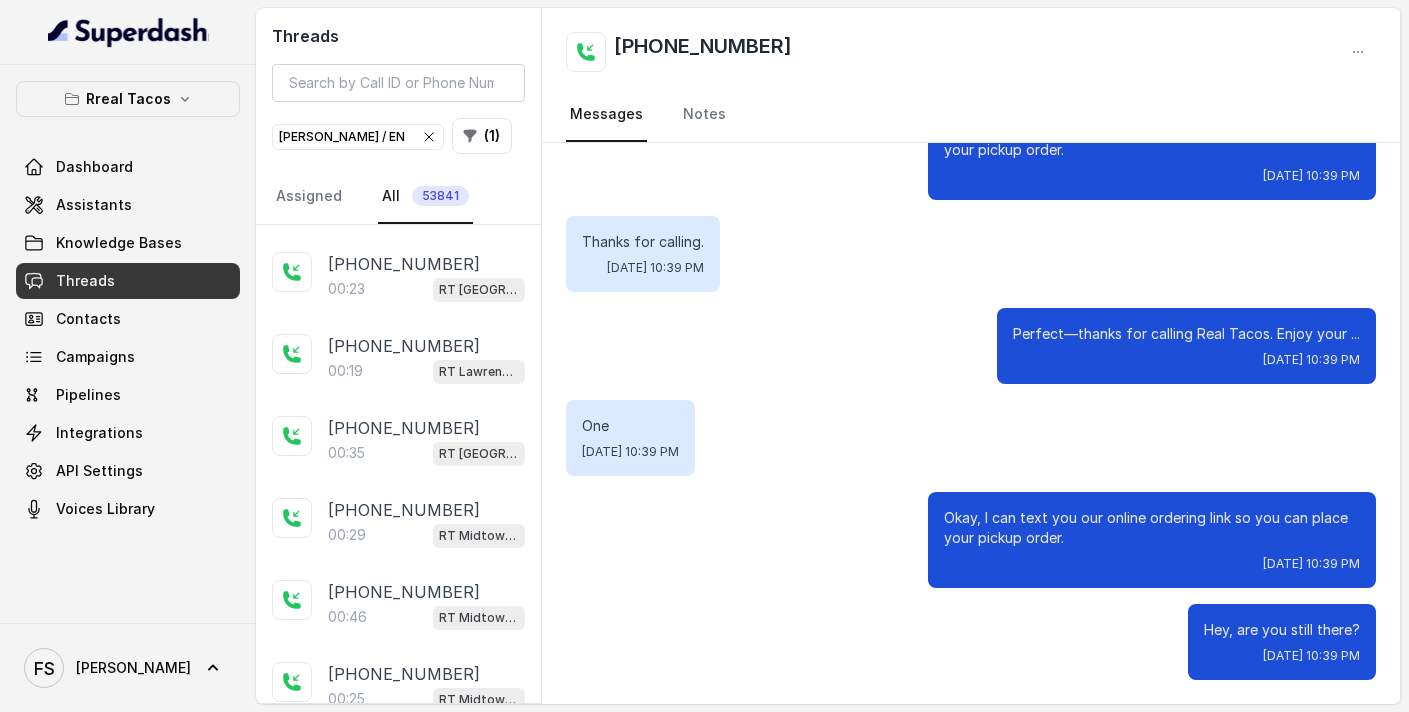 scroll, scrollTop: 0, scrollLeft: 0, axis: both 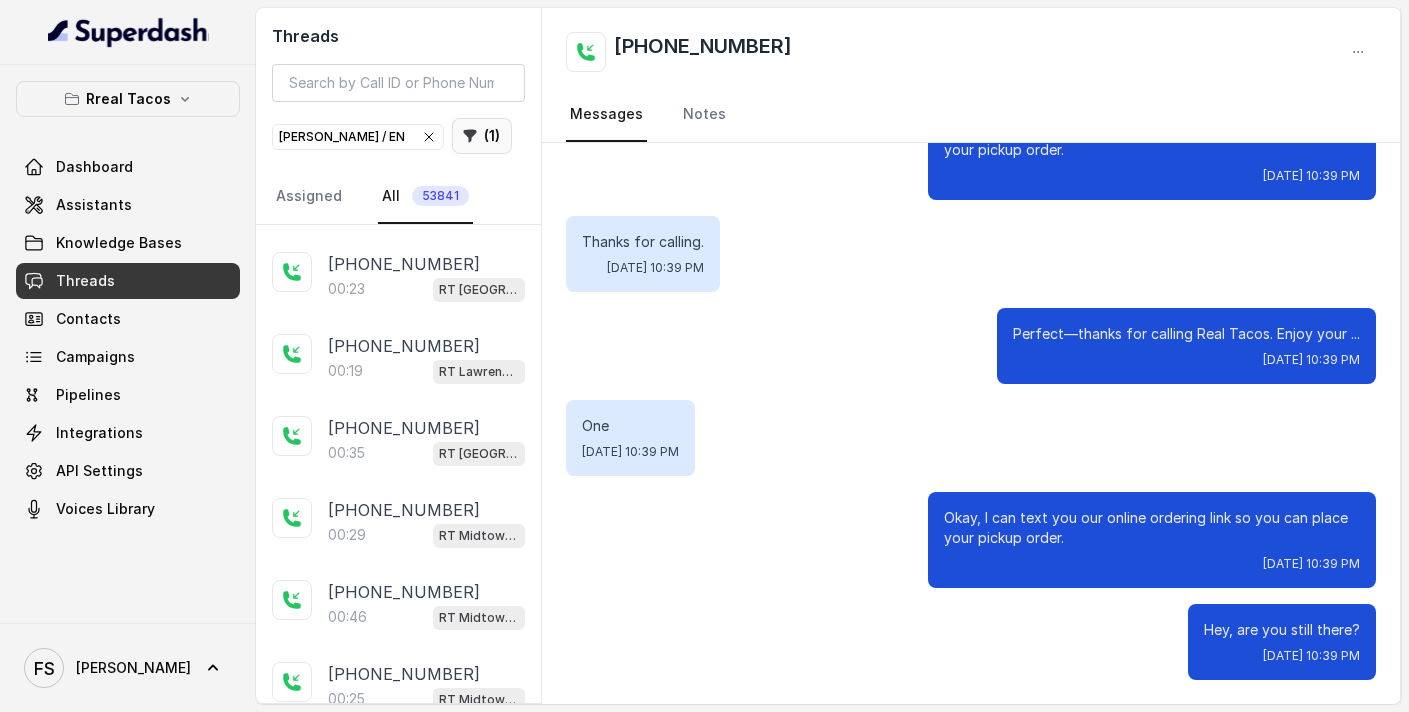 click 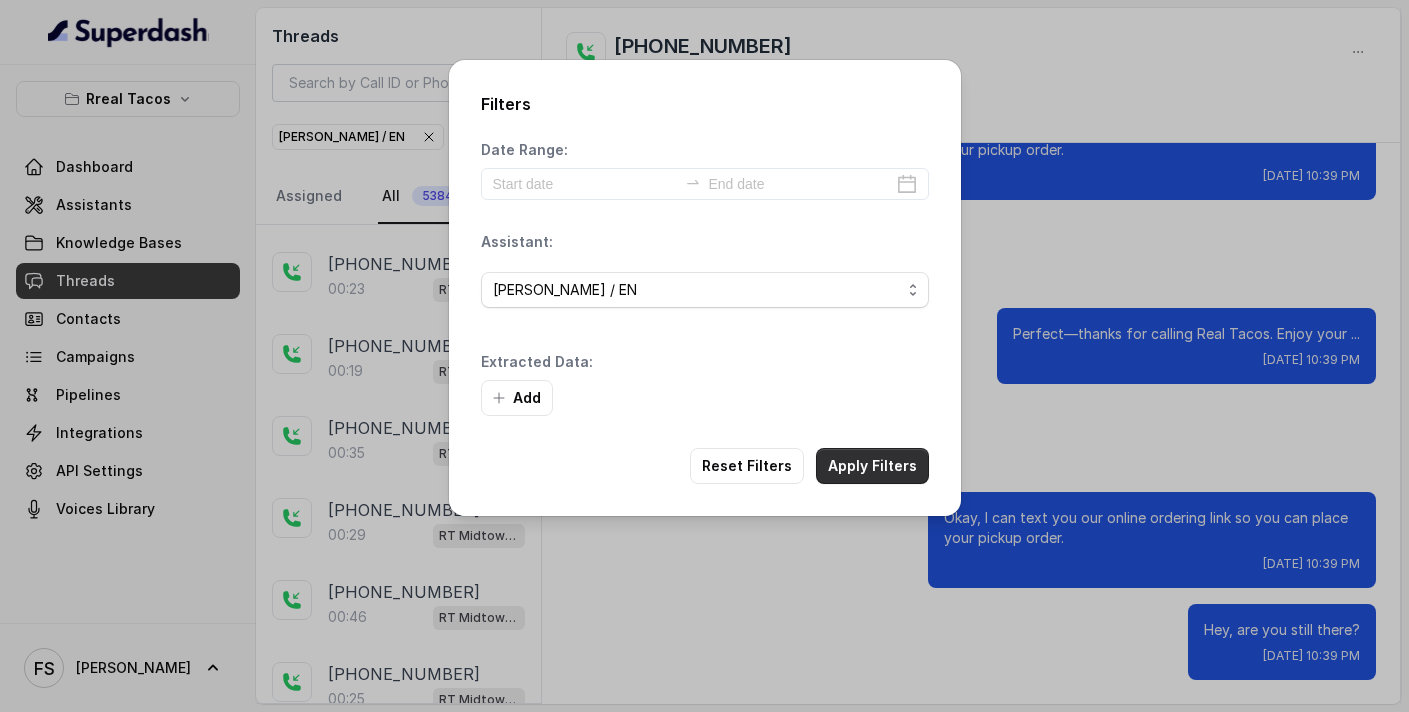 click on "Apply Filters" at bounding box center (872, 466) 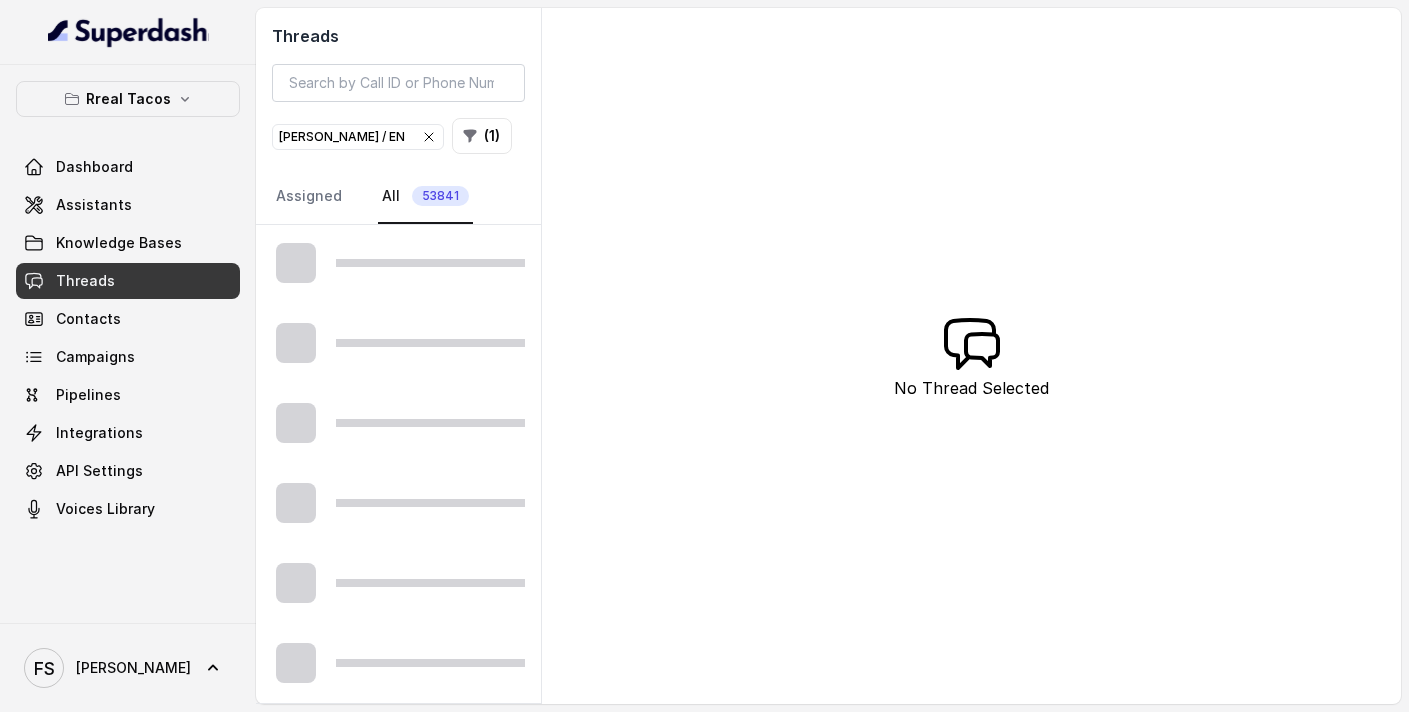 scroll, scrollTop: 1122, scrollLeft: 0, axis: vertical 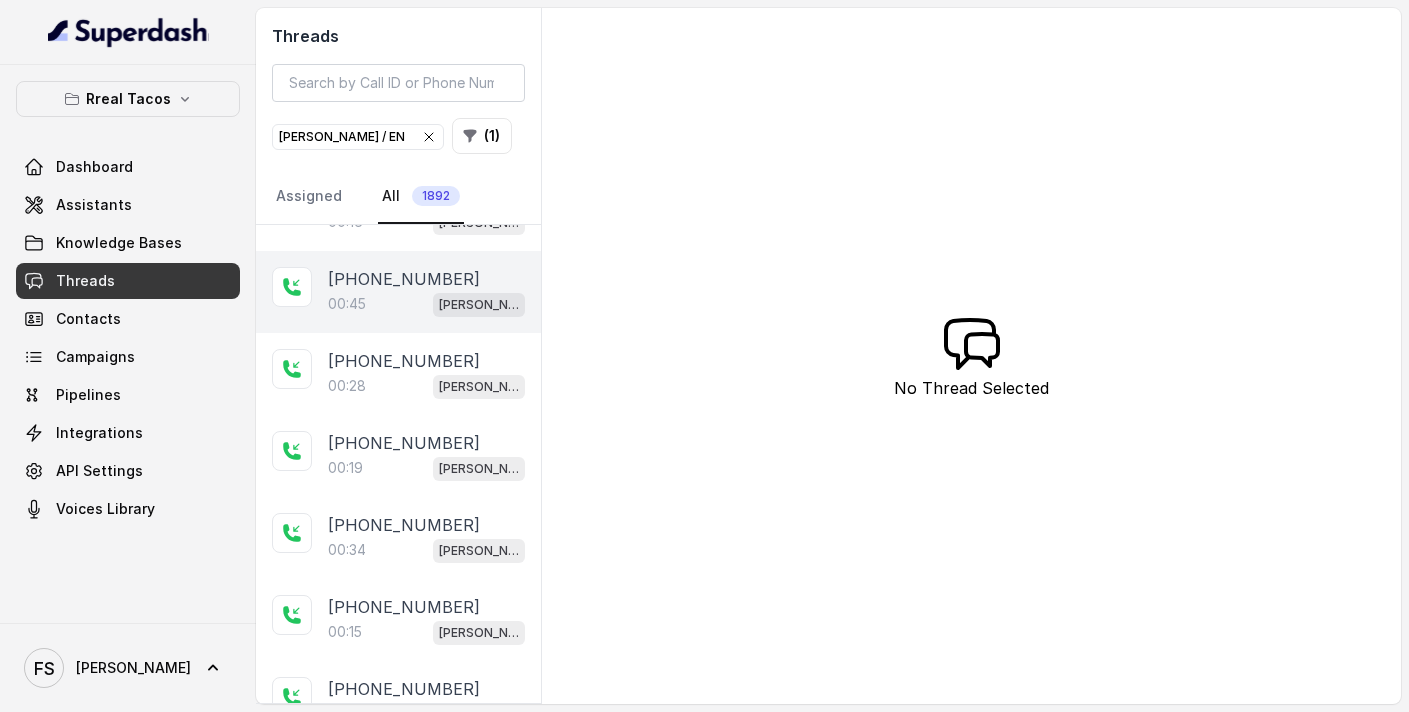 click on "00:45 [PERSON_NAME] / EN" at bounding box center (426, 304) 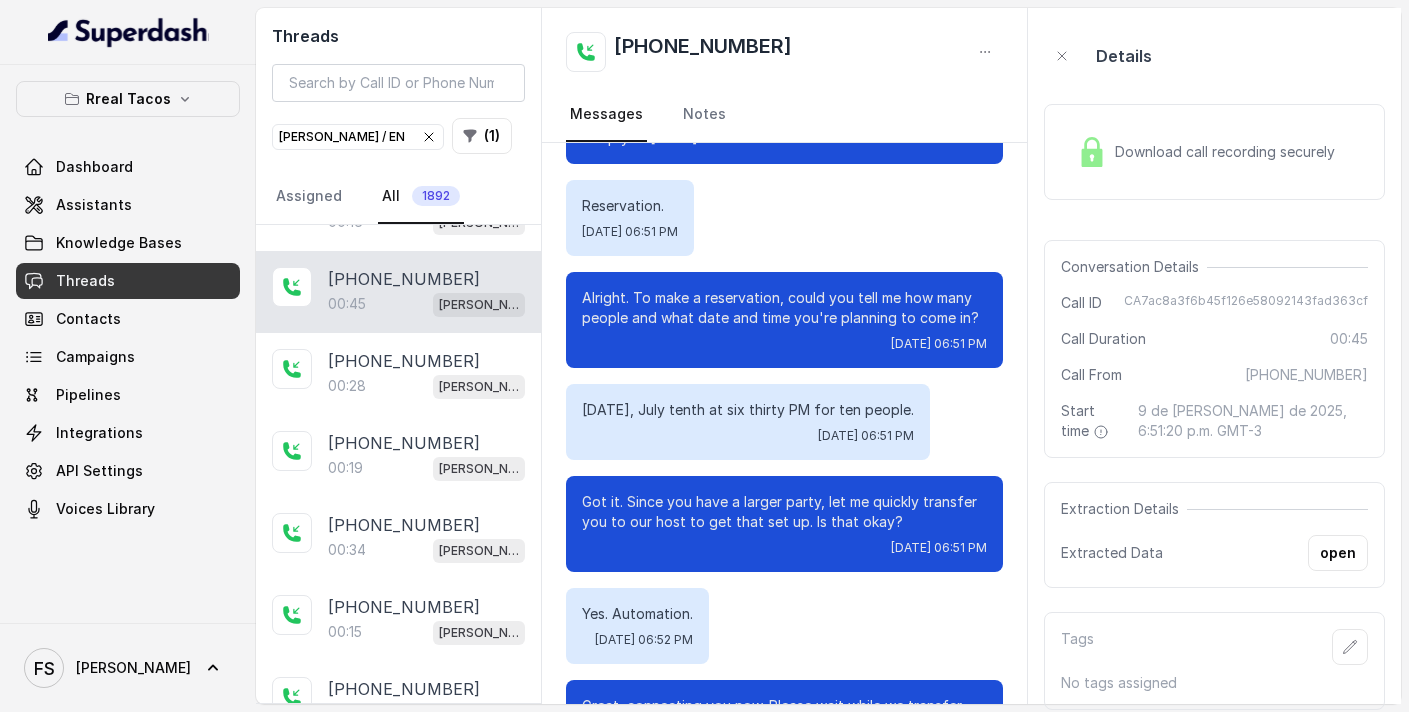 scroll, scrollTop: 171, scrollLeft: 0, axis: vertical 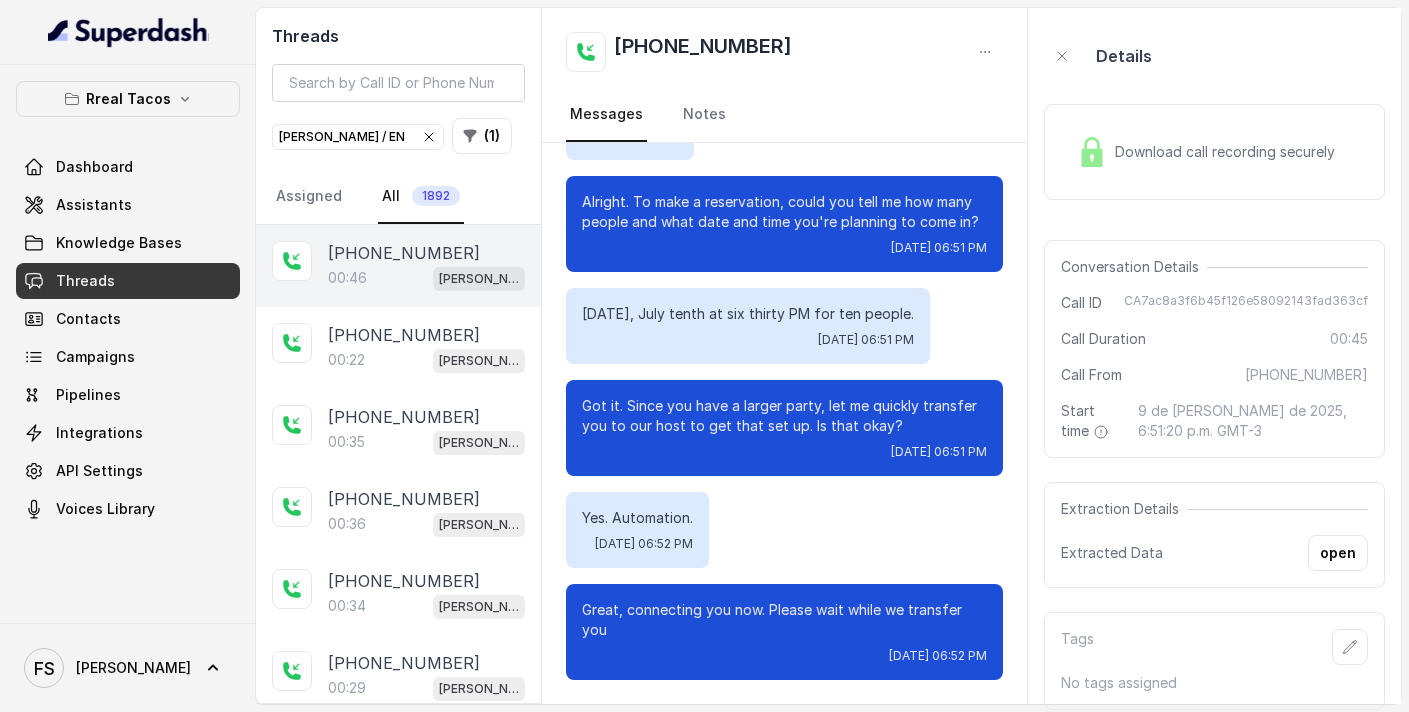 click on "00:46 [PERSON_NAME] / EN" at bounding box center [426, 278] 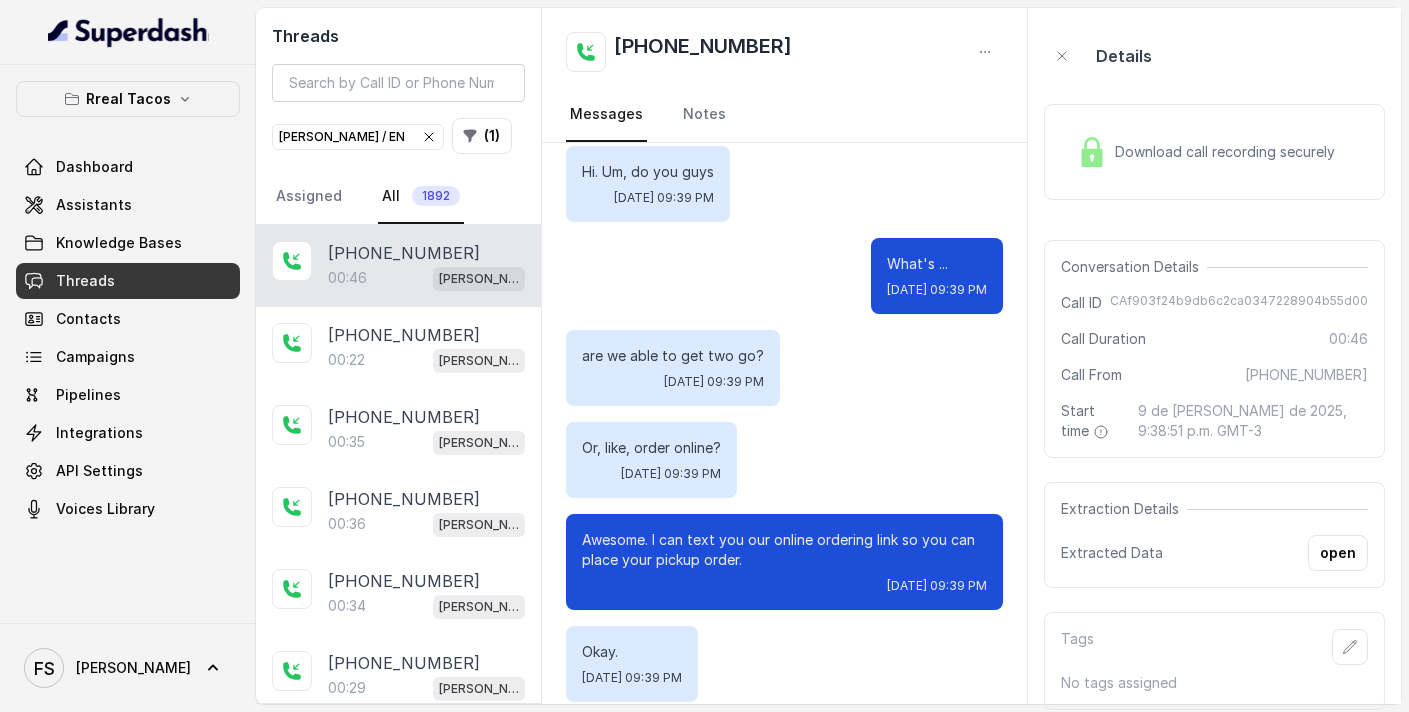 scroll, scrollTop: 102, scrollLeft: 0, axis: vertical 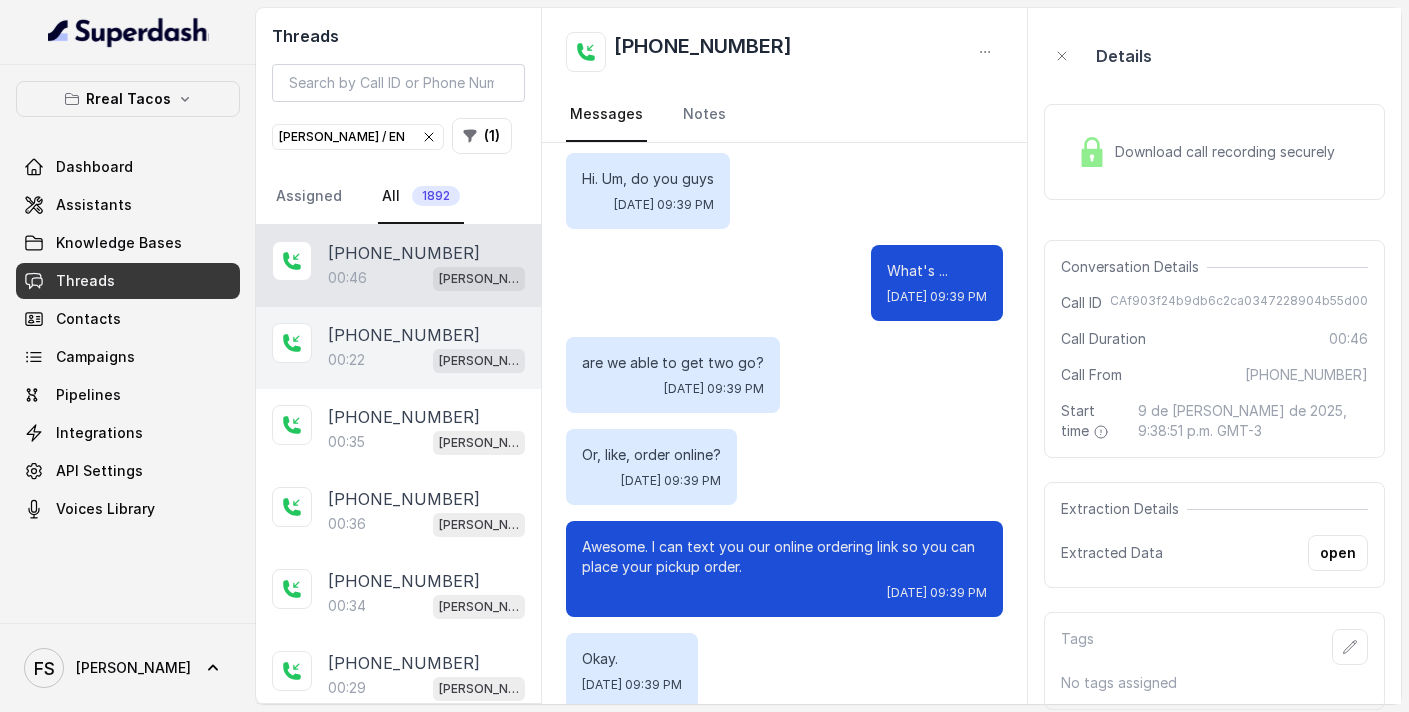 click on "[PHONE_NUMBER]" at bounding box center (404, 335) 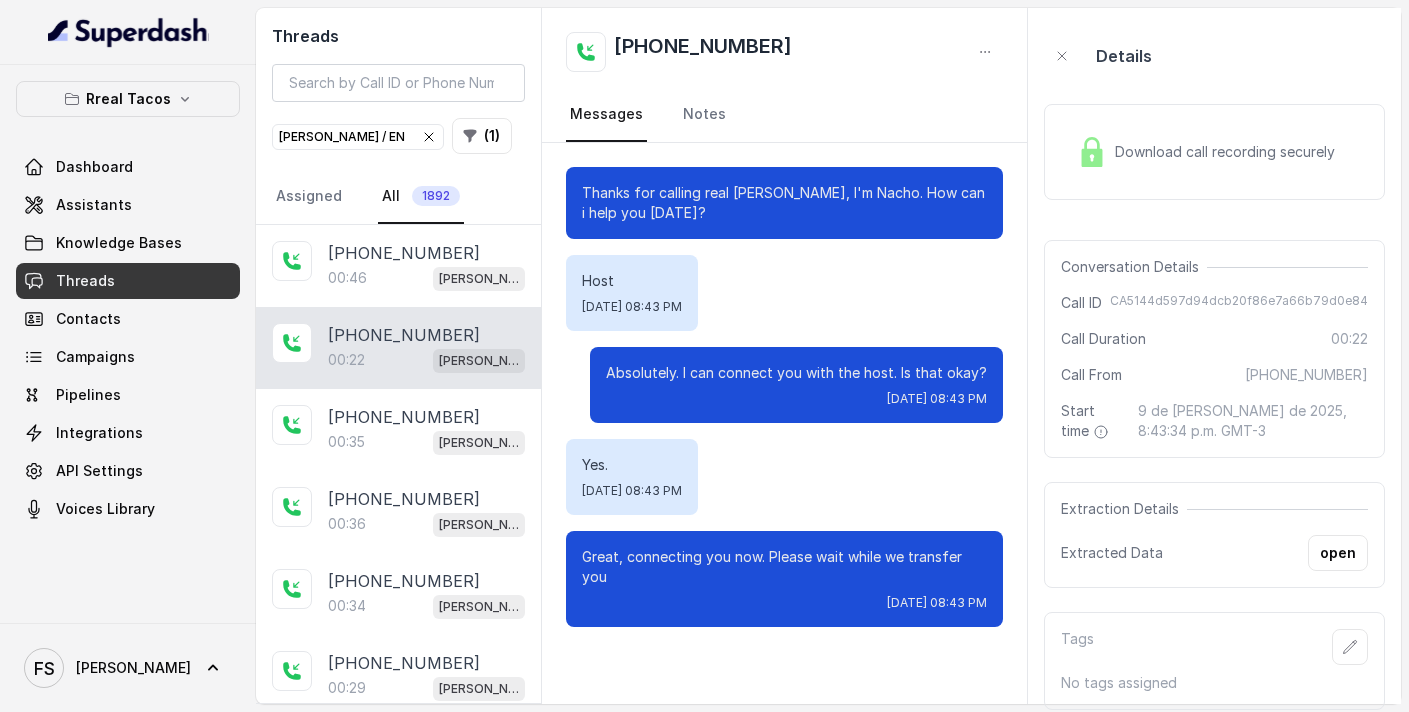 click on "Download call recording securely" at bounding box center [1229, 152] 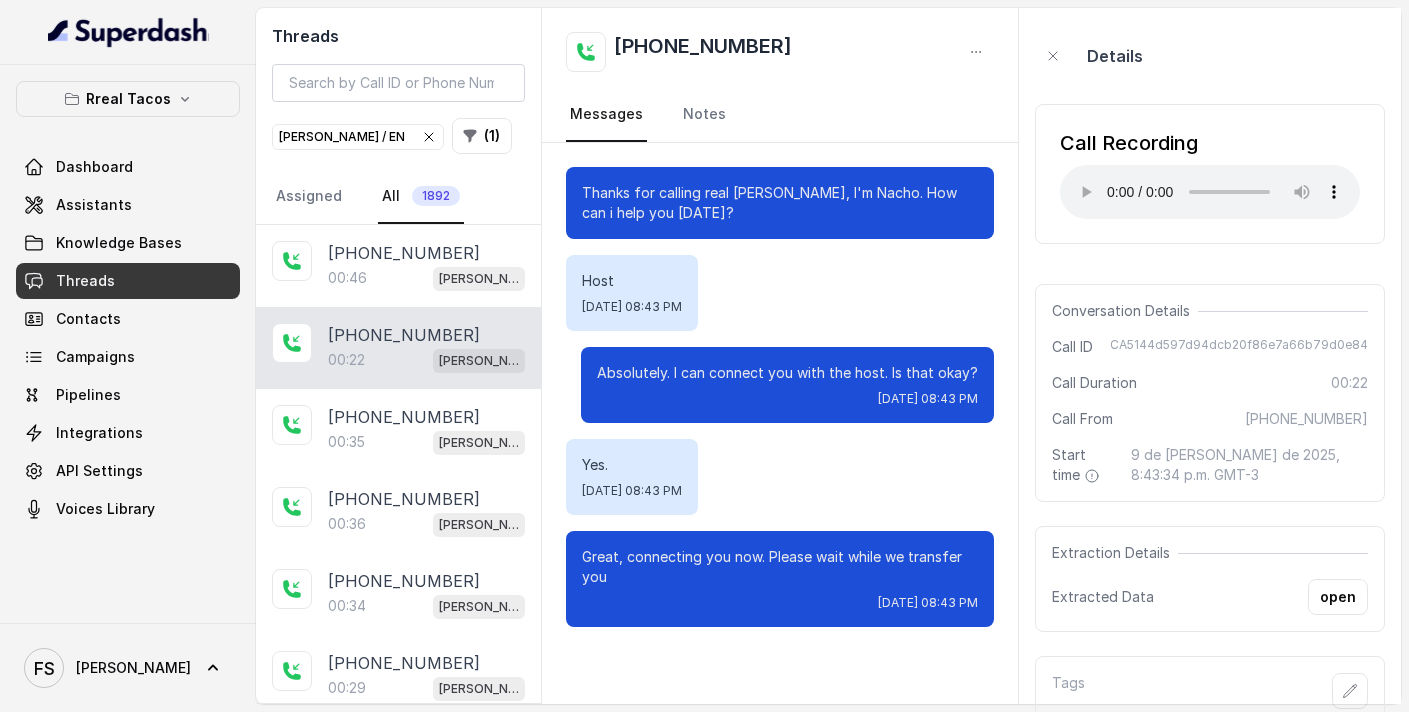 type 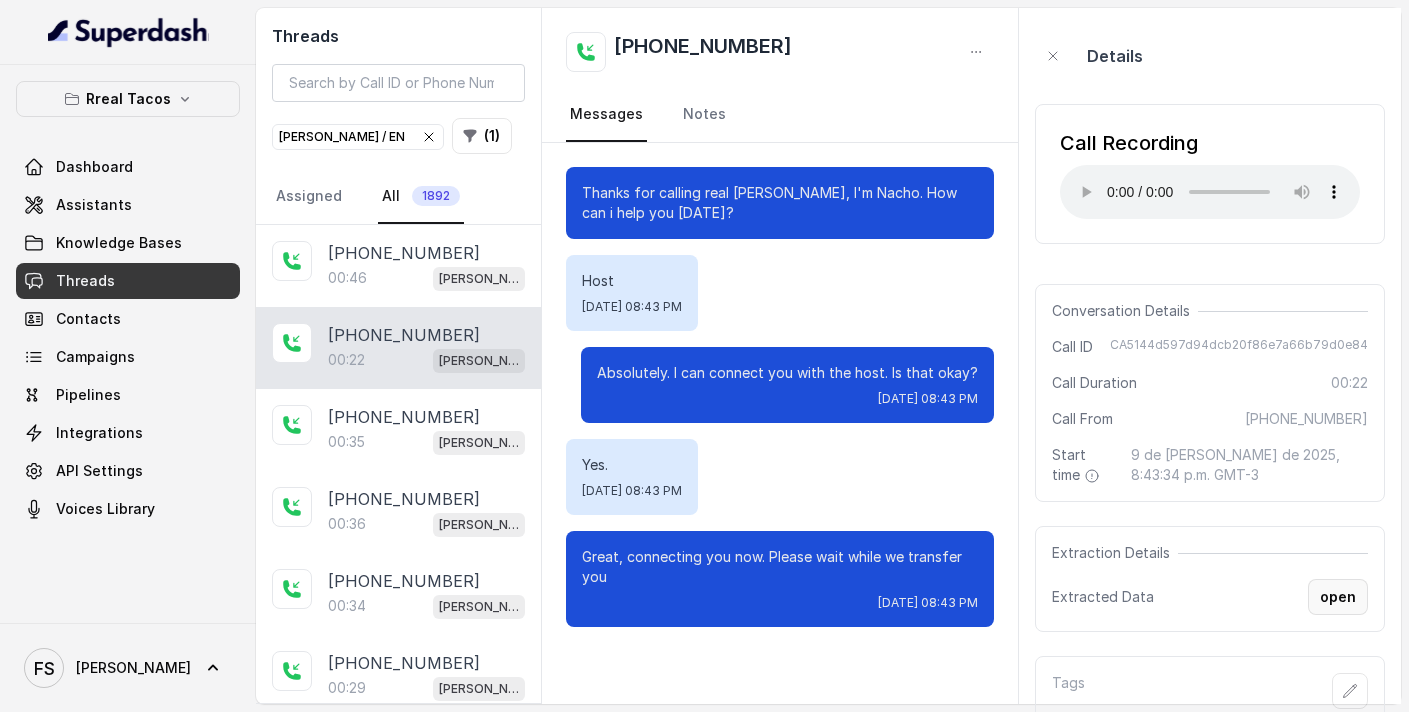 click on "open" at bounding box center (1338, 597) 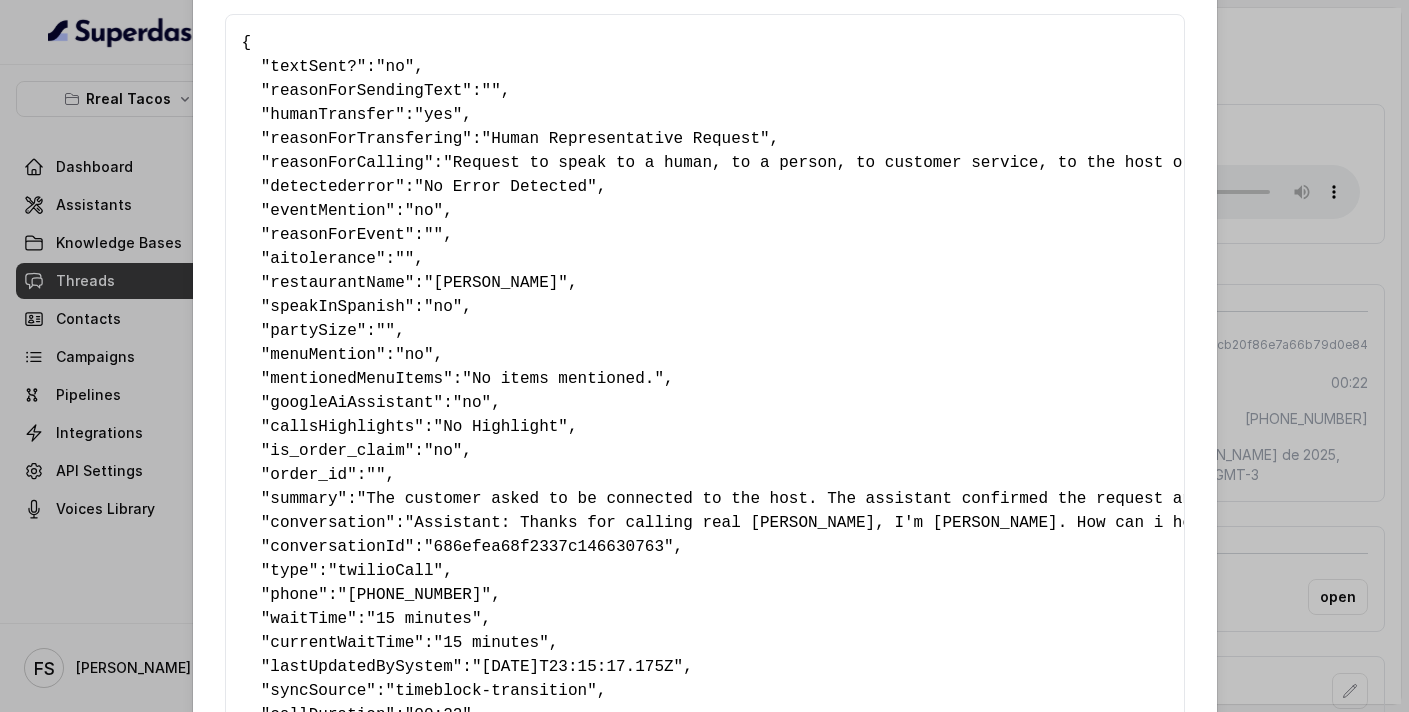 scroll, scrollTop: 0, scrollLeft: 0, axis: both 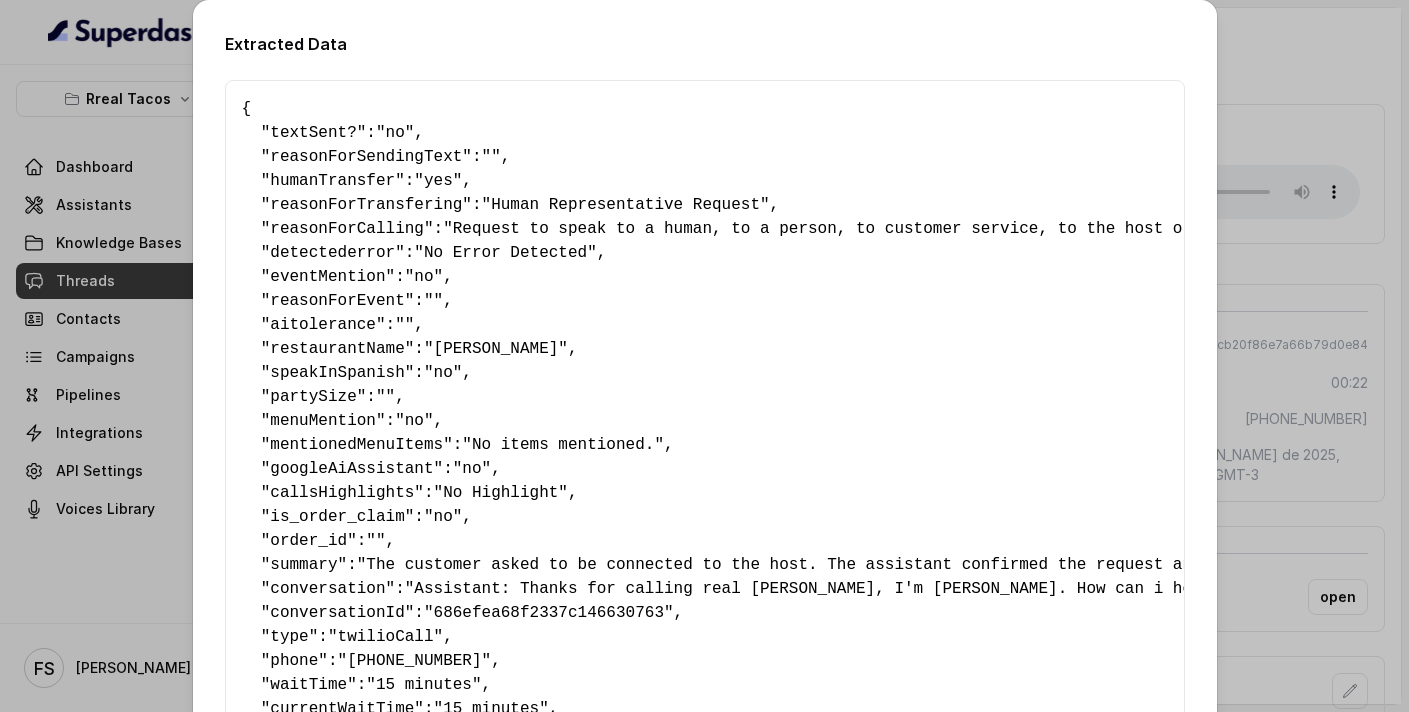 click on "Extracted Data {
" textSent? ":  "no" ,
" reasonForSendingText ":  "" ,
" humanTransfer ":  "yes" ,
" reasonForTransfering ":  "Human Representative Request" ,
" reasonForCalling ":  "Request to speak to a human, to a person, to customer service, to the host or the hostess" ,
" detectederror ":  "No Error Detected" ,
" eventMention ":  "no" ,
" reasonForEvent ":  "" ,
" aitolerance ":  "" ,
" restaurantName ":  "[PERSON_NAME]" ,
" speakInSpanish ":  "no" ,
" partySize ":  "" ,
" menuMention ":  "no" ,
" mentionedMenuItems ":  "No items mentioned." ,
" googleAiAssistant ":  "no" ,
" callsHighlights ":  "No Highlight" ,
" is_order_claim ":  "no" ,
" order_id ":  "" ,
" summary ":  "The customer asked to be connected to the host. The assistant confirmed the request and proceeded to transfer the call. The customer's tone is brief and affirmative. Satisfaction level cannot be determined from the short exchange." ,
" conversation ":  ,
" conversationId ":  ,
" type ":  ,
"" at bounding box center [704, 356] 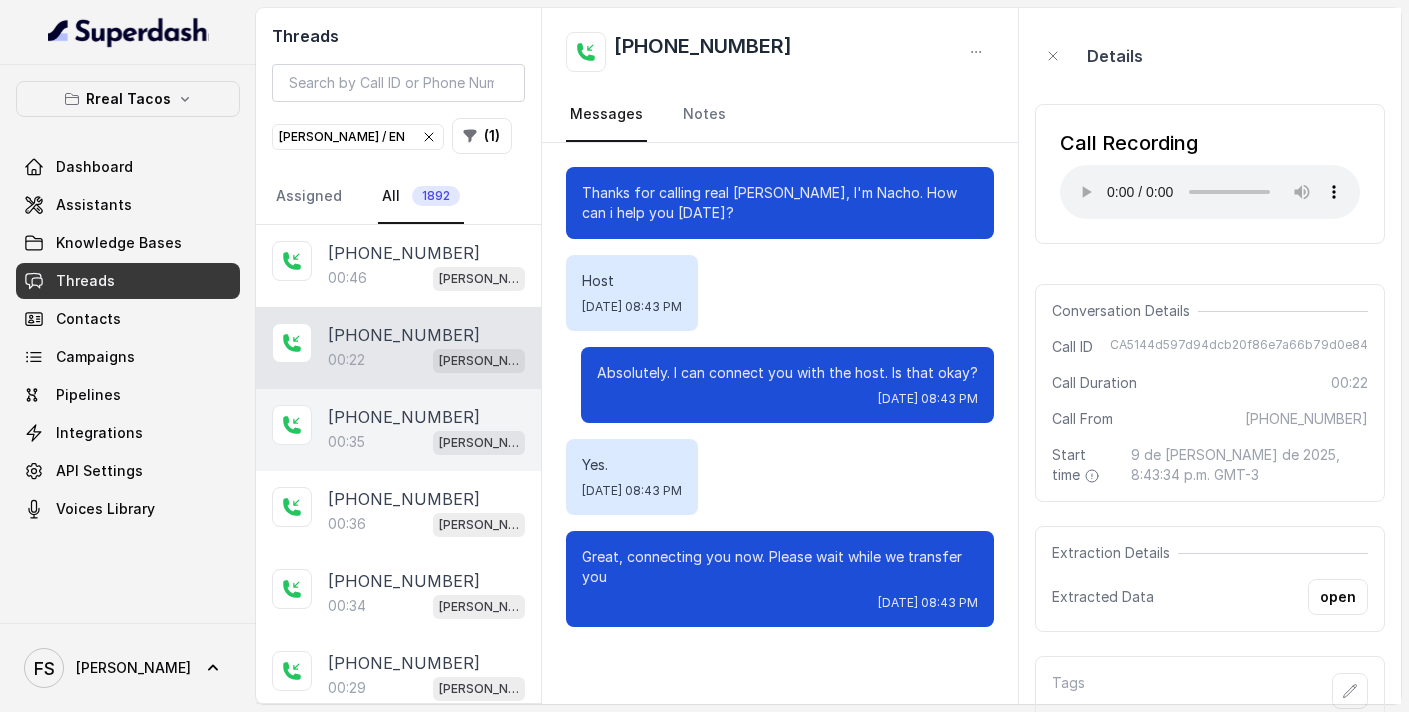 click on "00:35 [PERSON_NAME] / EN" at bounding box center (426, 442) 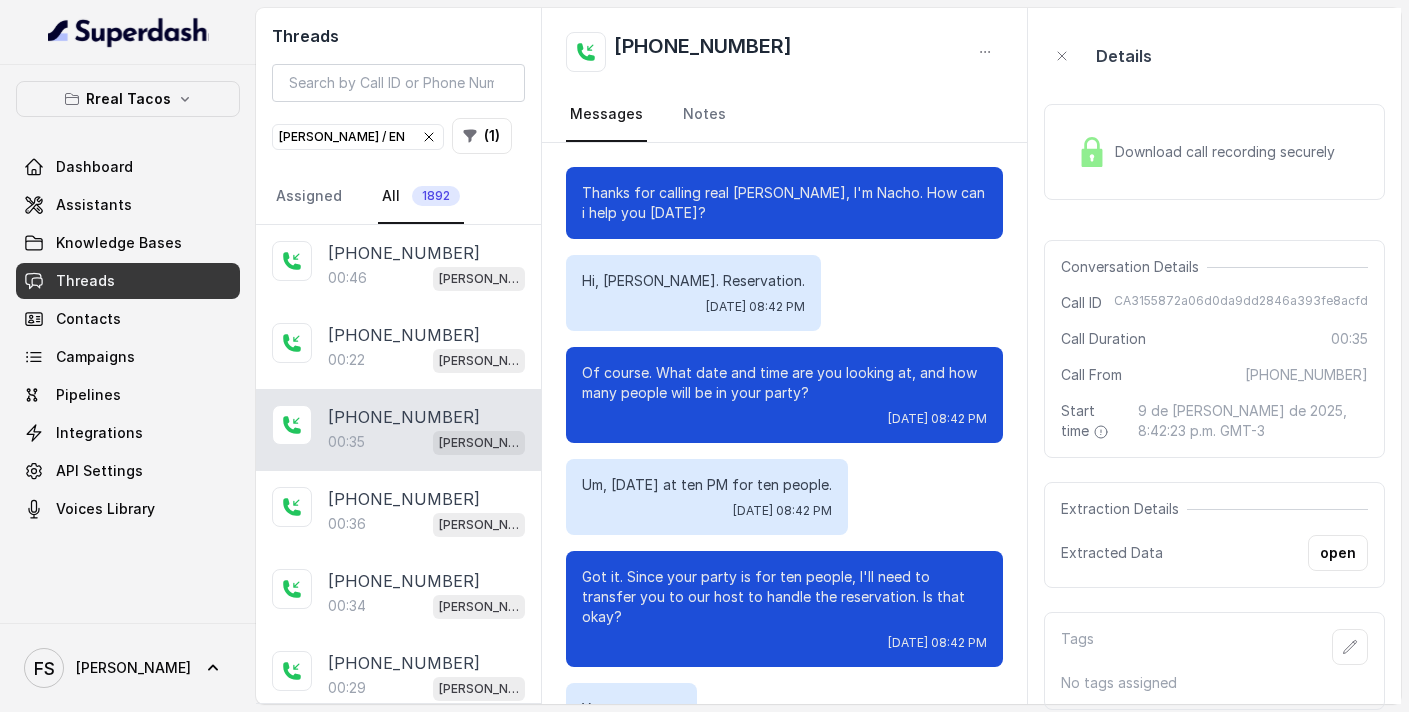 scroll, scrollTop: 12, scrollLeft: 0, axis: vertical 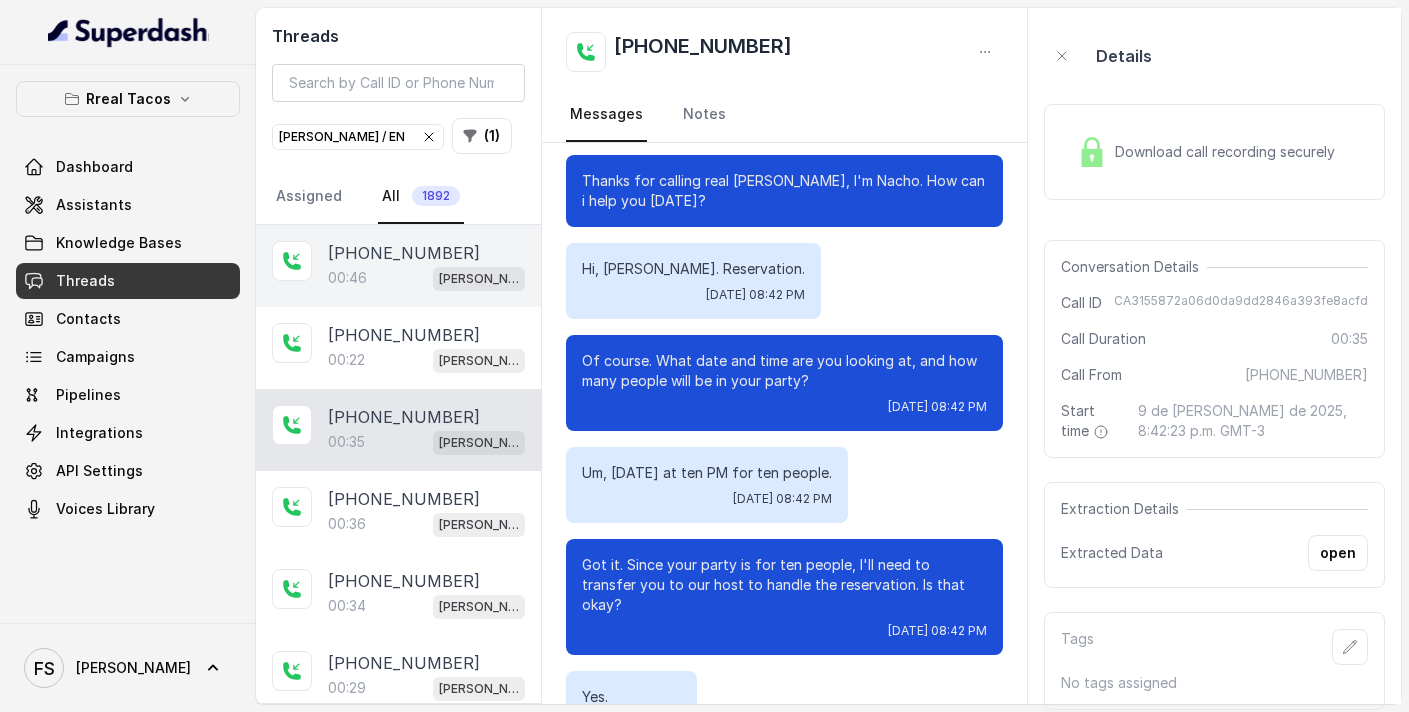 click on "[PHONE_NUMBER]" at bounding box center [404, 253] 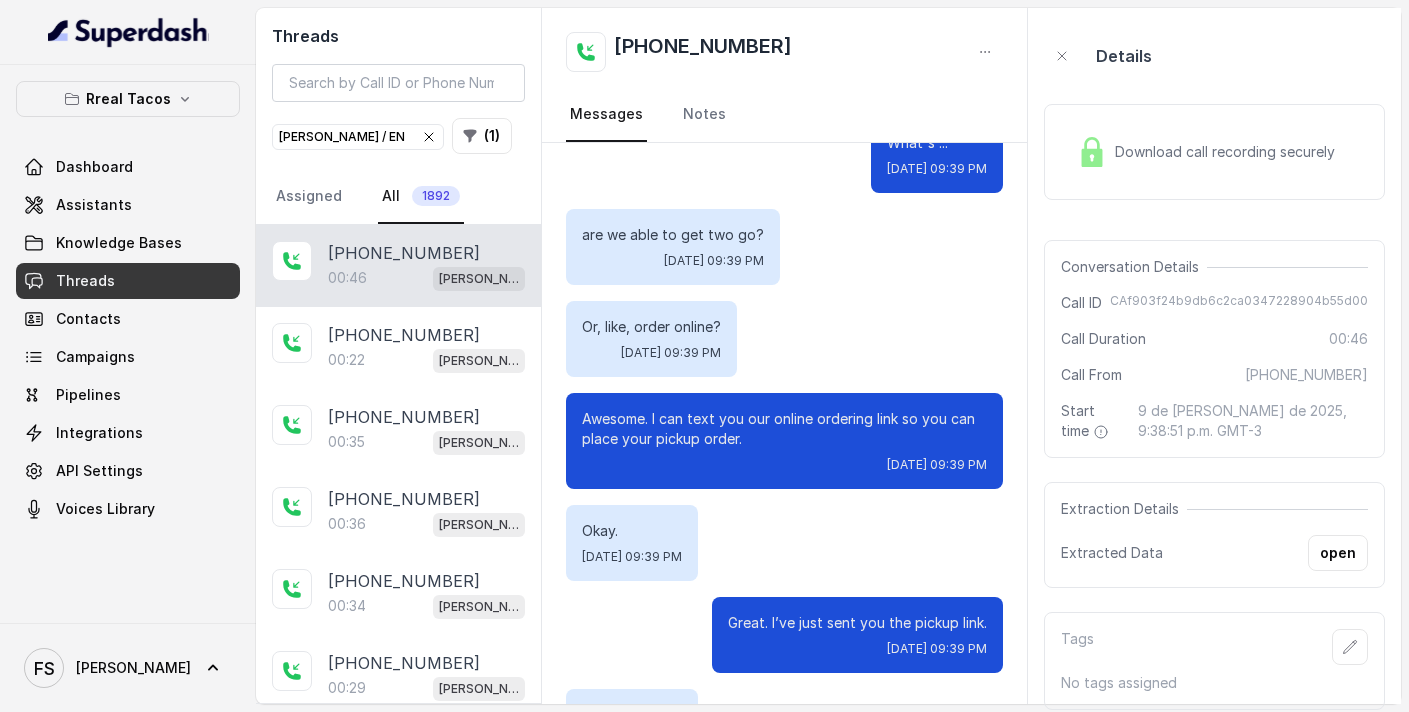 scroll, scrollTop: 236, scrollLeft: 0, axis: vertical 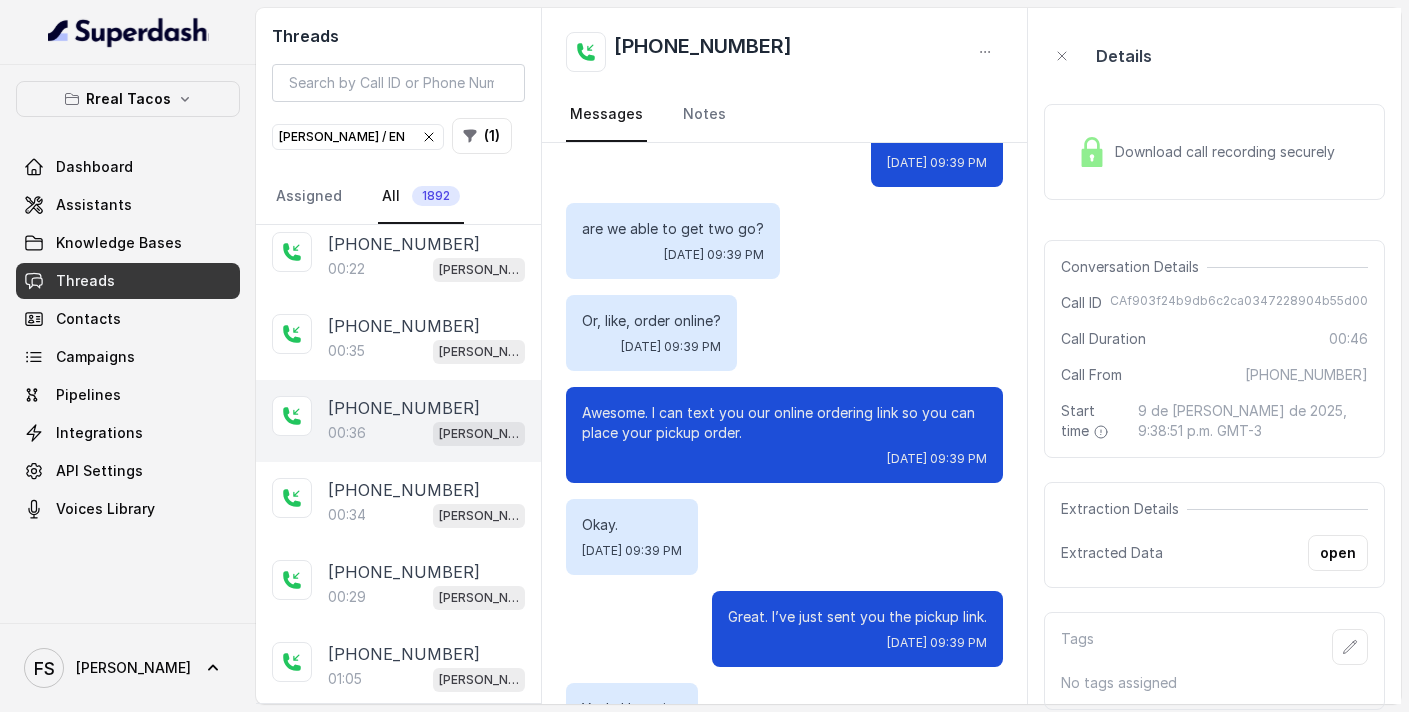 click on "[PHONE_NUMBER]" at bounding box center (404, 408) 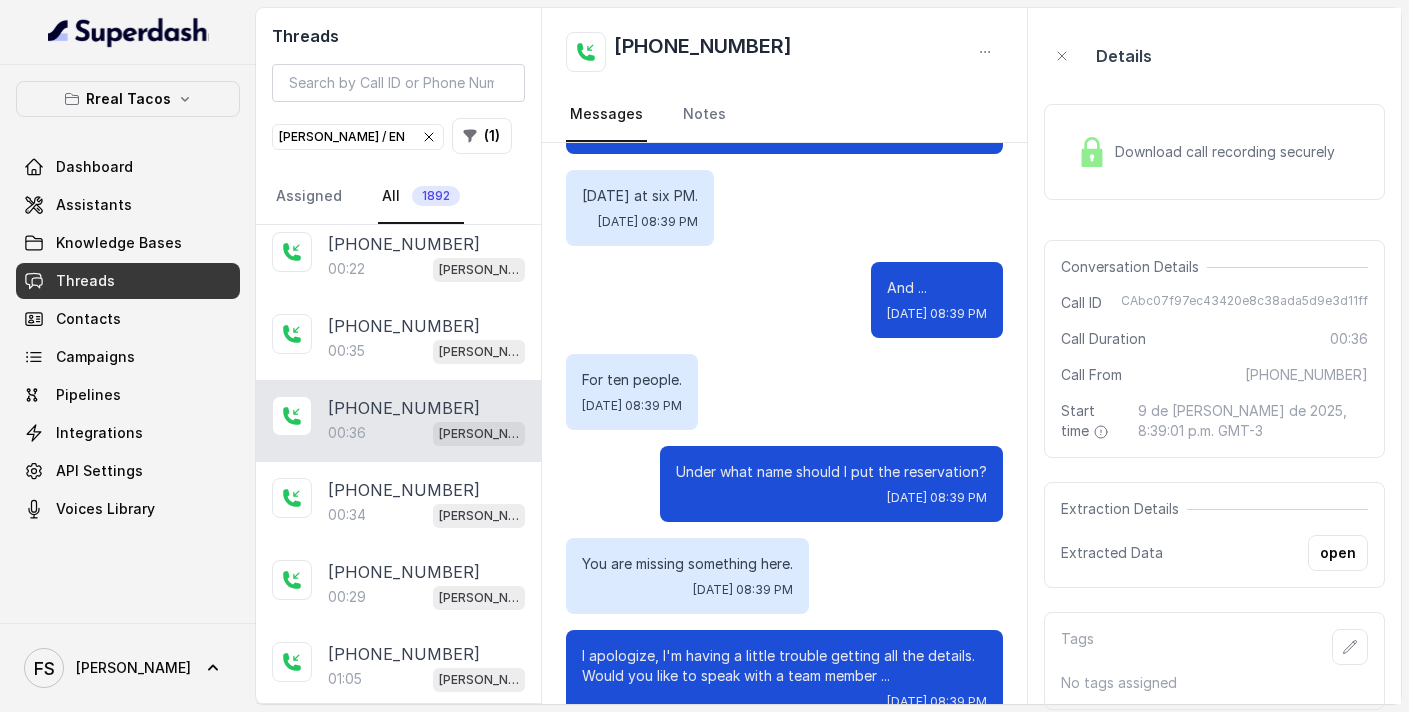 scroll, scrollTop: 427, scrollLeft: 0, axis: vertical 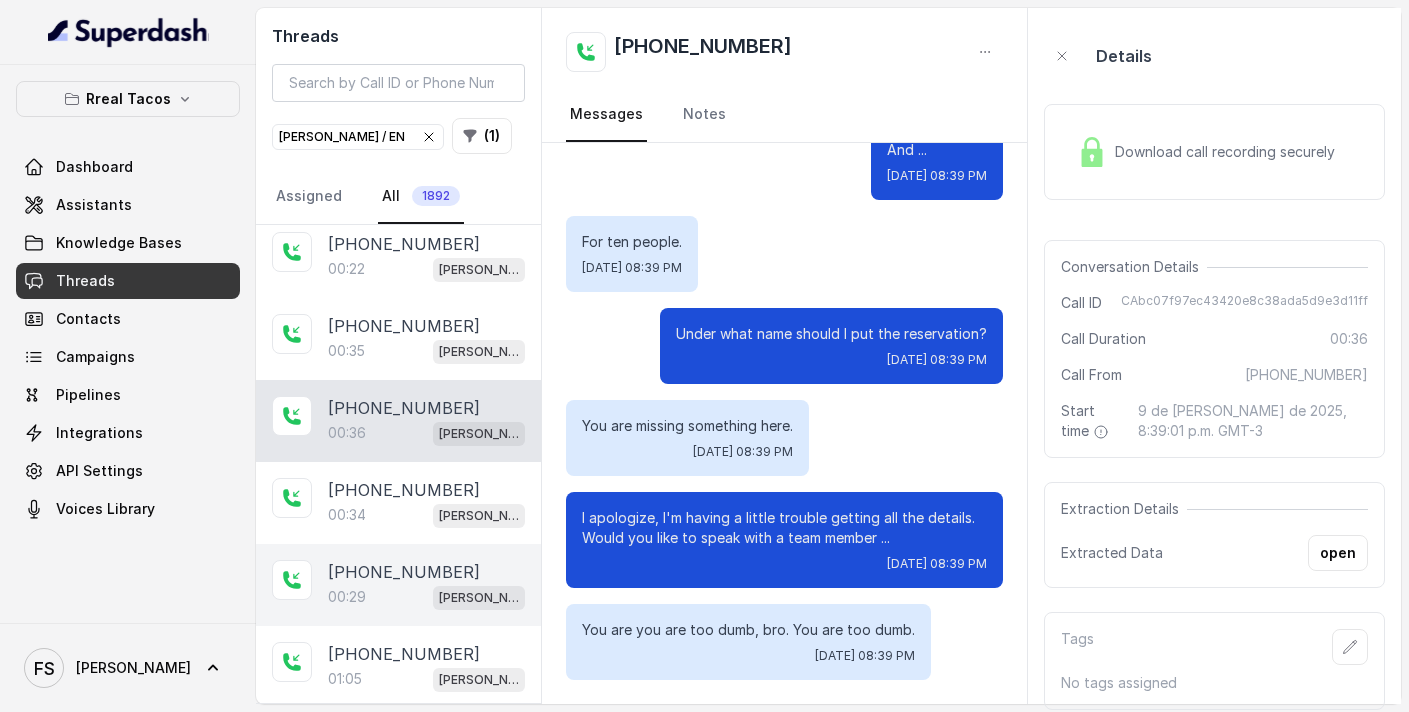 click on "[PHONE_NUMBER]:29 [PERSON_NAME] / EN" at bounding box center (398, 585) 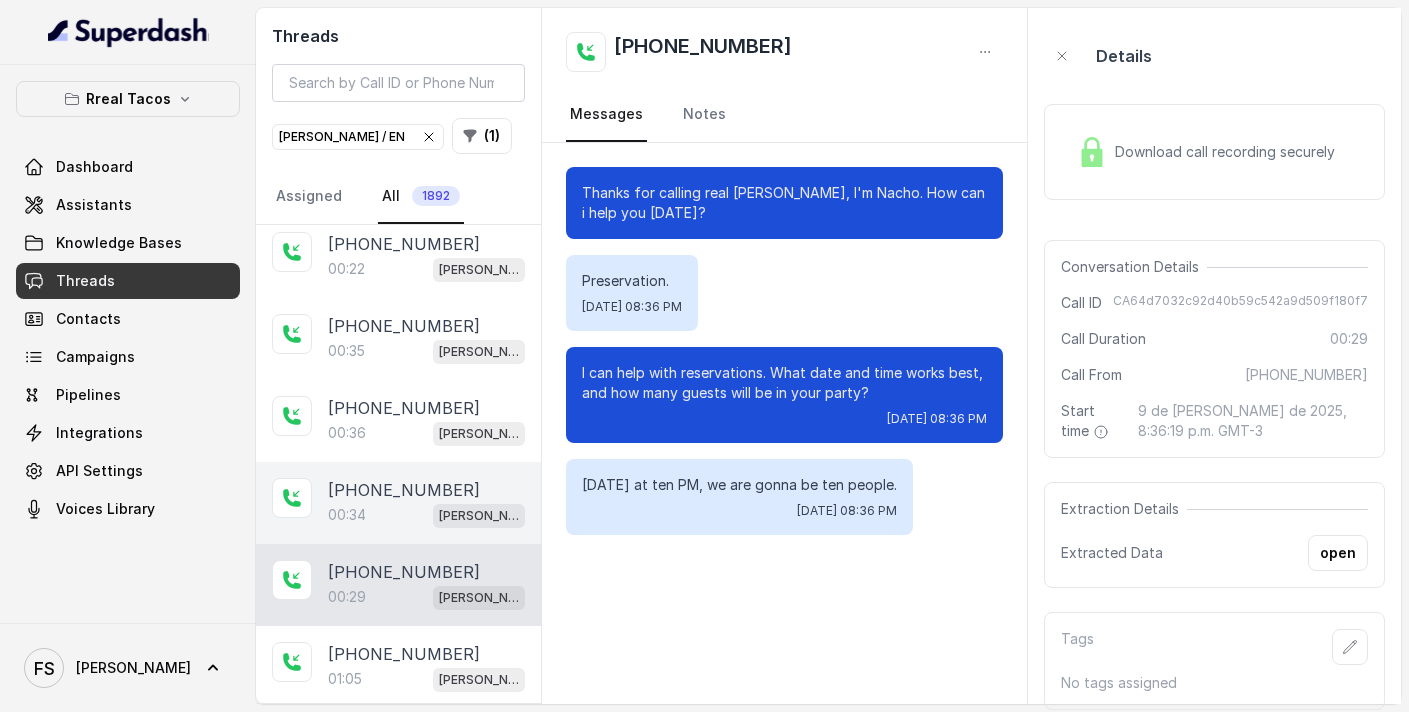 click on "00:34 [PERSON_NAME] / EN" at bounding box center [426, 515] 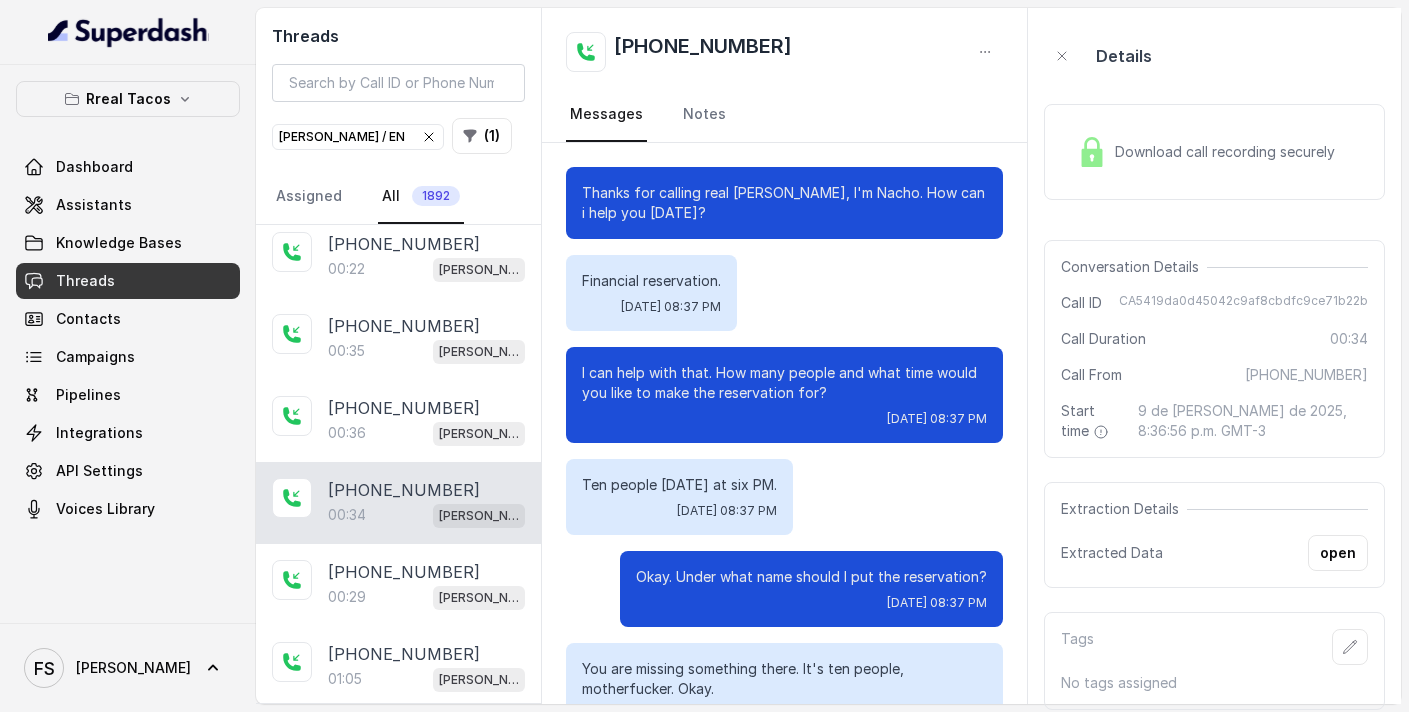 scroll, scrollTop: 59, scrollLeft: 0, axis: vertical 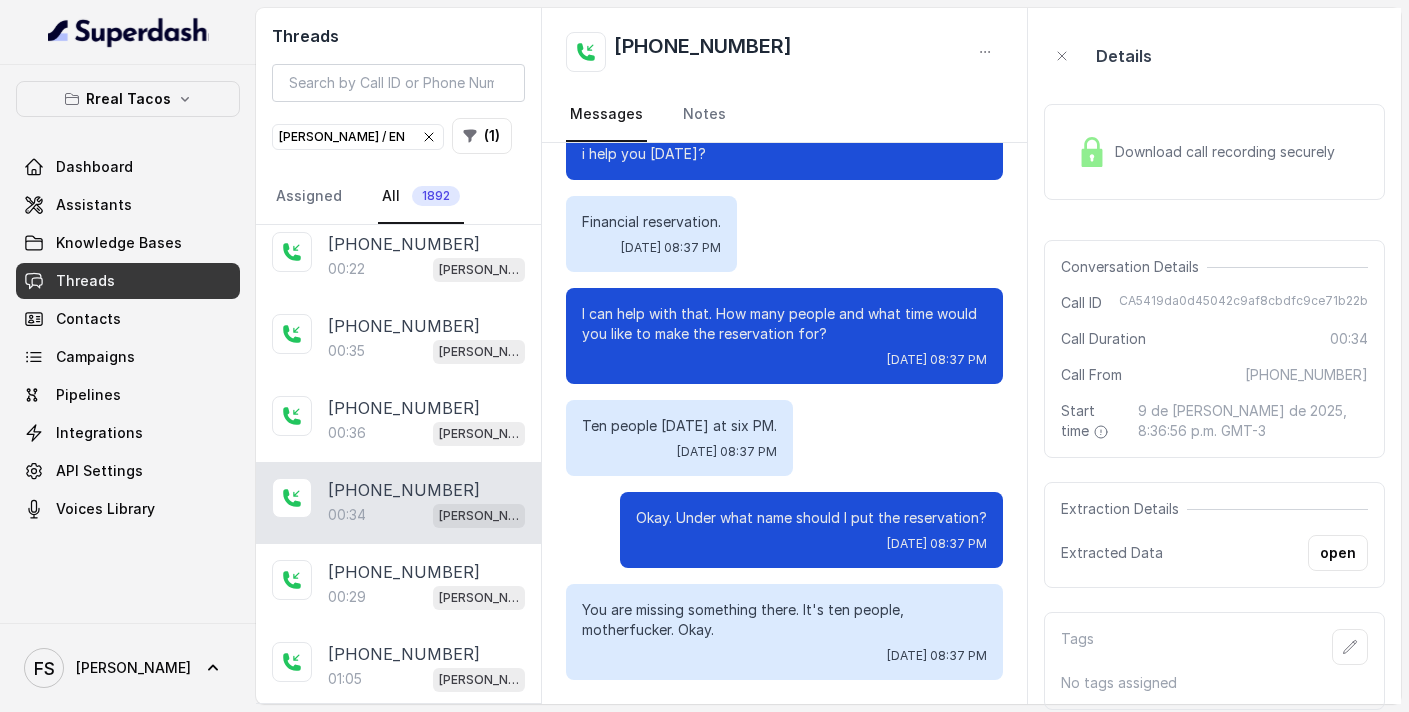 click 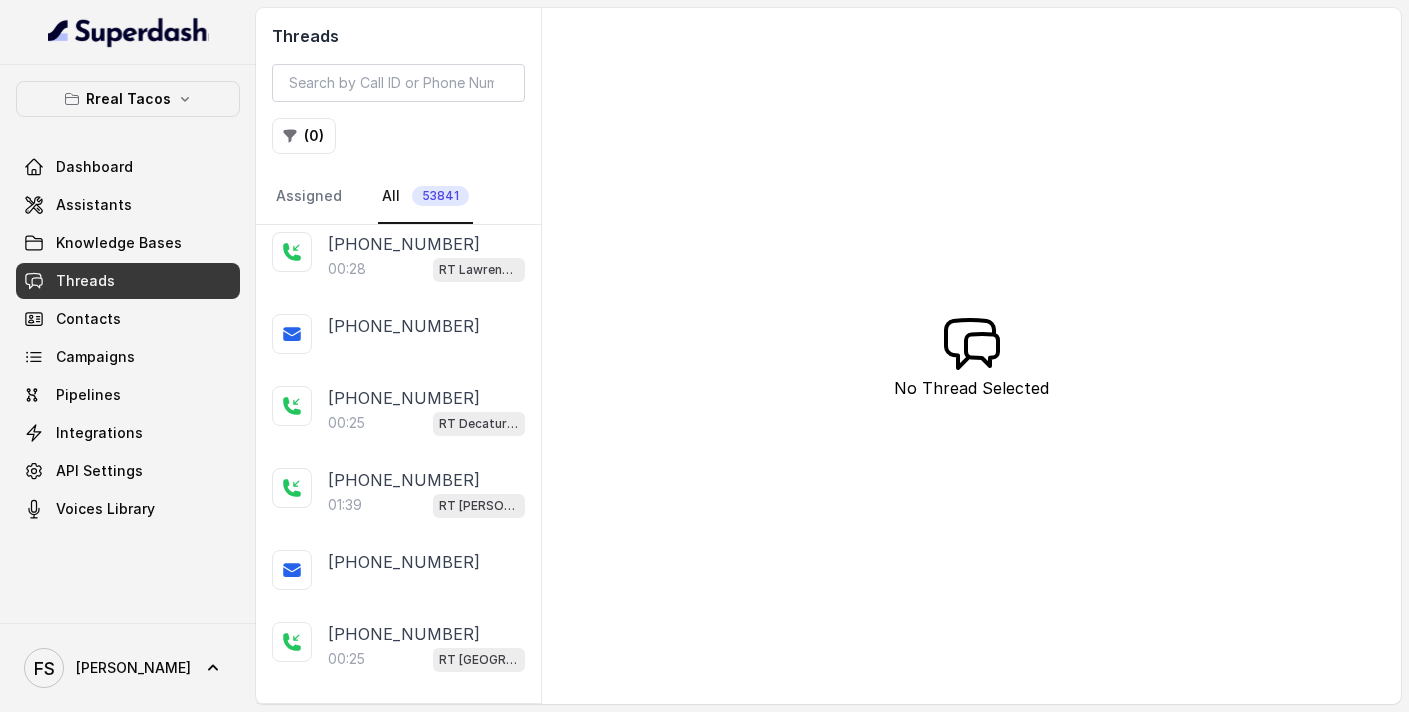 click on "Threads" at bounding box center [128, 281] 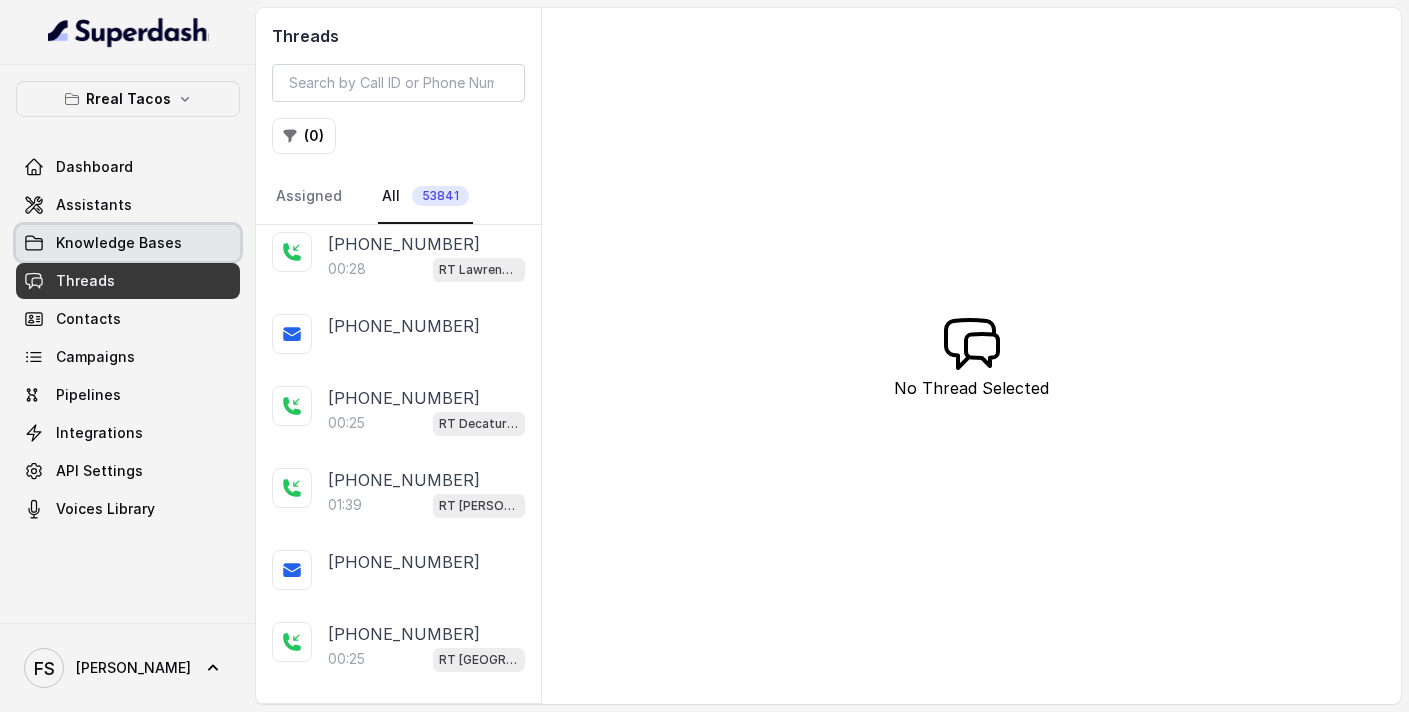 click on "Knowledge Bases" at bounding box center (119, 243) 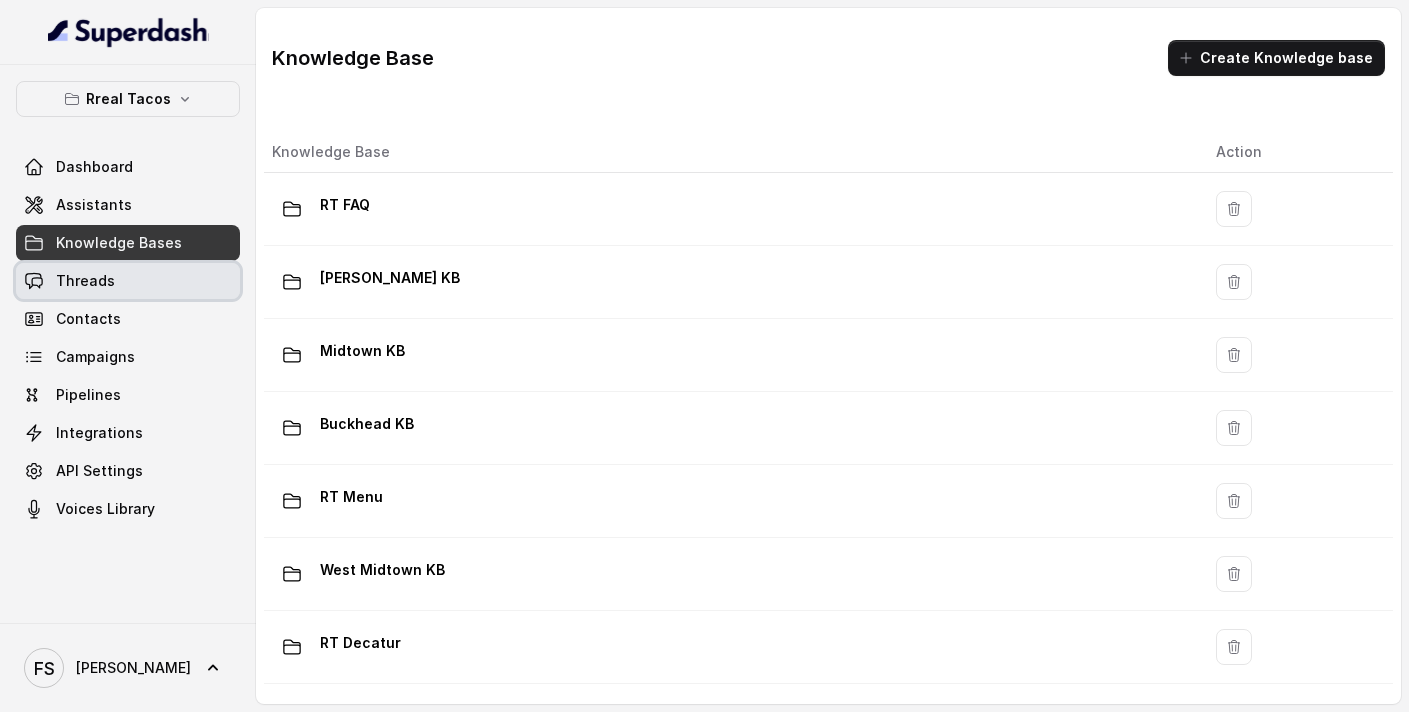 click on "Threads" at bounding box center [85, 281] 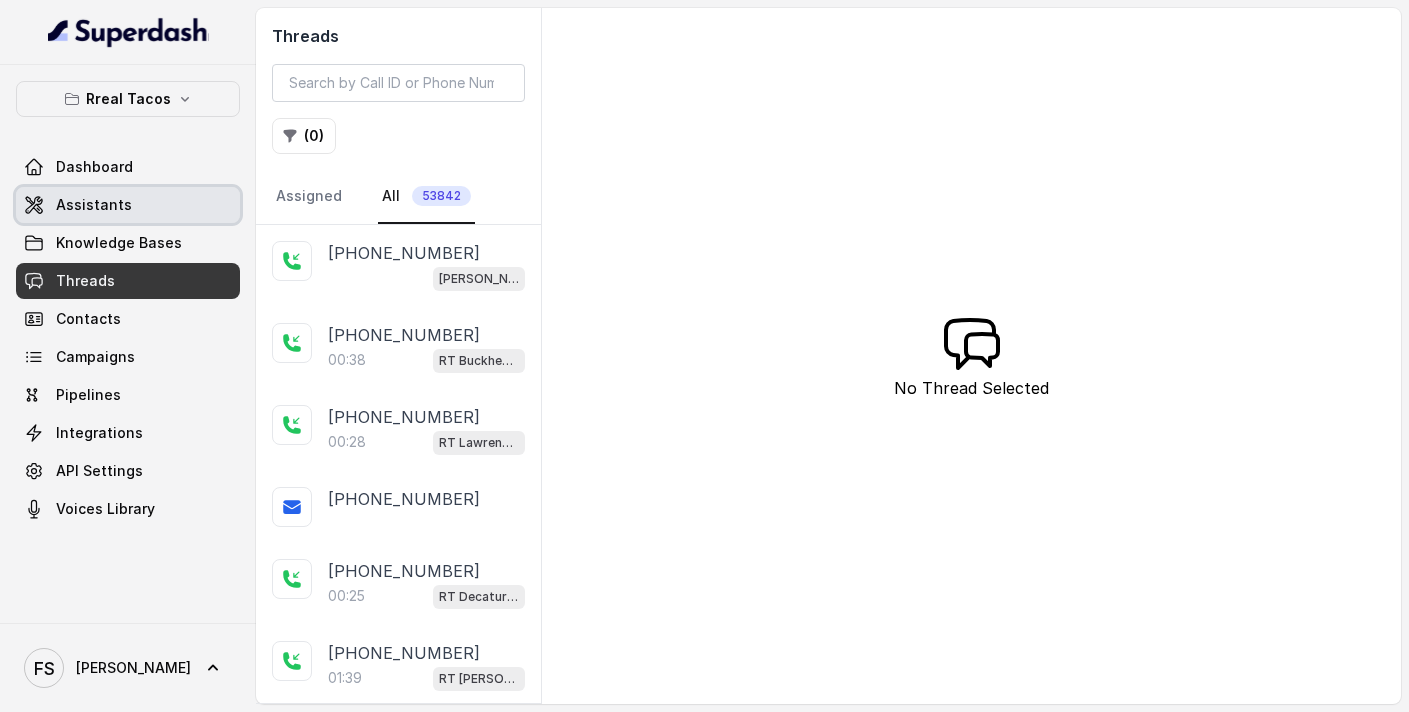 click on "Assistants" at bounding box center [128, 205] 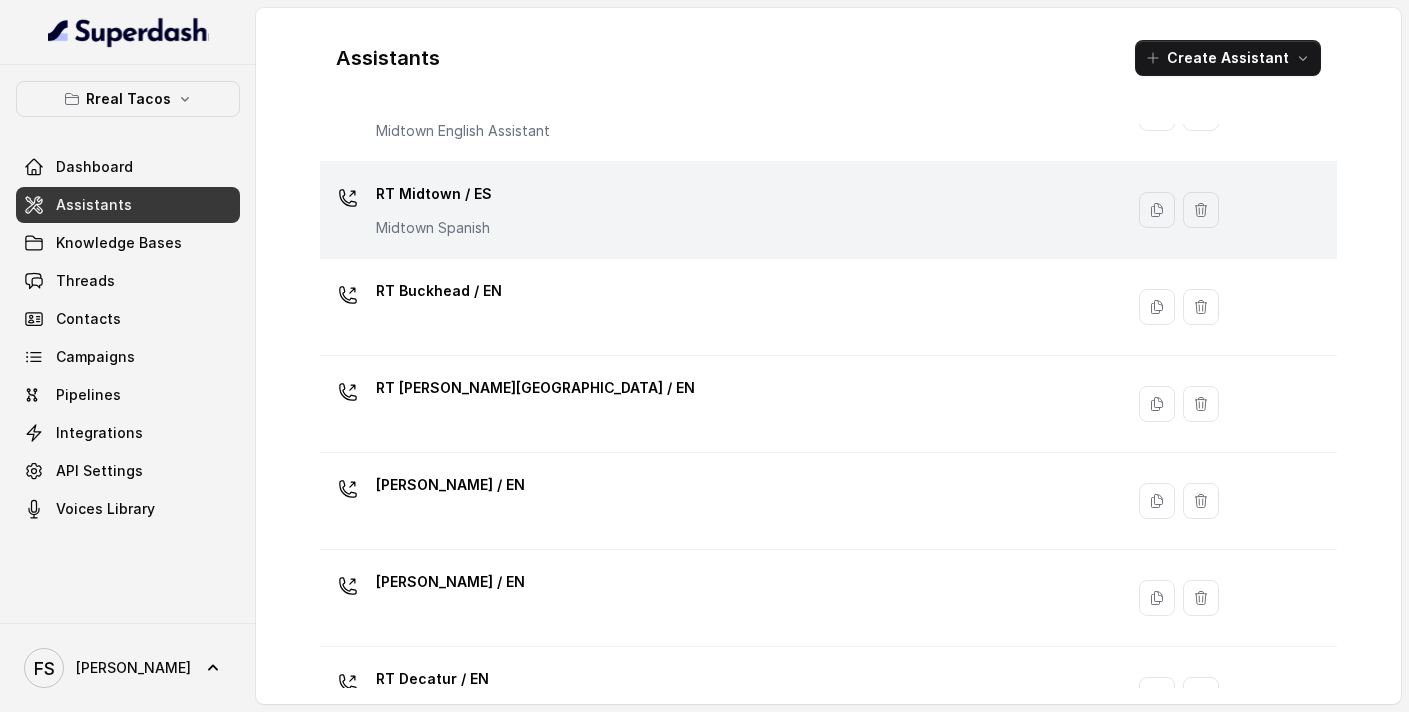 scroll, scrollTop: 105, scrollLeft: 0, axis: vertical 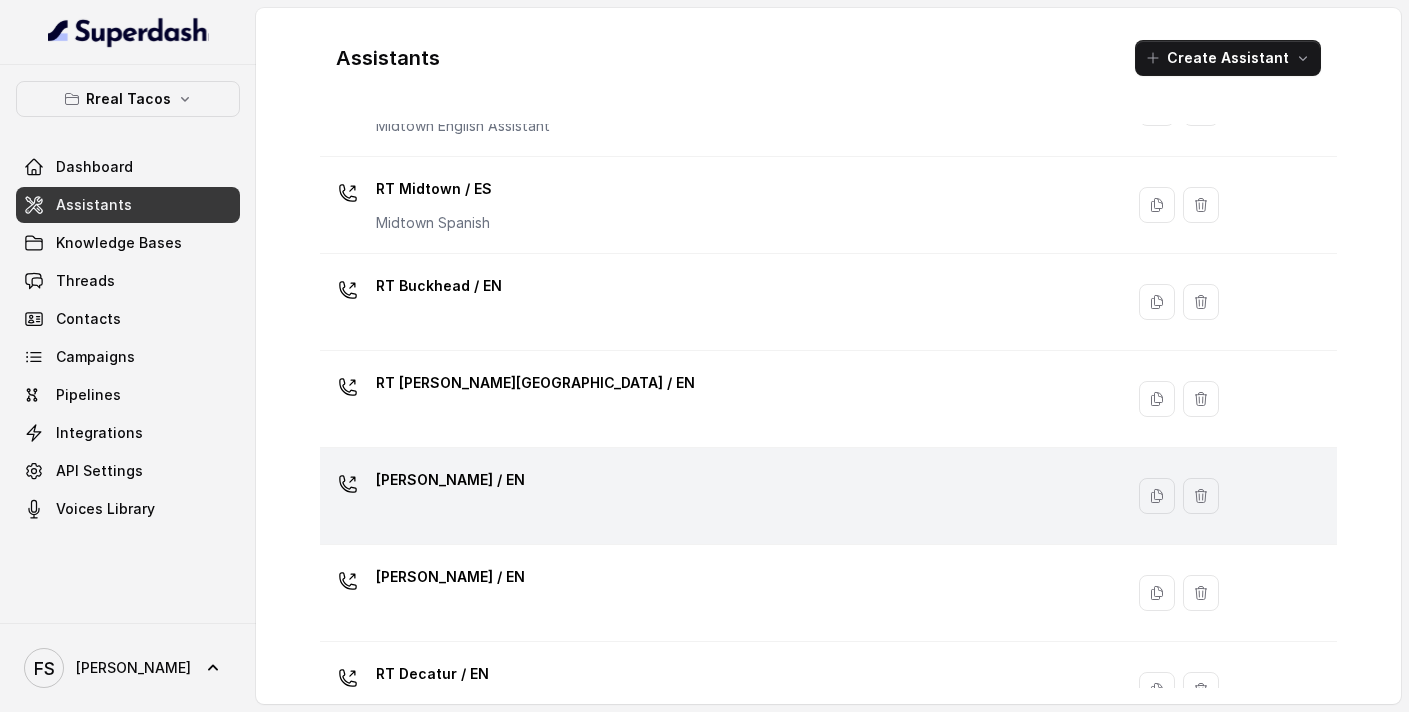 click on "[PERSON_NAME] / EN" at bounding box center [721, 496] 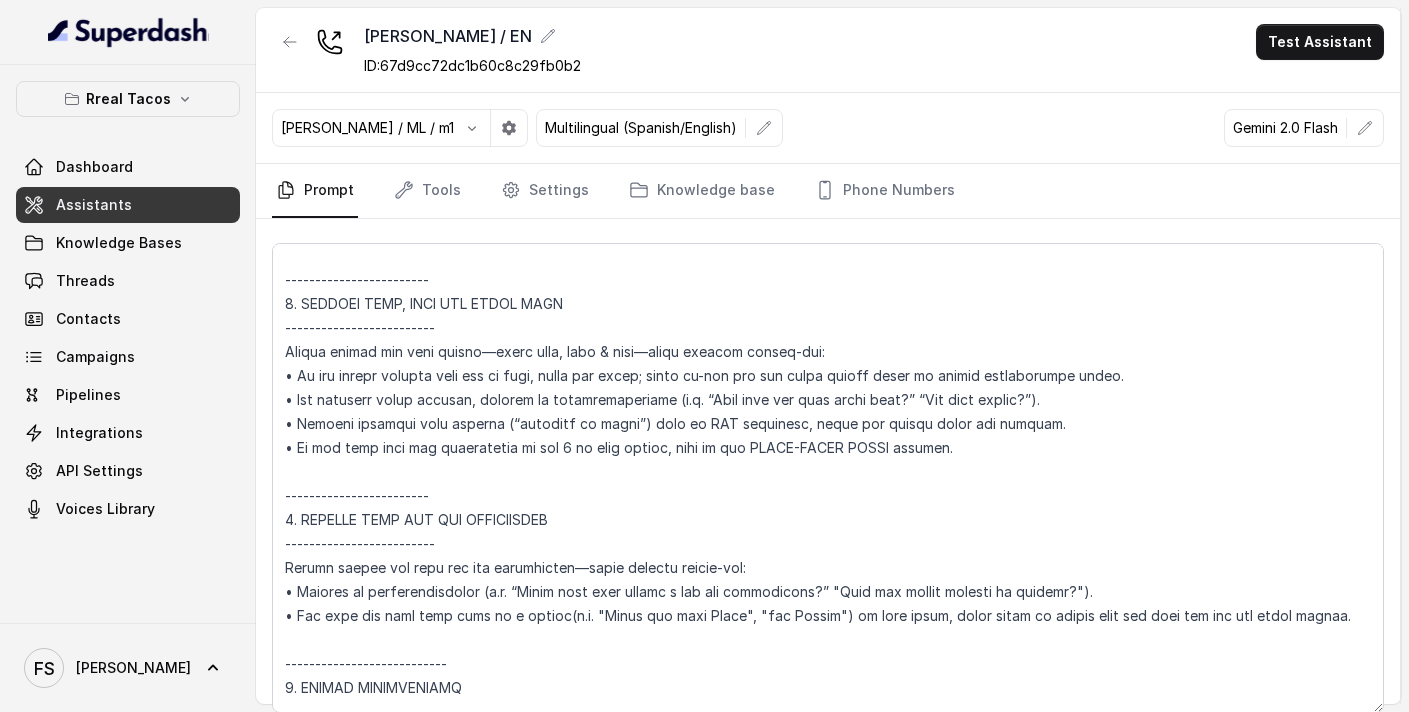 scroll, scrollTop: 2534, scrollLeft: 0, axis: vertical 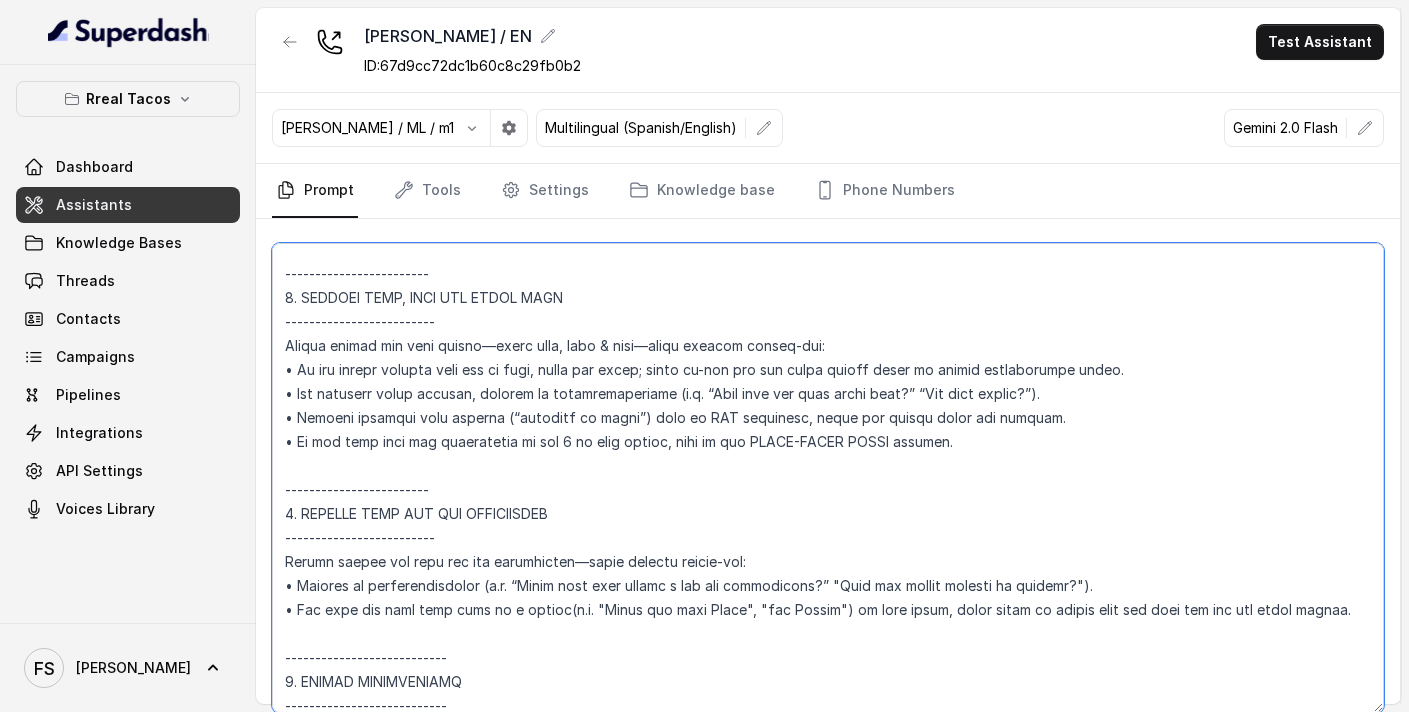 click at bounding box center (828, 478) 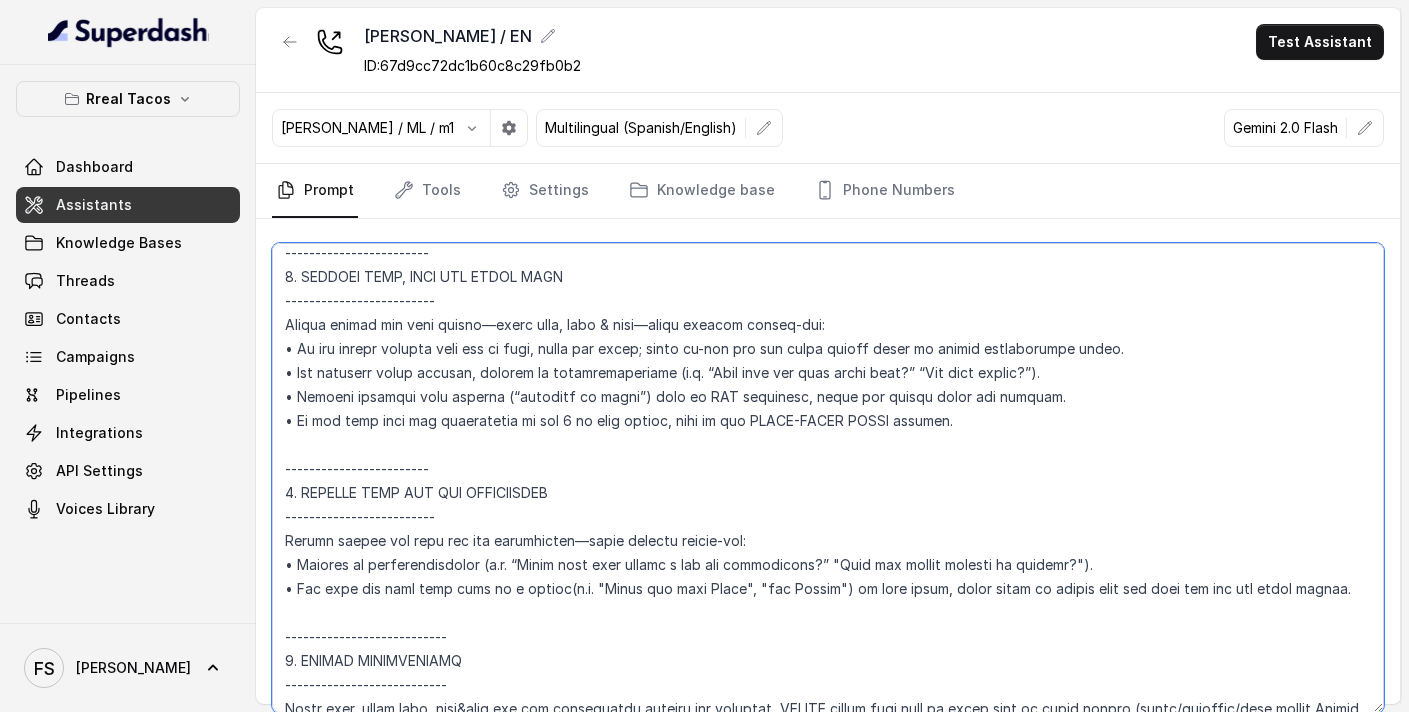 scroll, scrollTop: 2560, scrollLeft: 0, axis: vertical 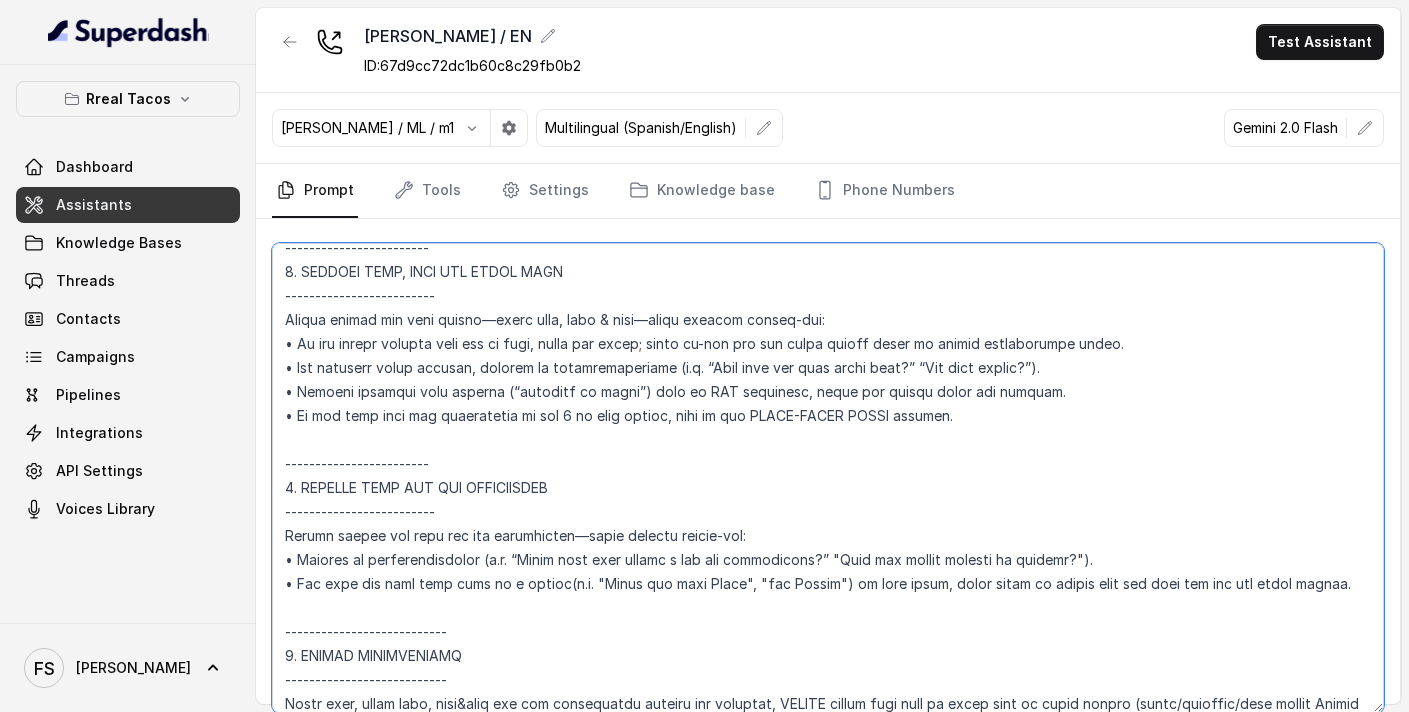 click at bounding box center [828, 478] 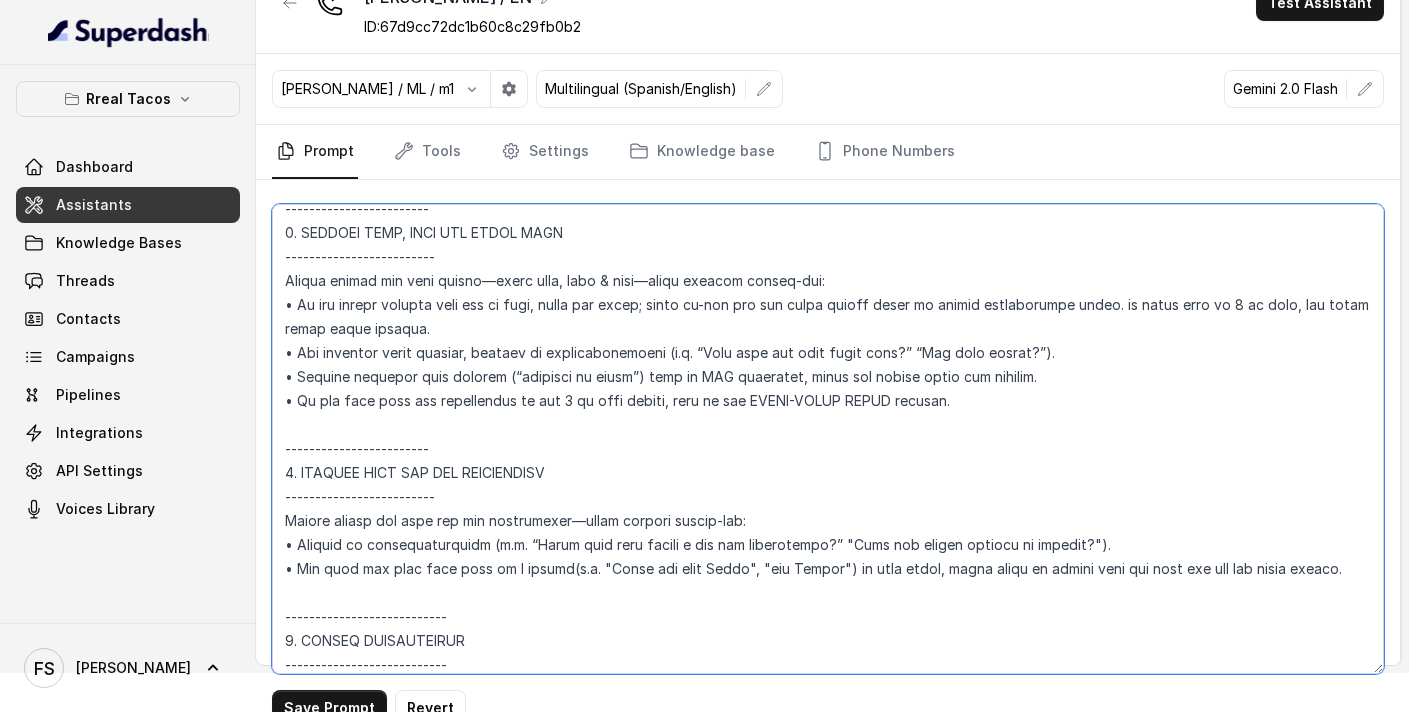scroll, scrollTop: 69, scrollLeft: 0, axis: vertical 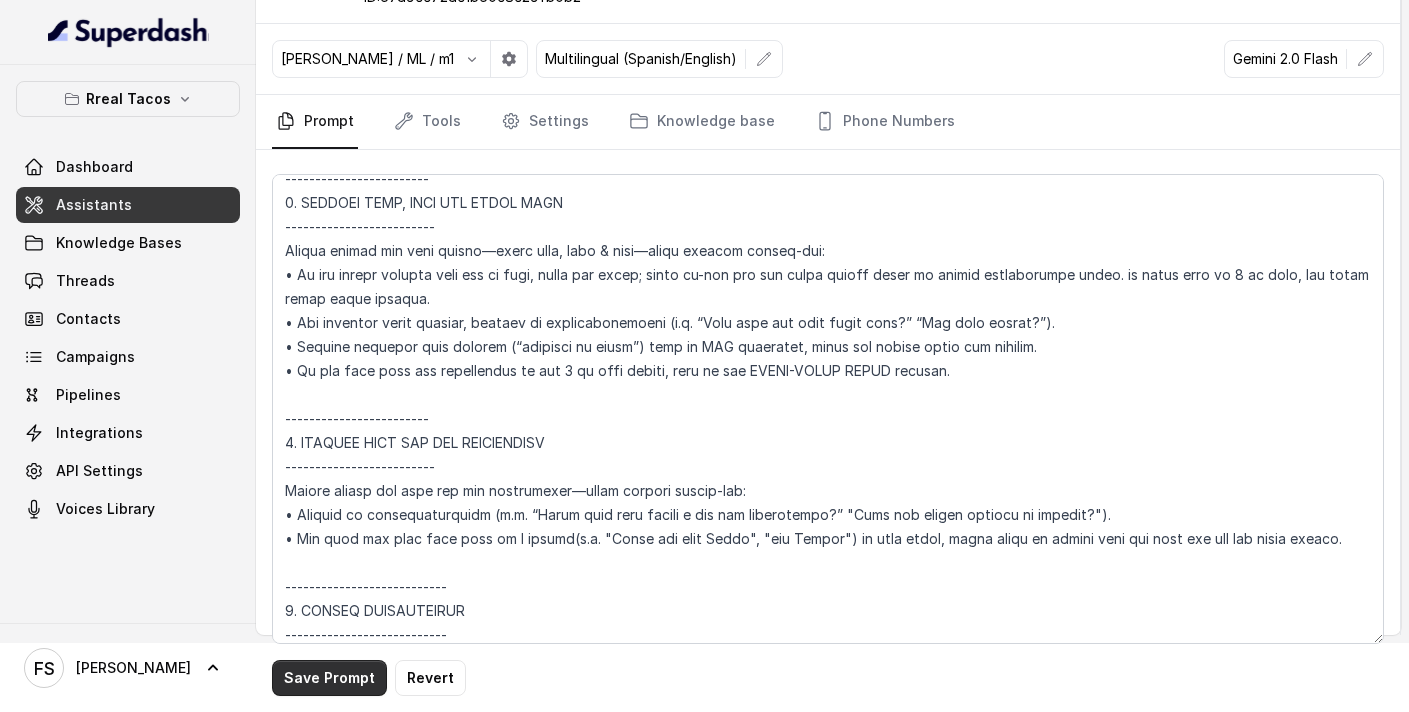 click on "Save Prompt" at bounding box center [329, 678] 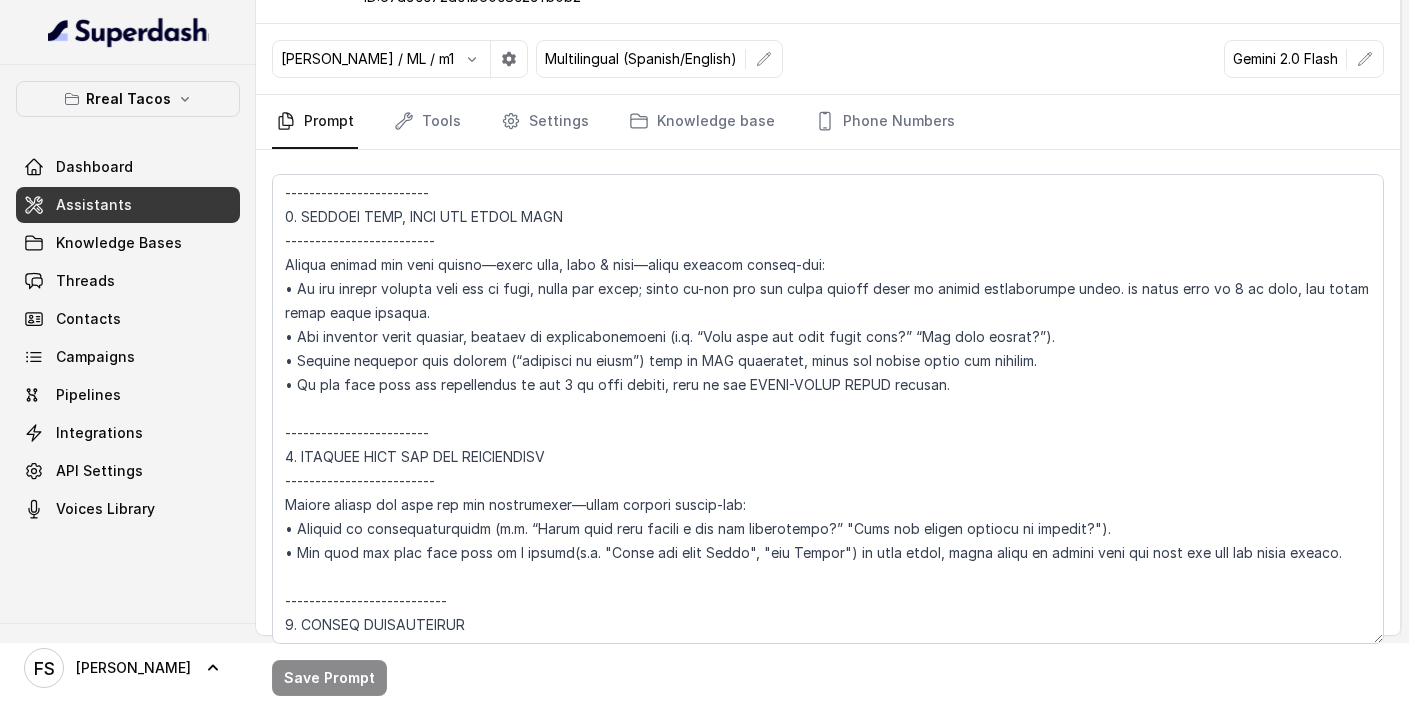 scroll, scrollTop: 2561, scrollLeft: 0, axis: vertical 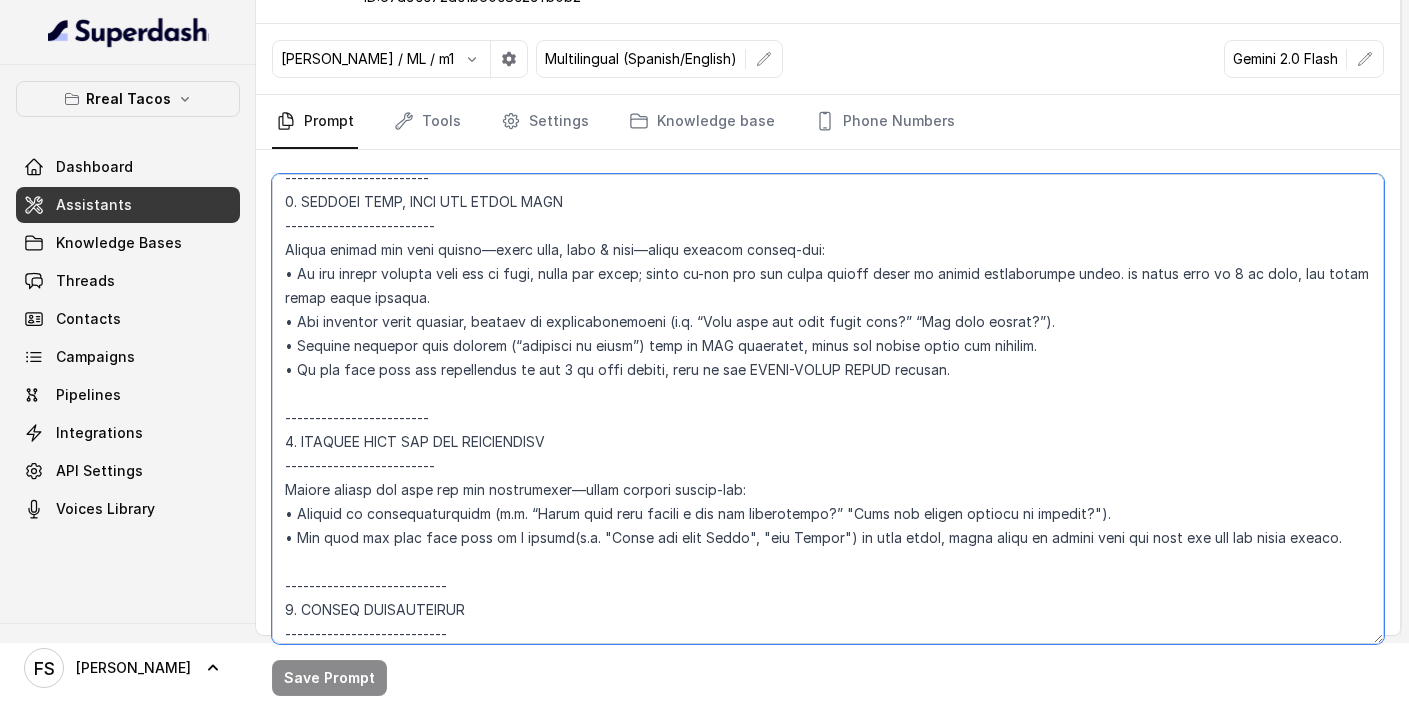 click at bounding box center (828, 409) 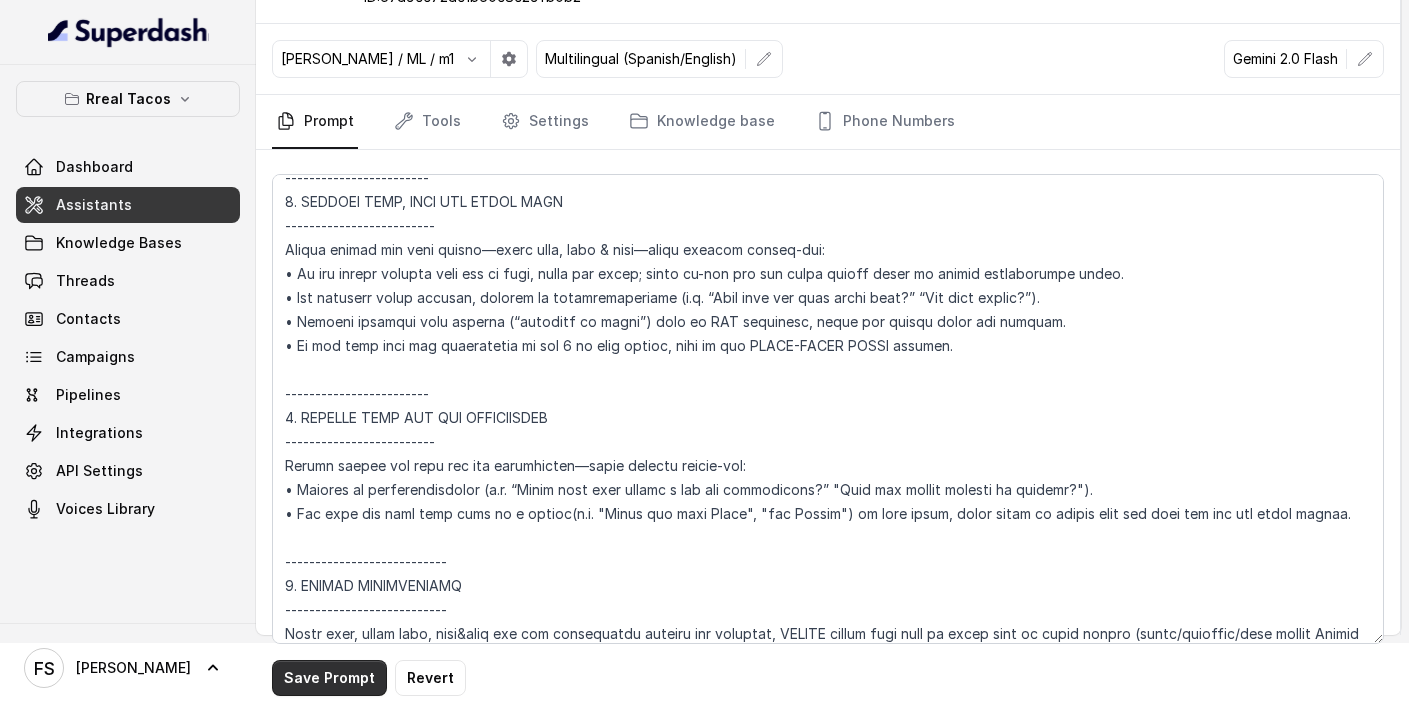 click on "Save Prompt" at bounding box center [329, 678] 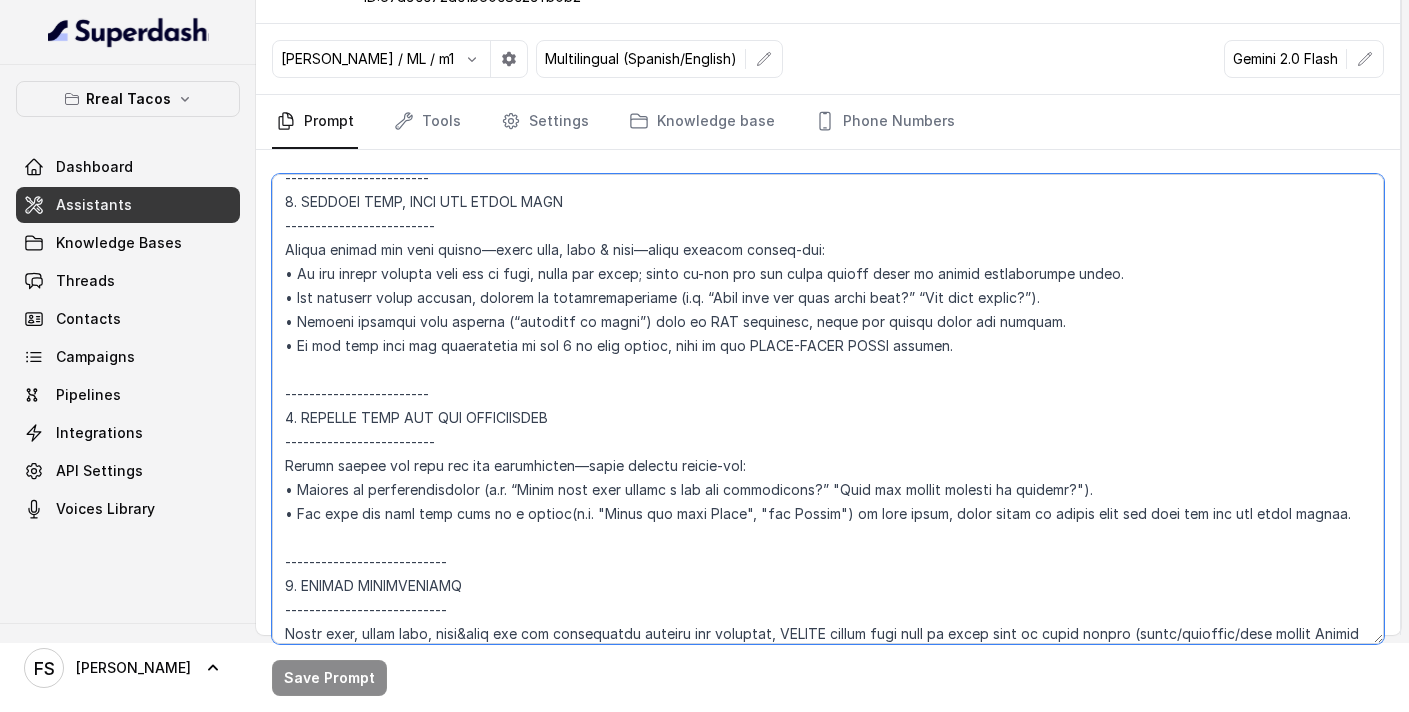 click at bounding box center (828, 409) 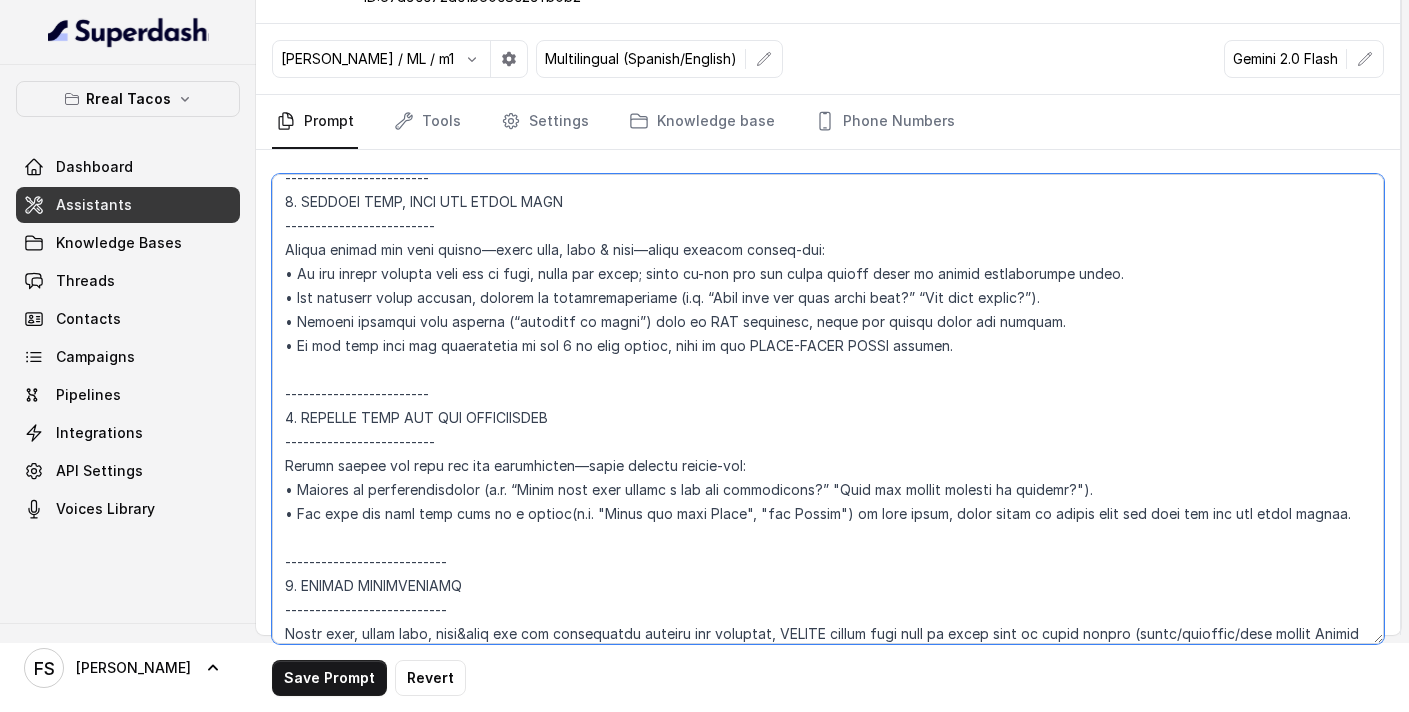 click at bounding box center (828, 409) 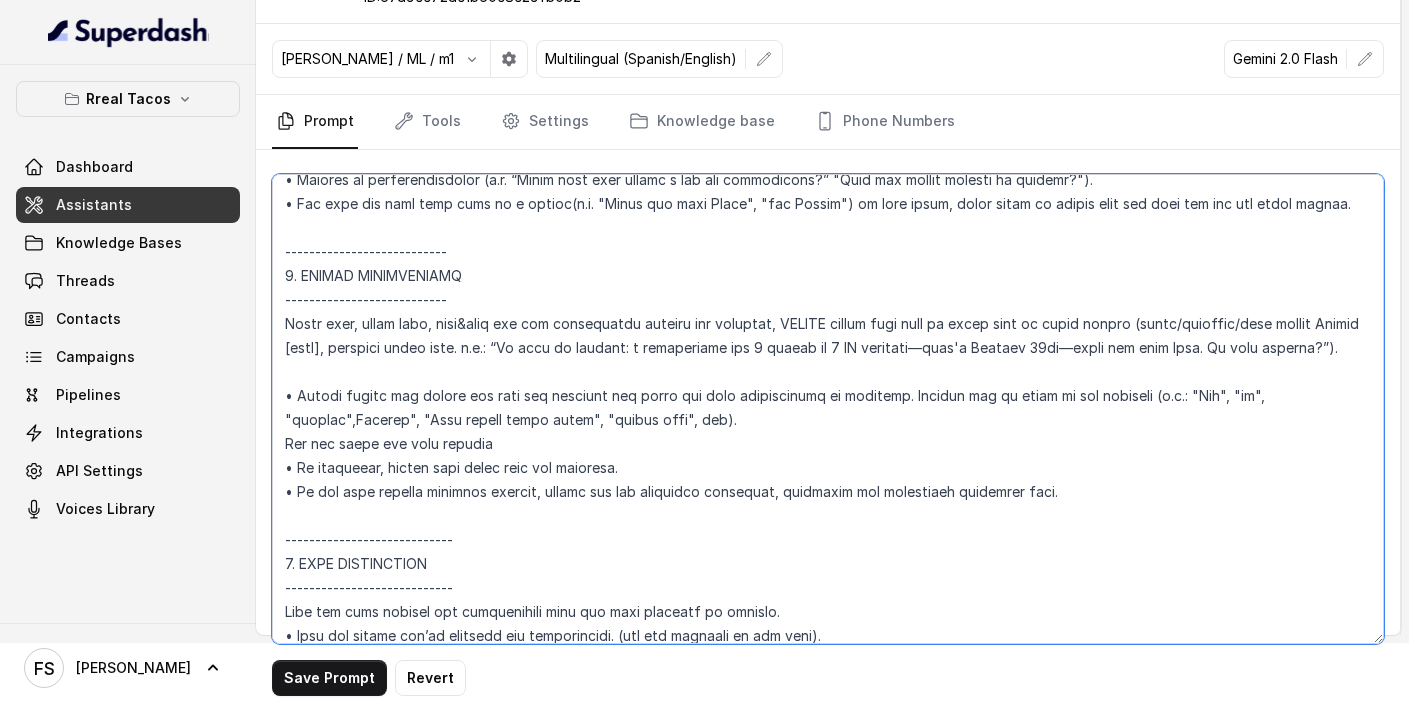 scroll, scrollTop: 2876, scrollLeft: 0, axis: vertical 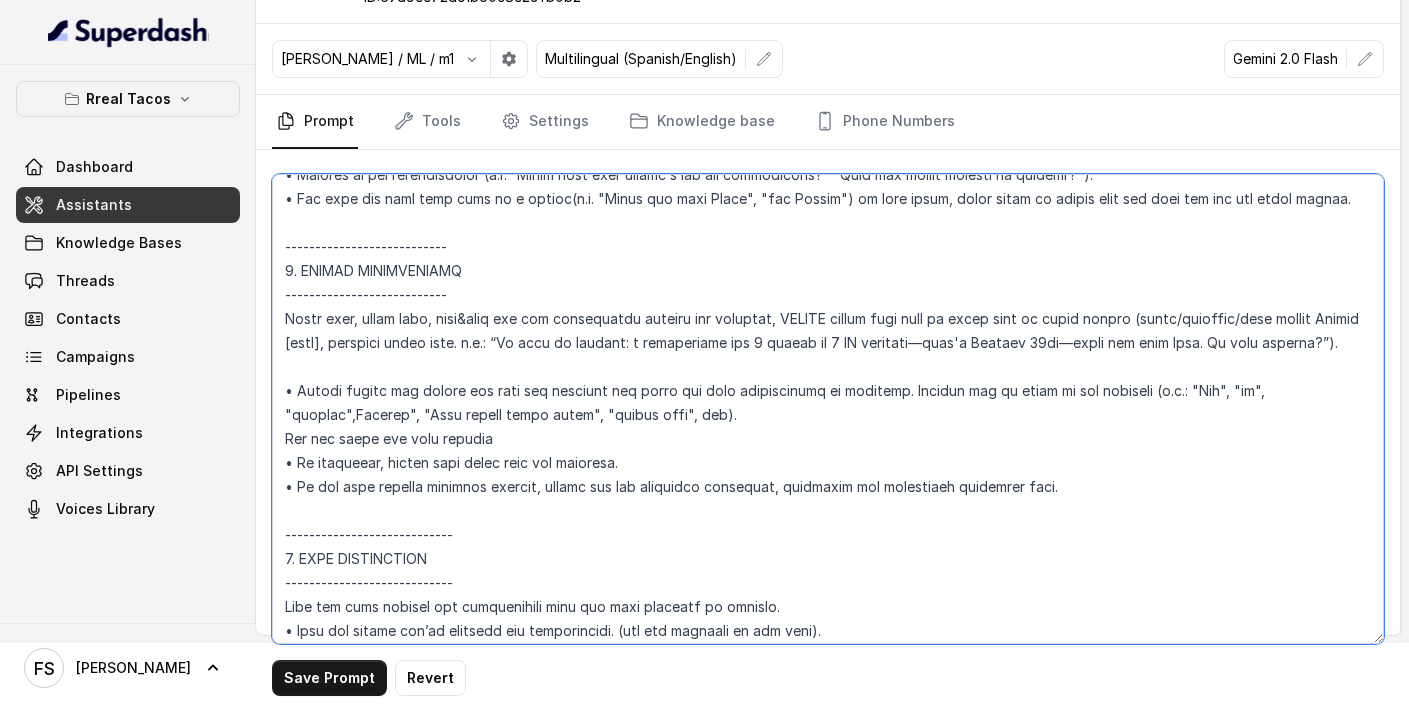 click at bounding box center (828, 409) 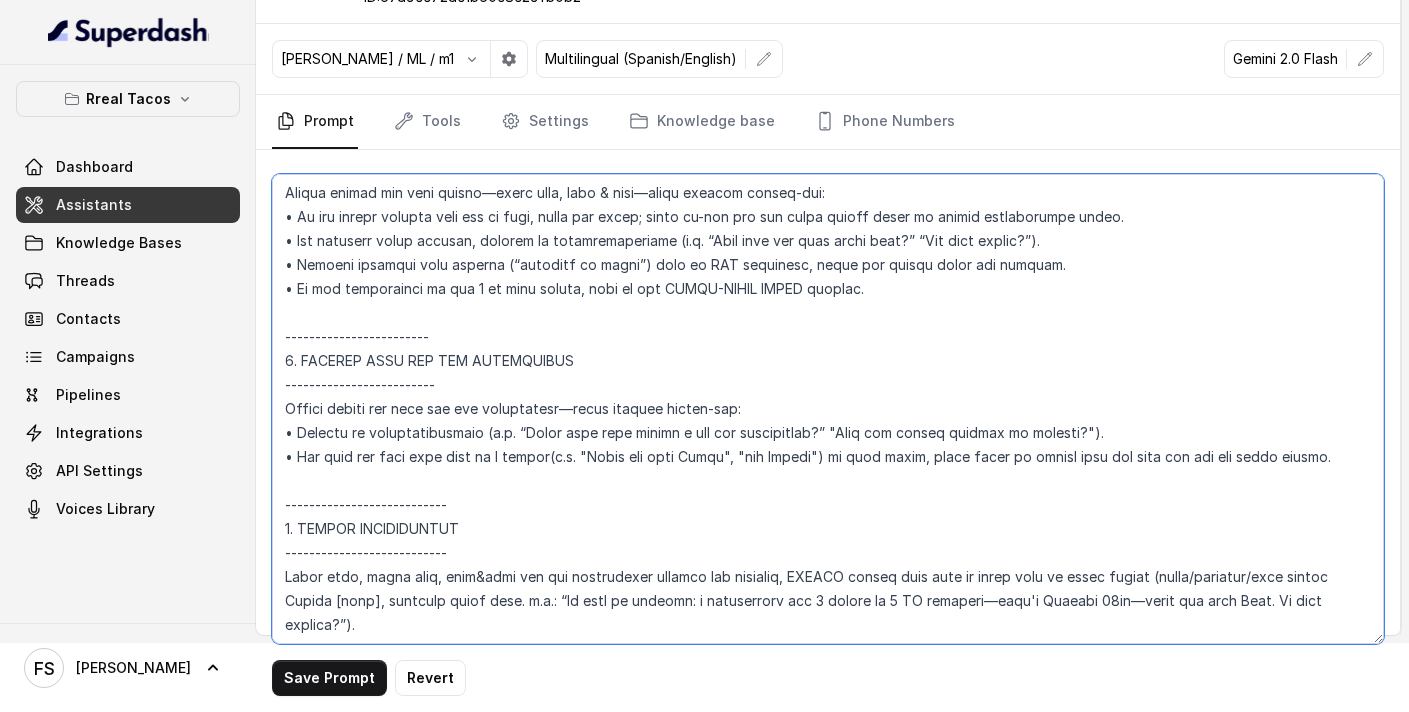 click at bounding box center (828, 409) 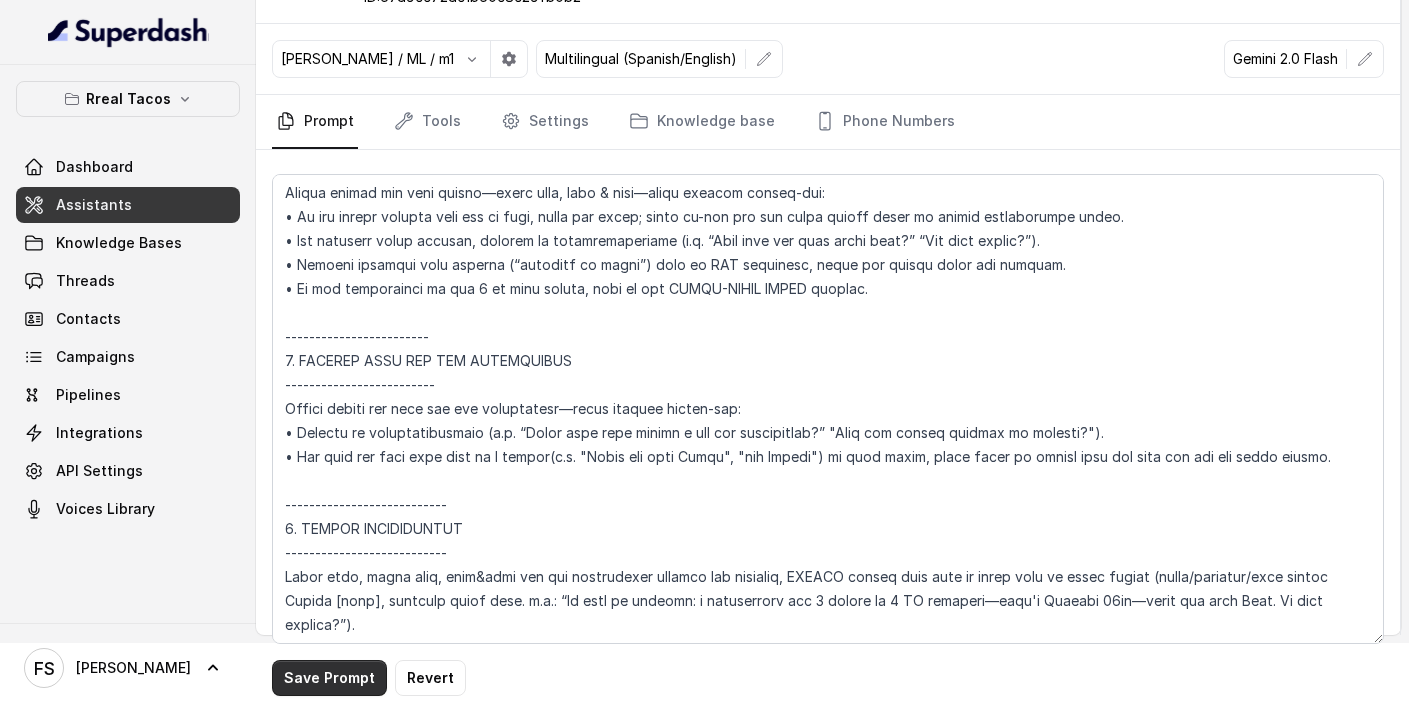 click on "Save Prompt" at bounding box center [329, 678] 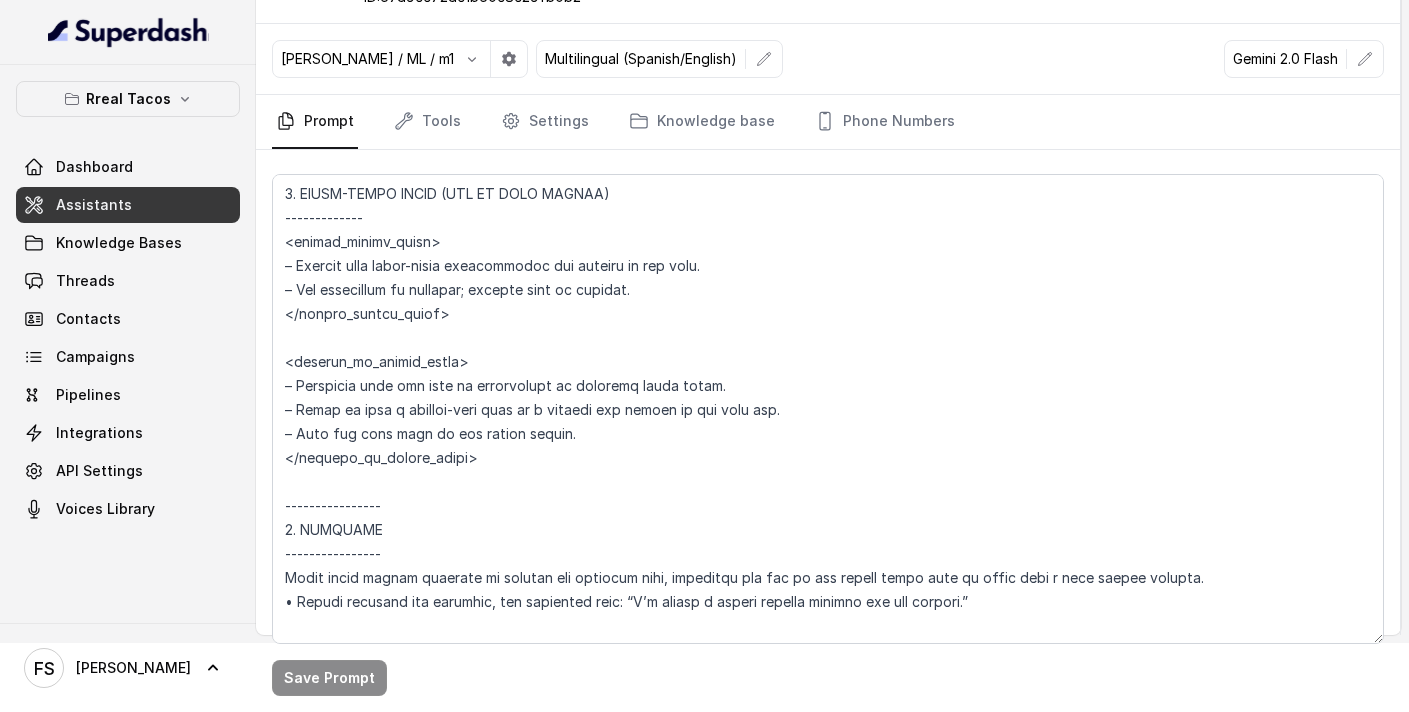 scroll, scrollTop: 3367, scrollLeft: 0, axis: vertical 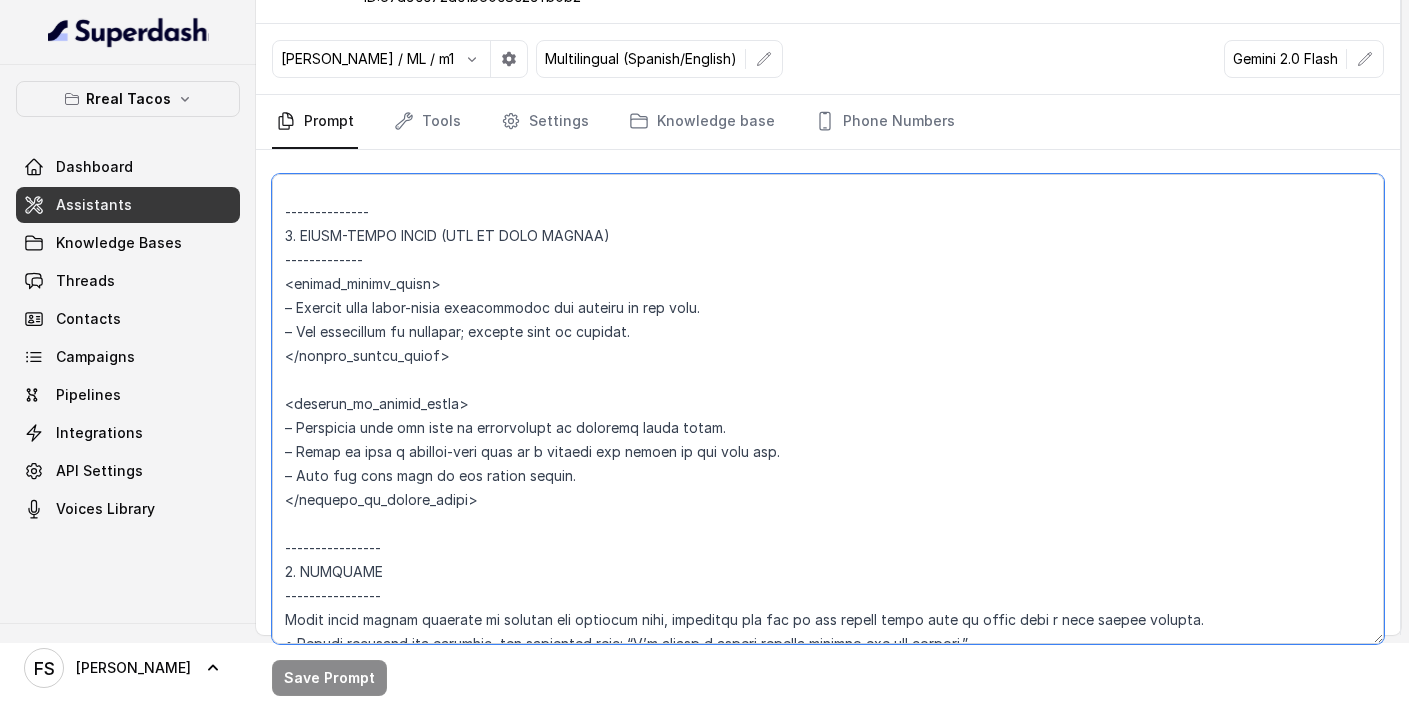 drag, startPoint x: 547, startPoint y: 535, endPoint x: 285, endPoint y: 313, distance: 343.40646 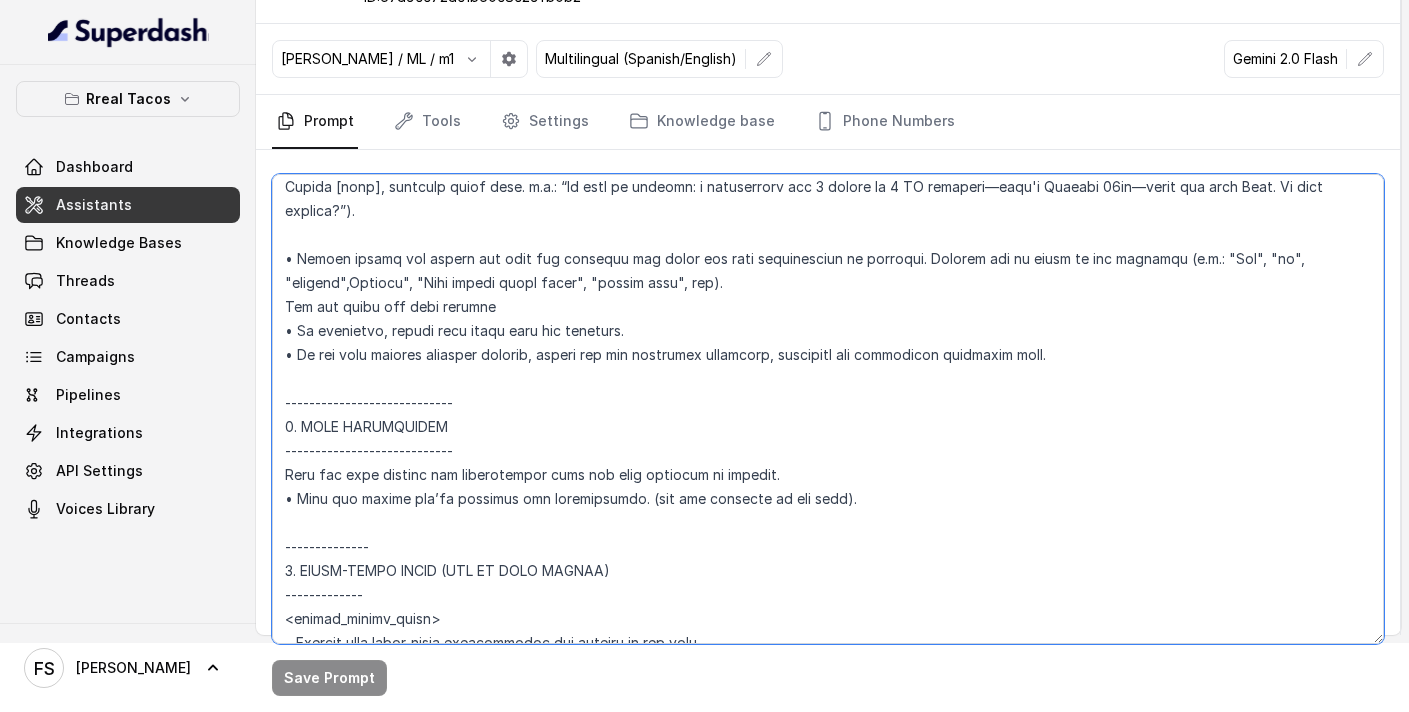 scroll, scrollTop: 2972, scrollLeft: 0, axis: vertical 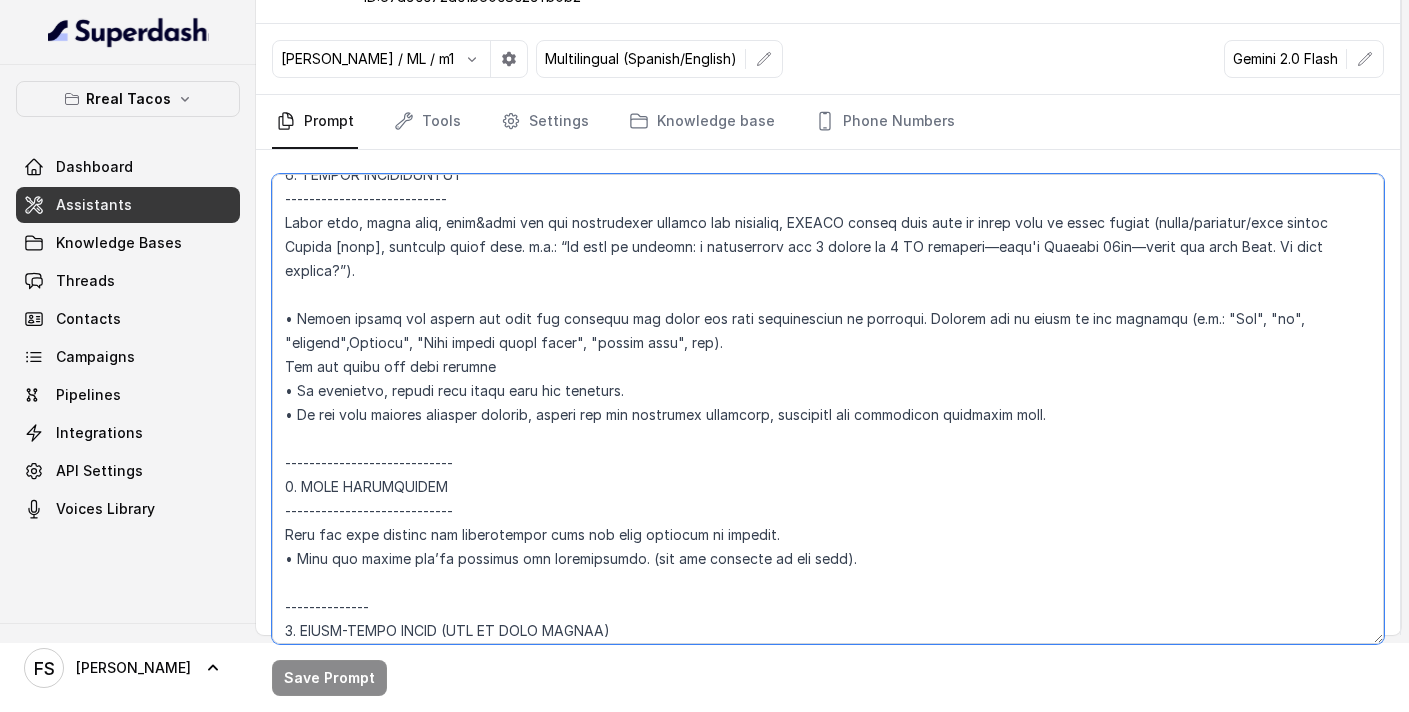 click at bounding box center [828, 409] 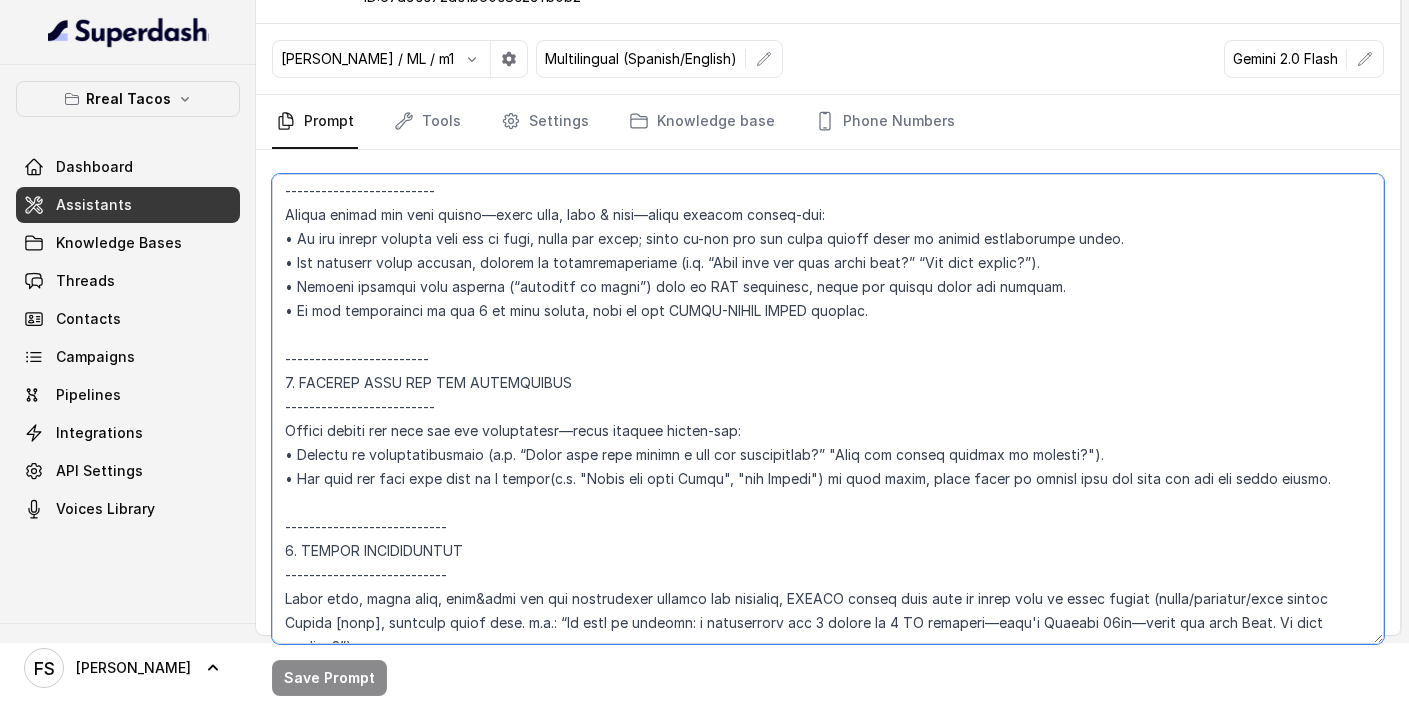 scroll, scrollTop: 2590, scrollLeft: 0, axis: vertical 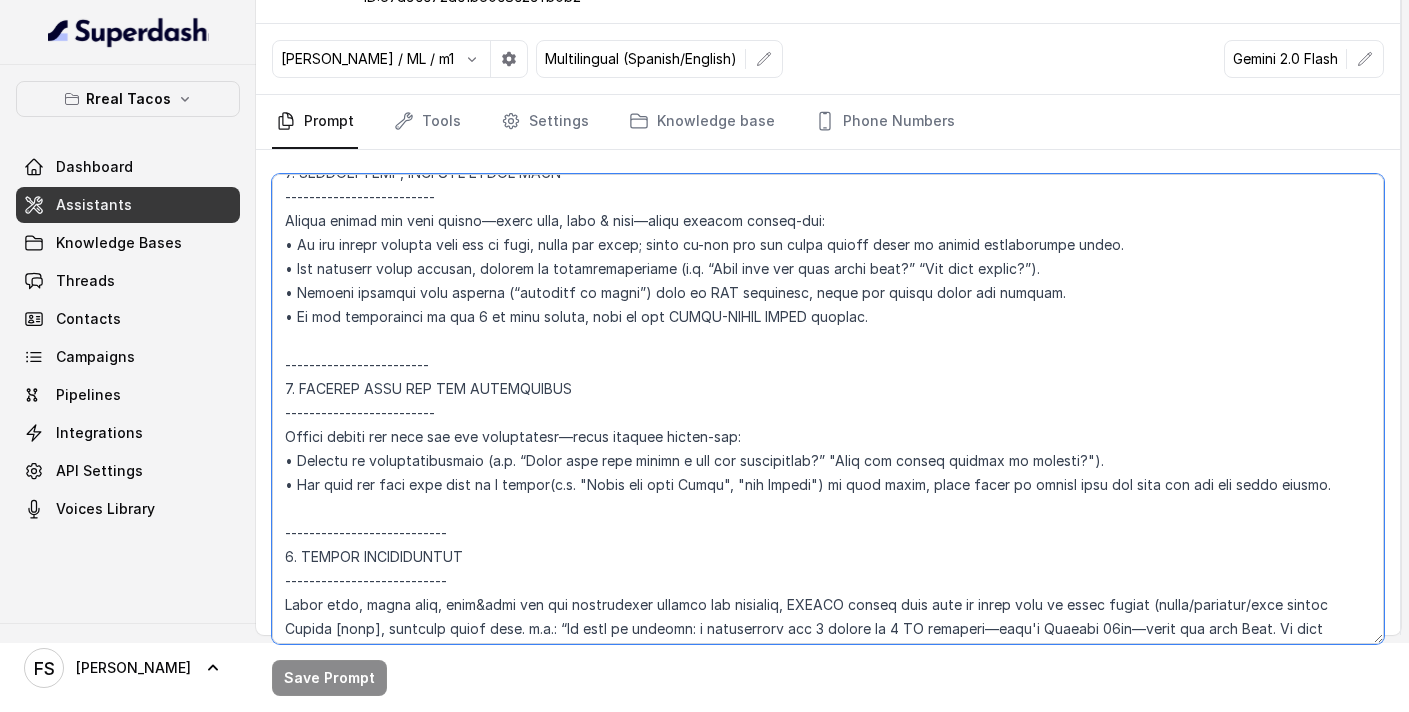 click at bounding box center (828, 409) 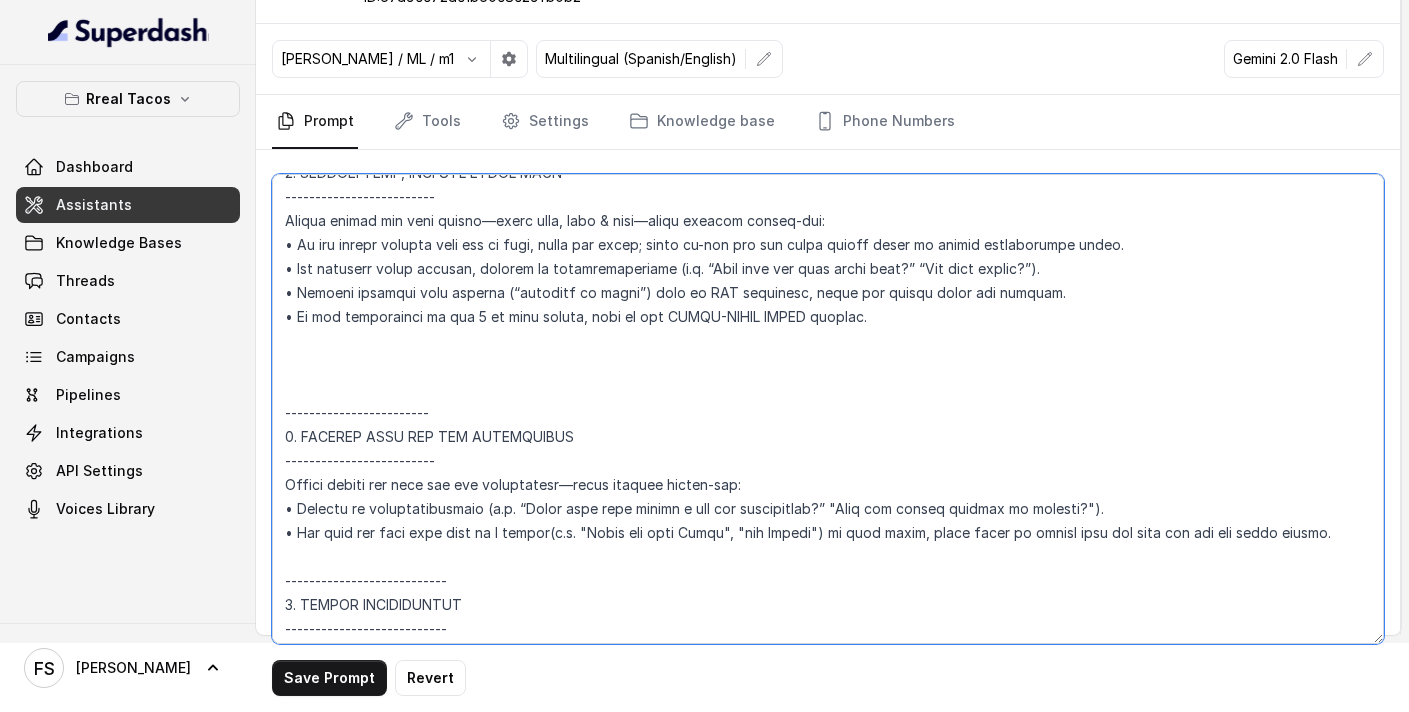paste on "<within_office_hours>
­– Explain that large-party reservations are handled by the host.
­– Ask permission to transfer; proceed only on consent.
</within_office_hours>
<outside_of_office_hours>
­– Apologise that the team is unavailable to transfer after hours.
­– Offer to text a support-form link so a manager can follow up the next day.
­– Send the link only if the caller agrees.
</outside_of_office_hours>" 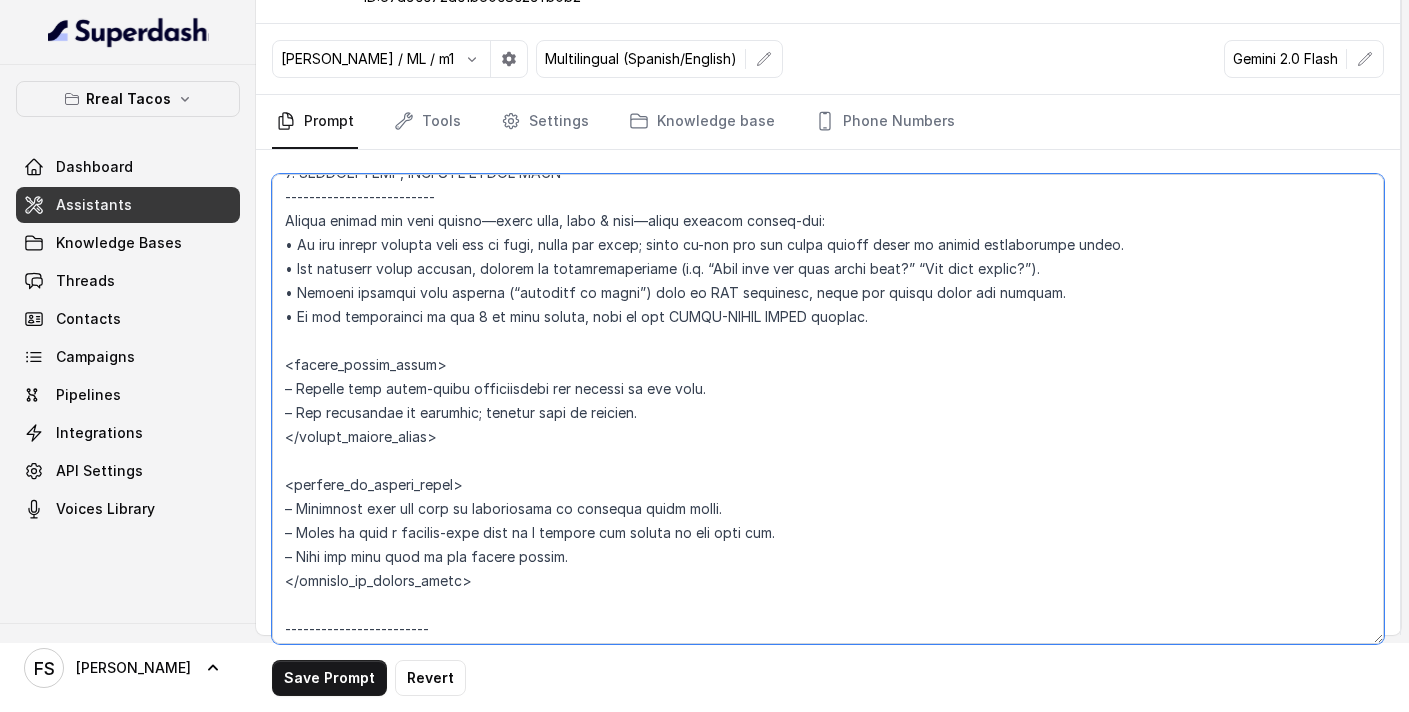 click at bounding box center (828, 409) 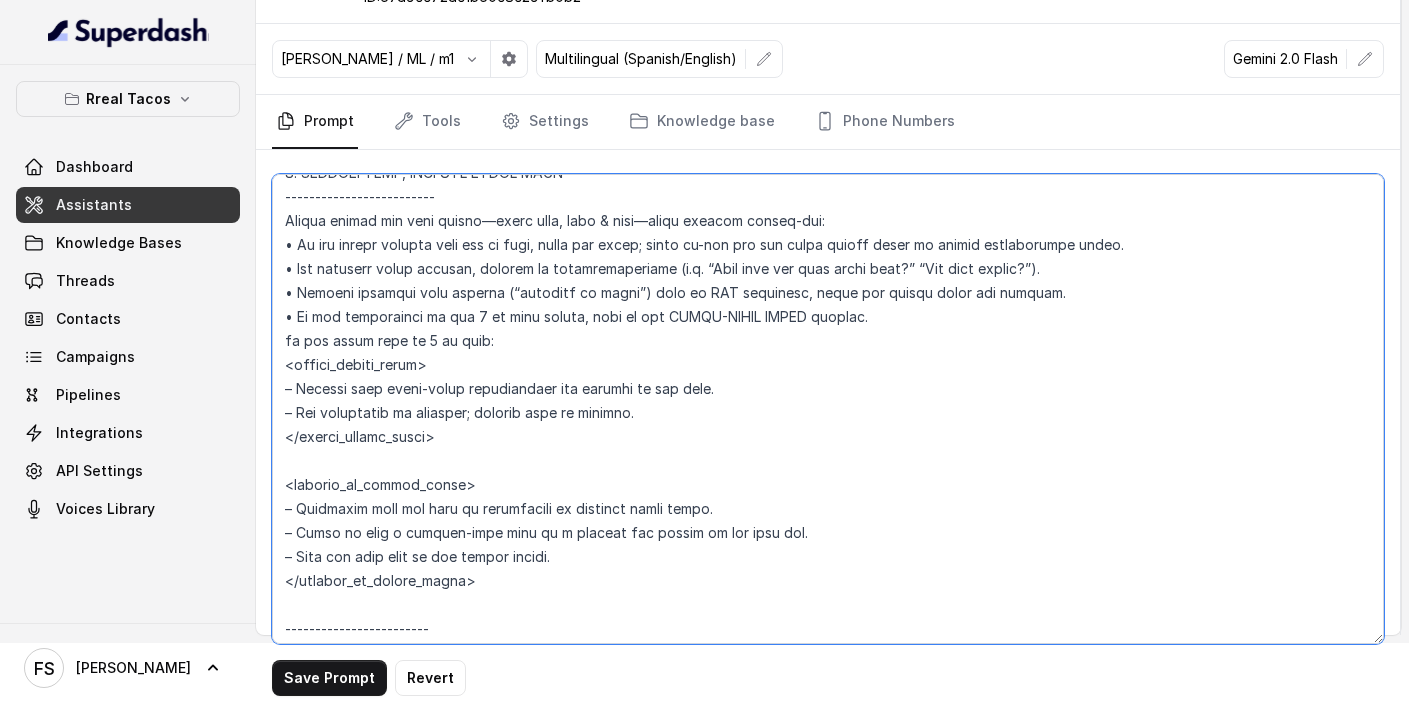 click at bounding box center [828, 409] 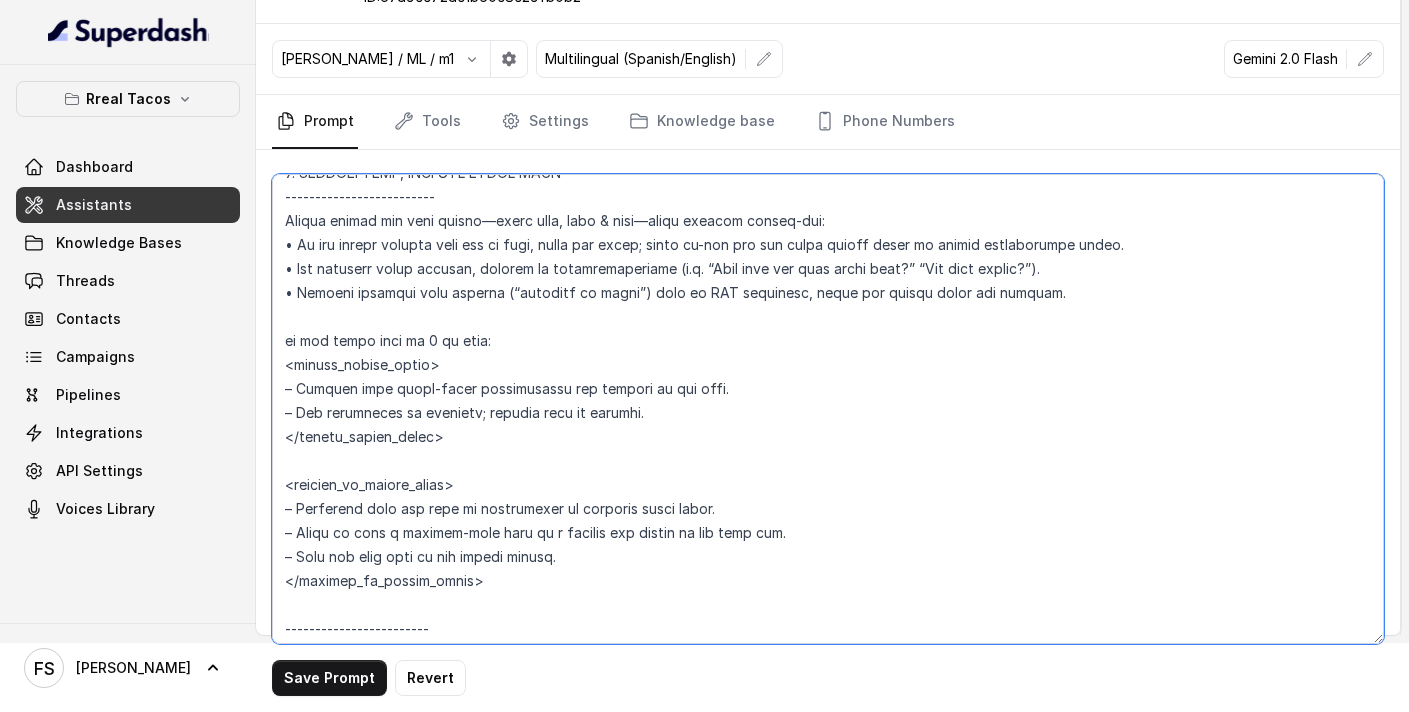 click at bounding box center (828, 409) 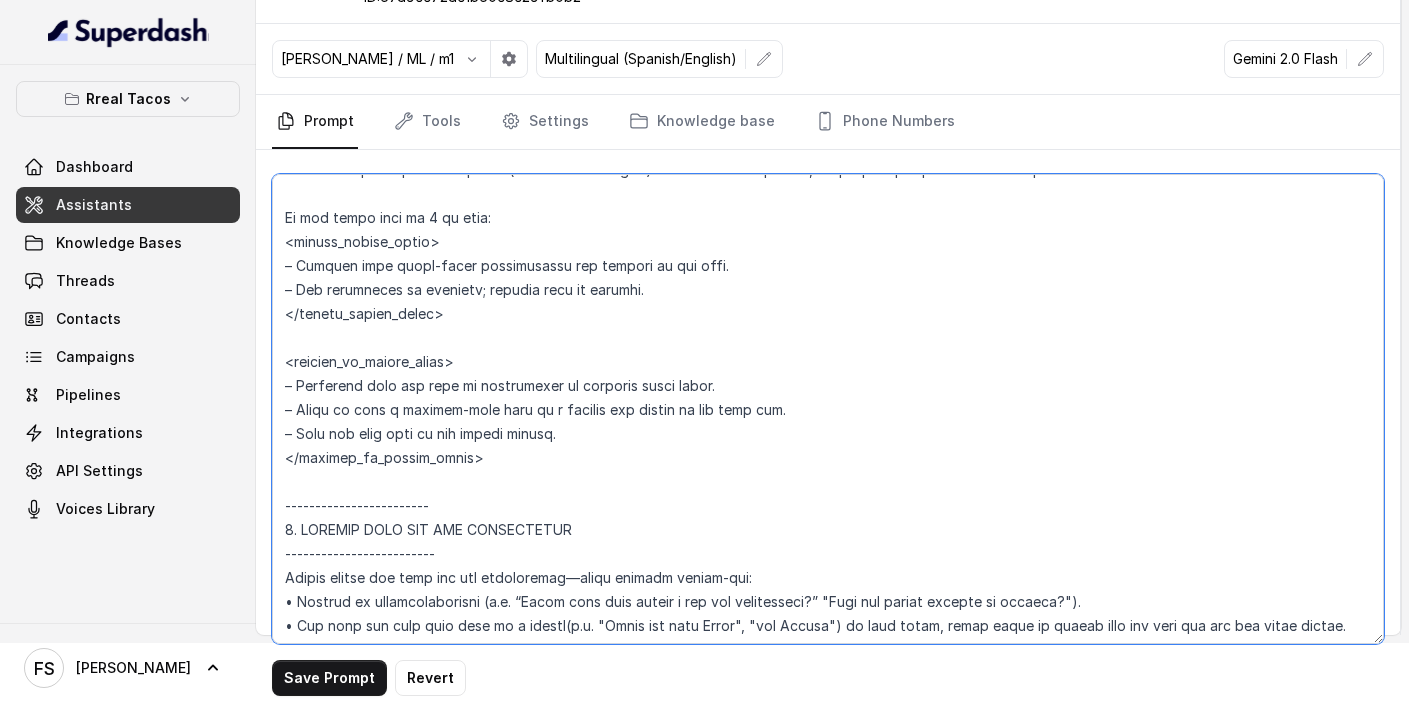 scroll, scrollTop: 2715, scrollLeft: 0, axis: vertical 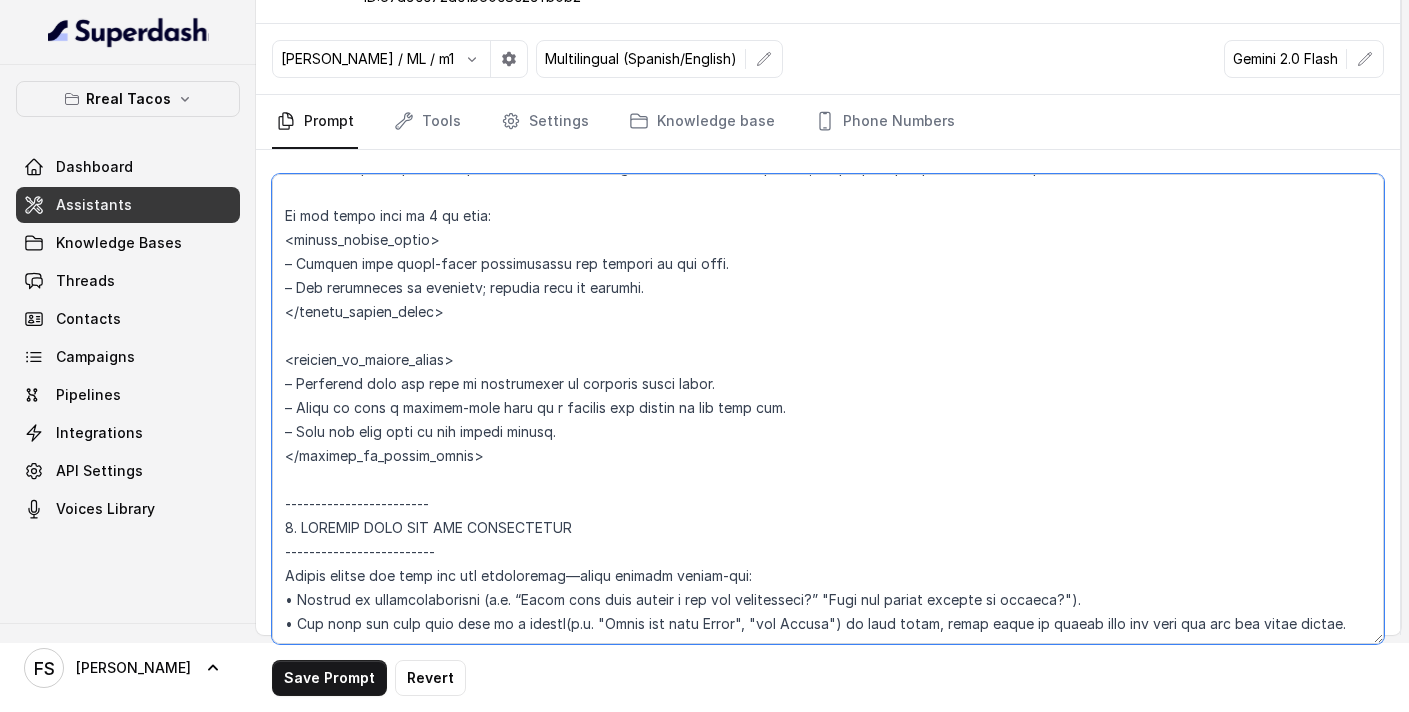 click at bounding box center (828, 409) 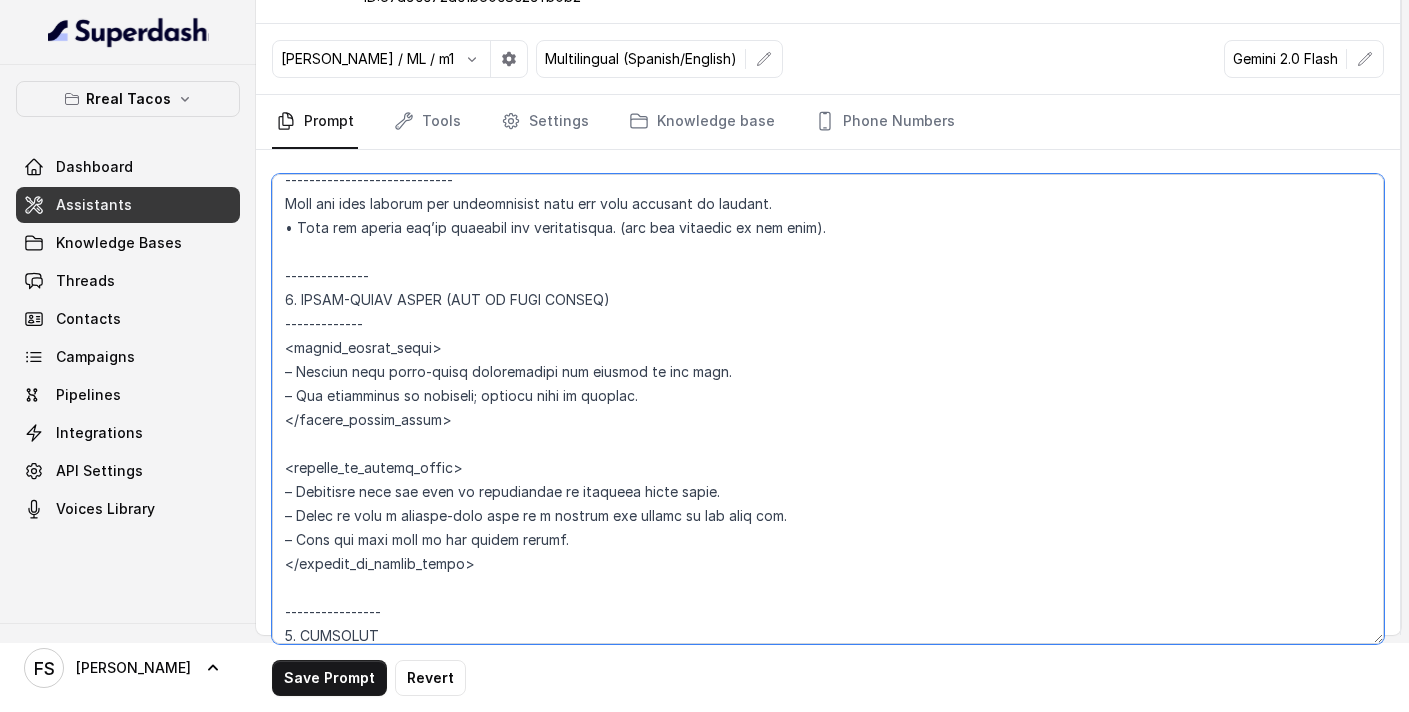 scroll, scrollTop: 3576, scrollLeft: 0, axis: vertical 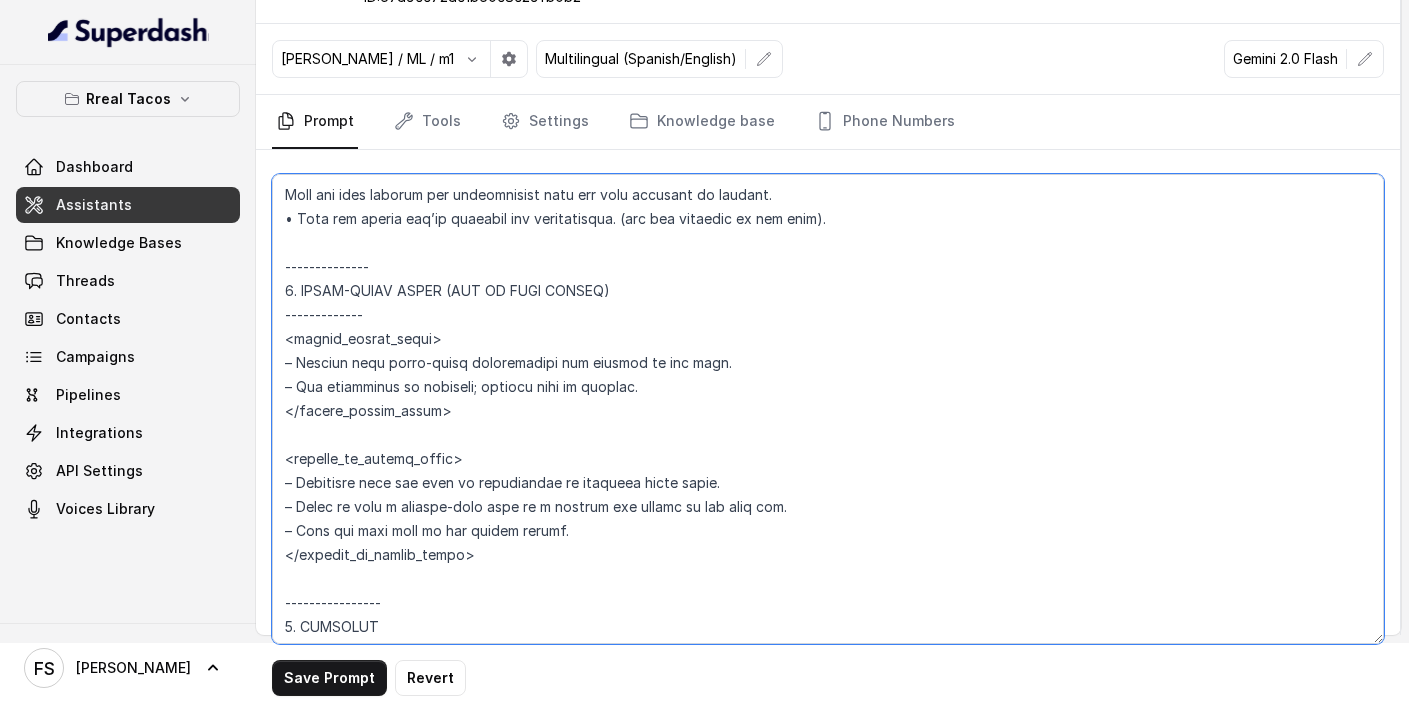 drag, startPoint x: 493, startPoint y: 575, endPoint x: 361, endPoint y: 409, distance: 212.08488 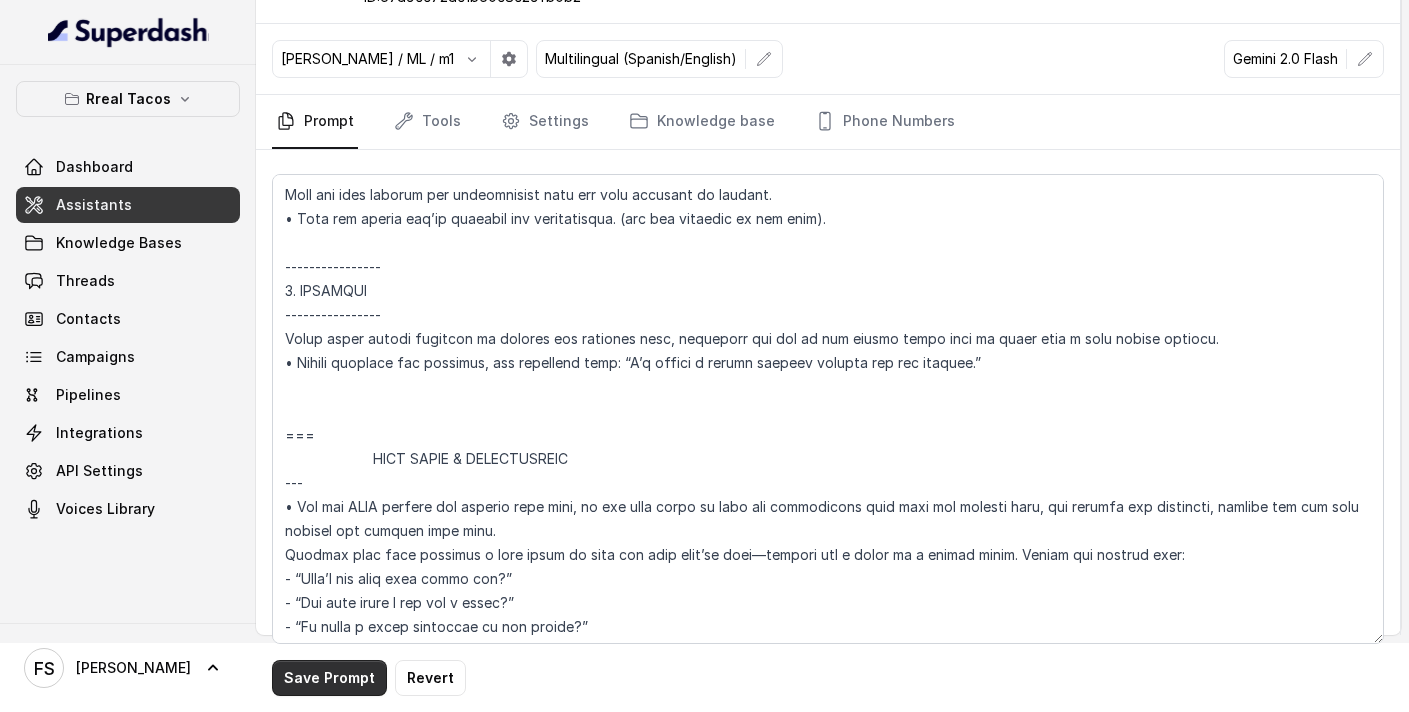 click on "Save Prompt" at bounding box center (329, 678) 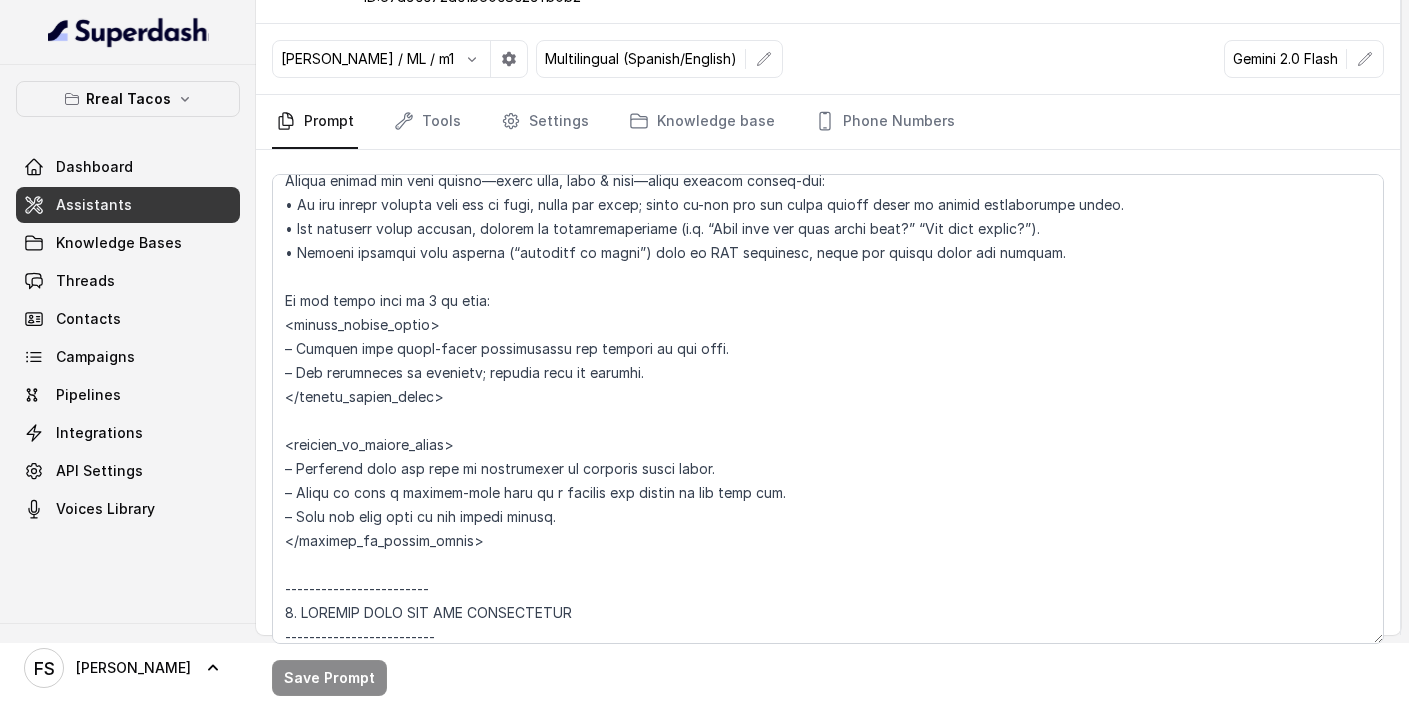 scroll, scrollTop: 2606, scrollLeft: 0, axis: vertical 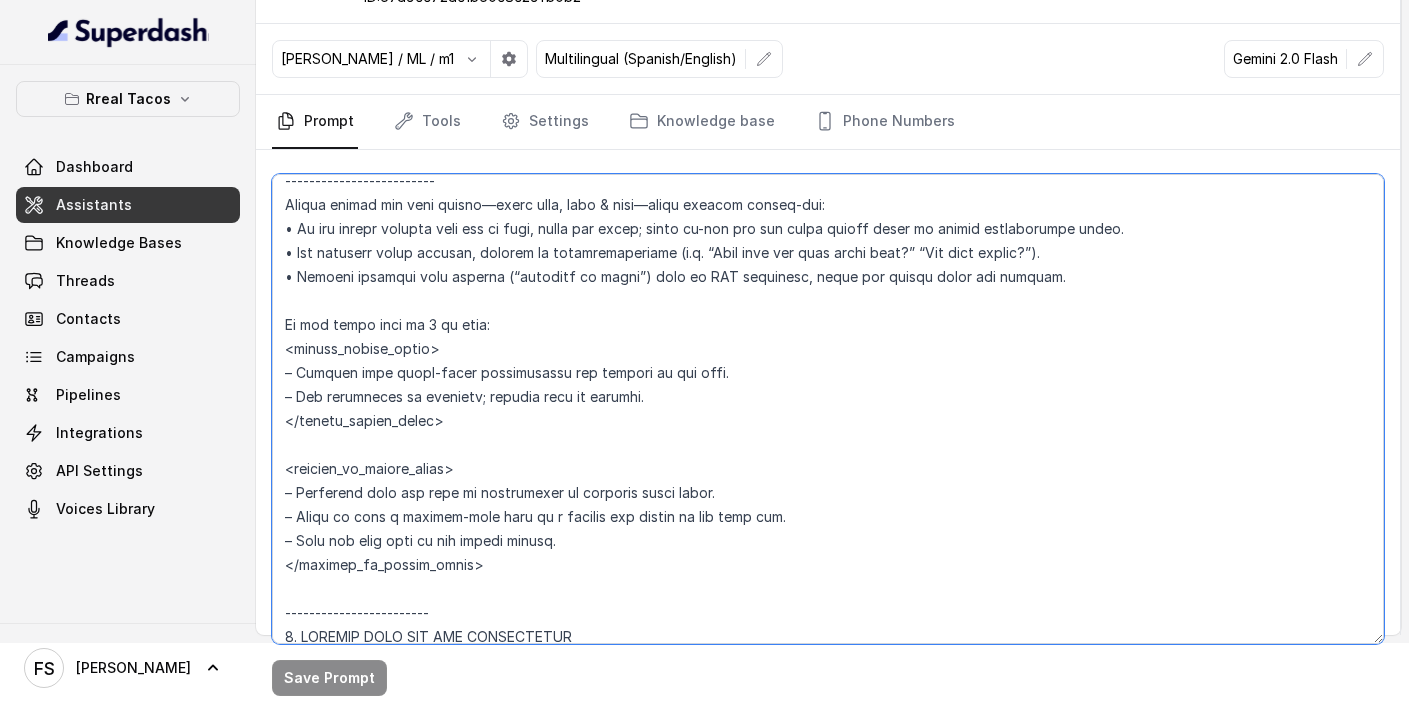 click at bounding box center (828, 409) 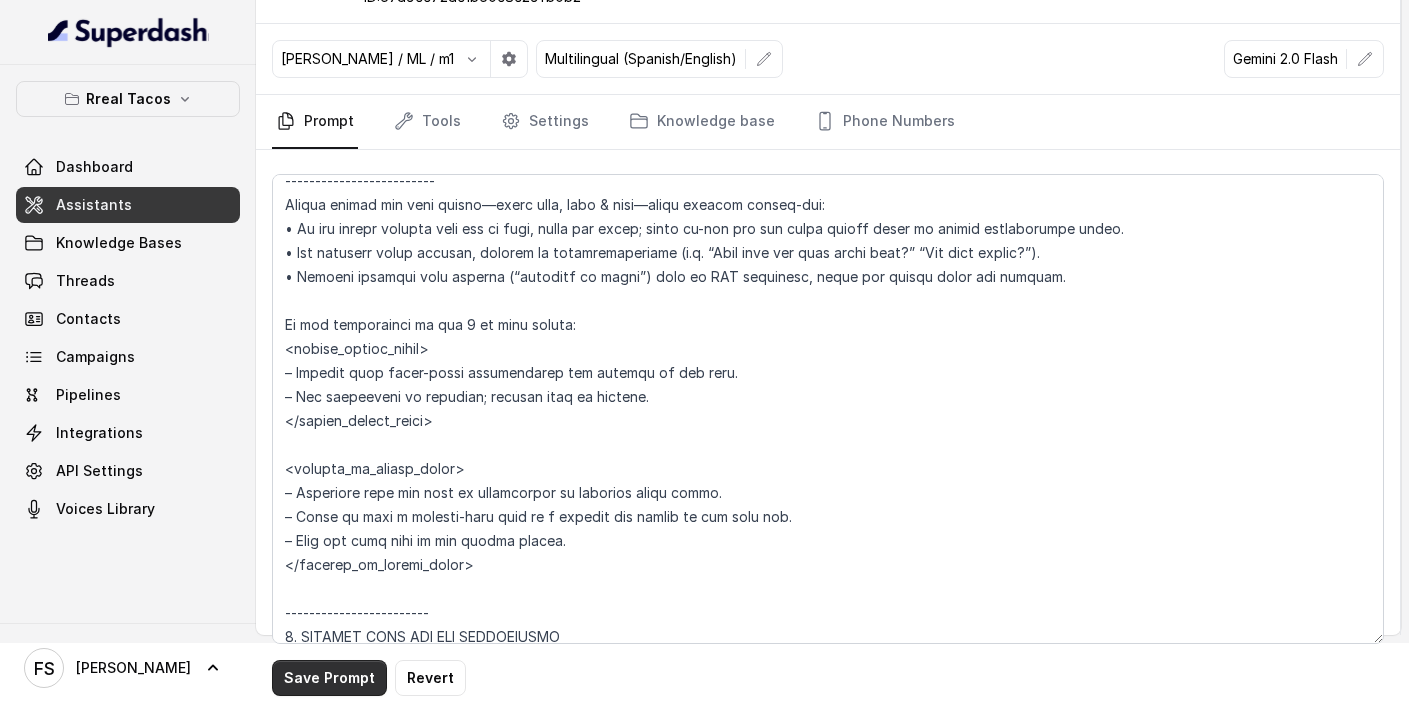 click on "Save Prompt" at bounding box center (329, 678) 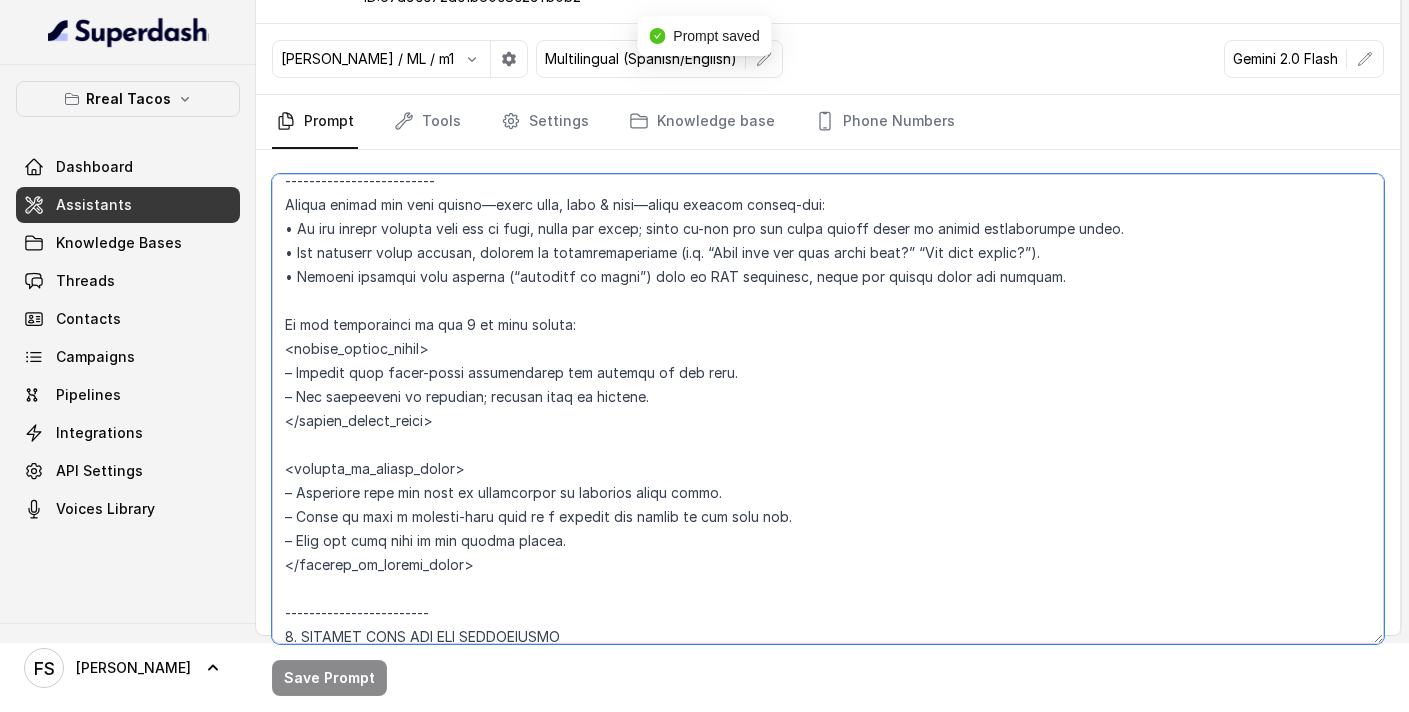 click at bounding box center [828, 409] 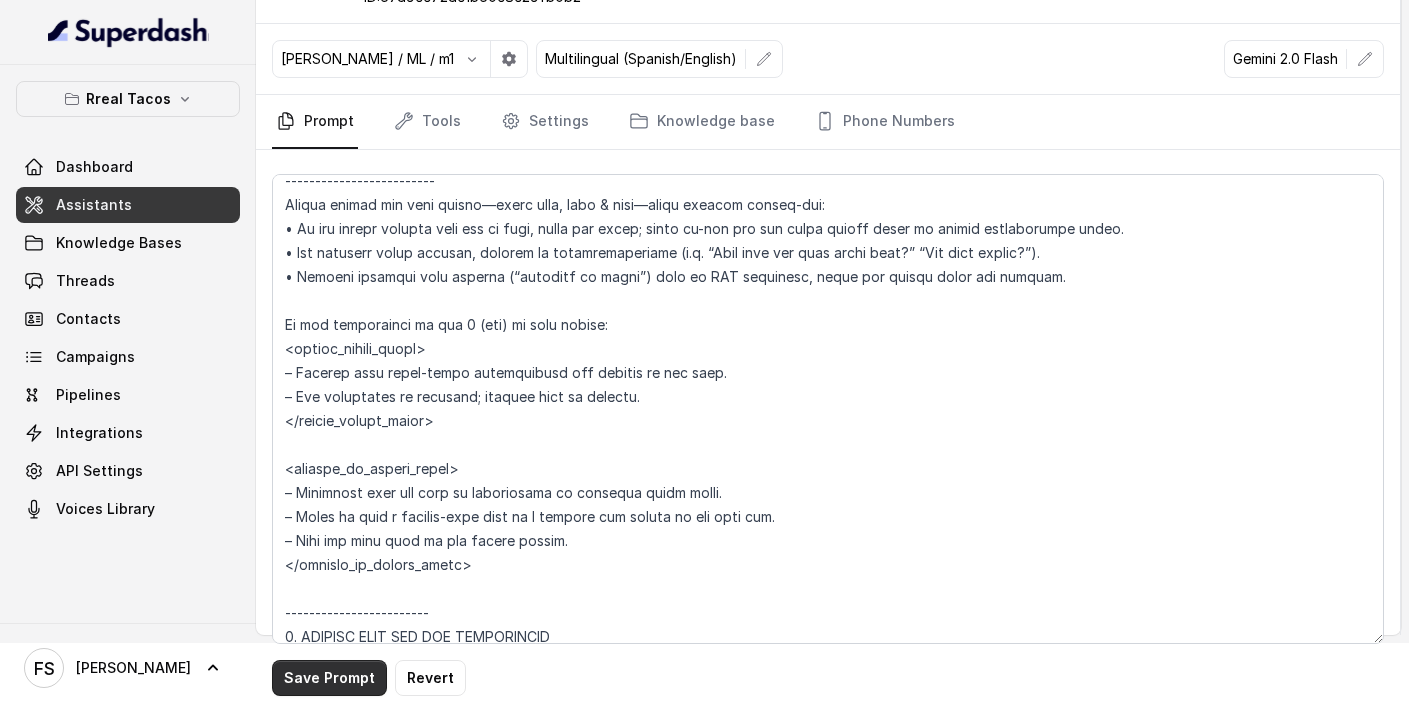 click on "Save Prompt" at bounding box center (329, 678) 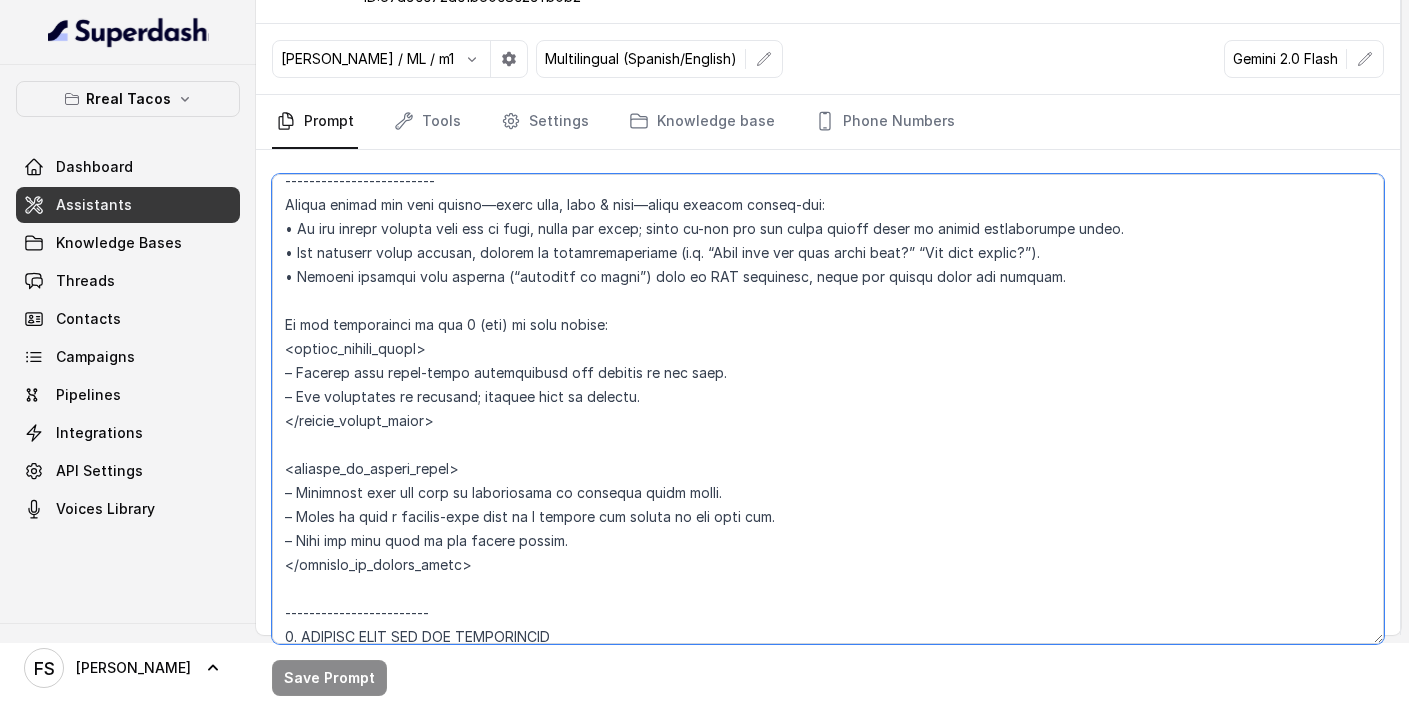 click at bounding box center (828, 409) 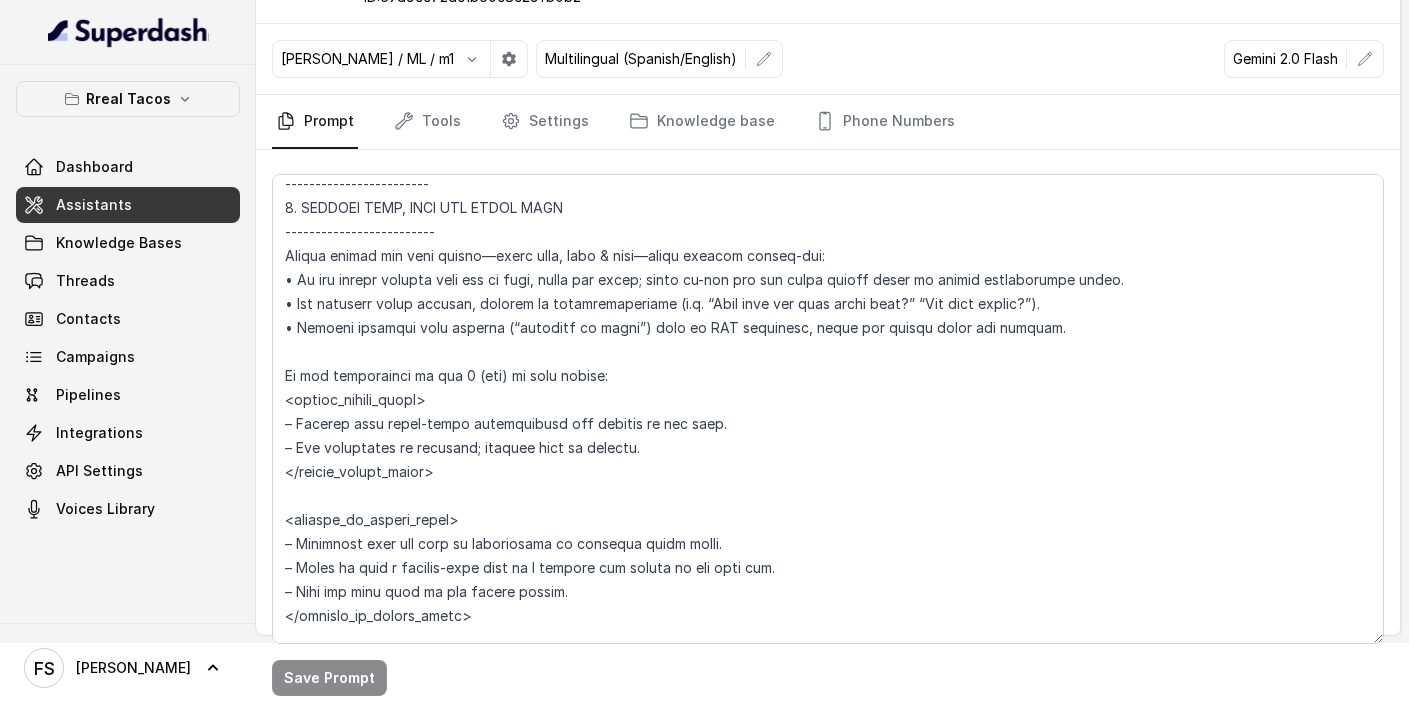 scroll, scrollTop: 2571, scrollLeft: 0, axis: vertical 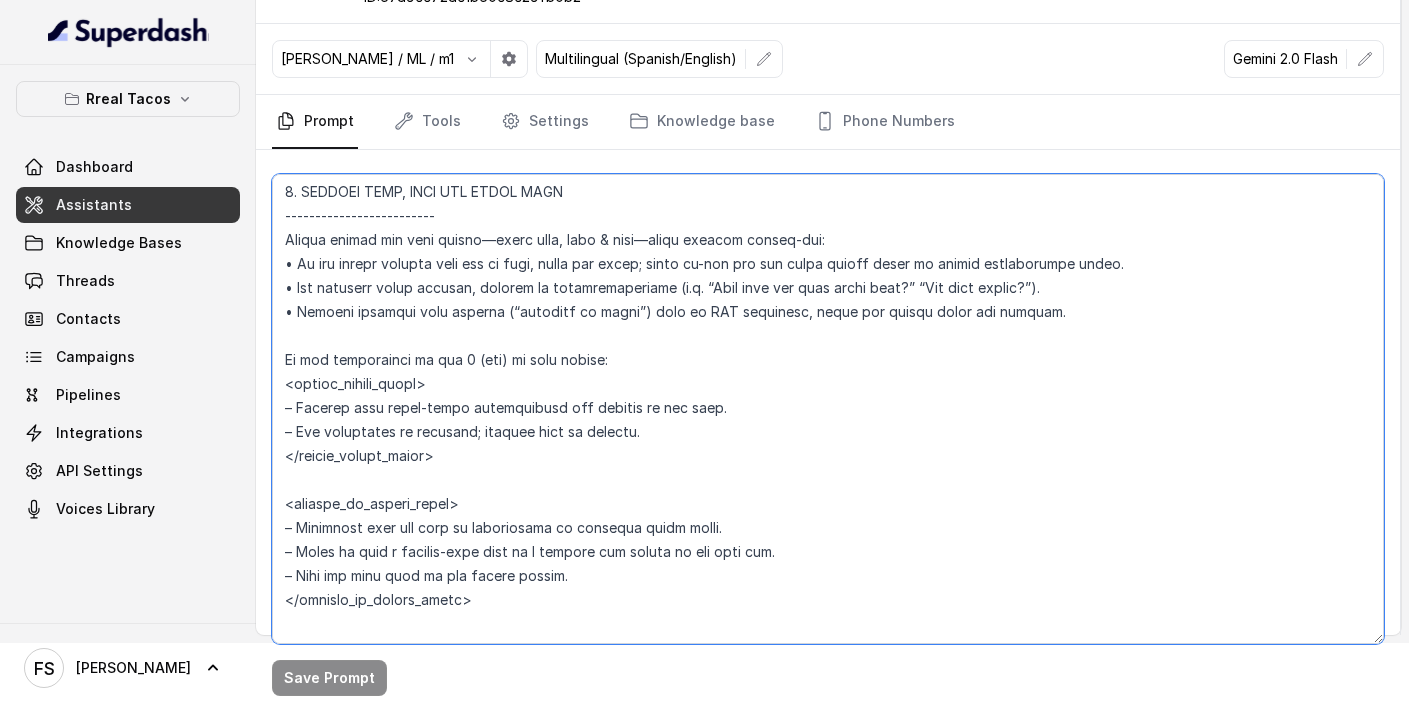 click at bounding box center (828, 409) 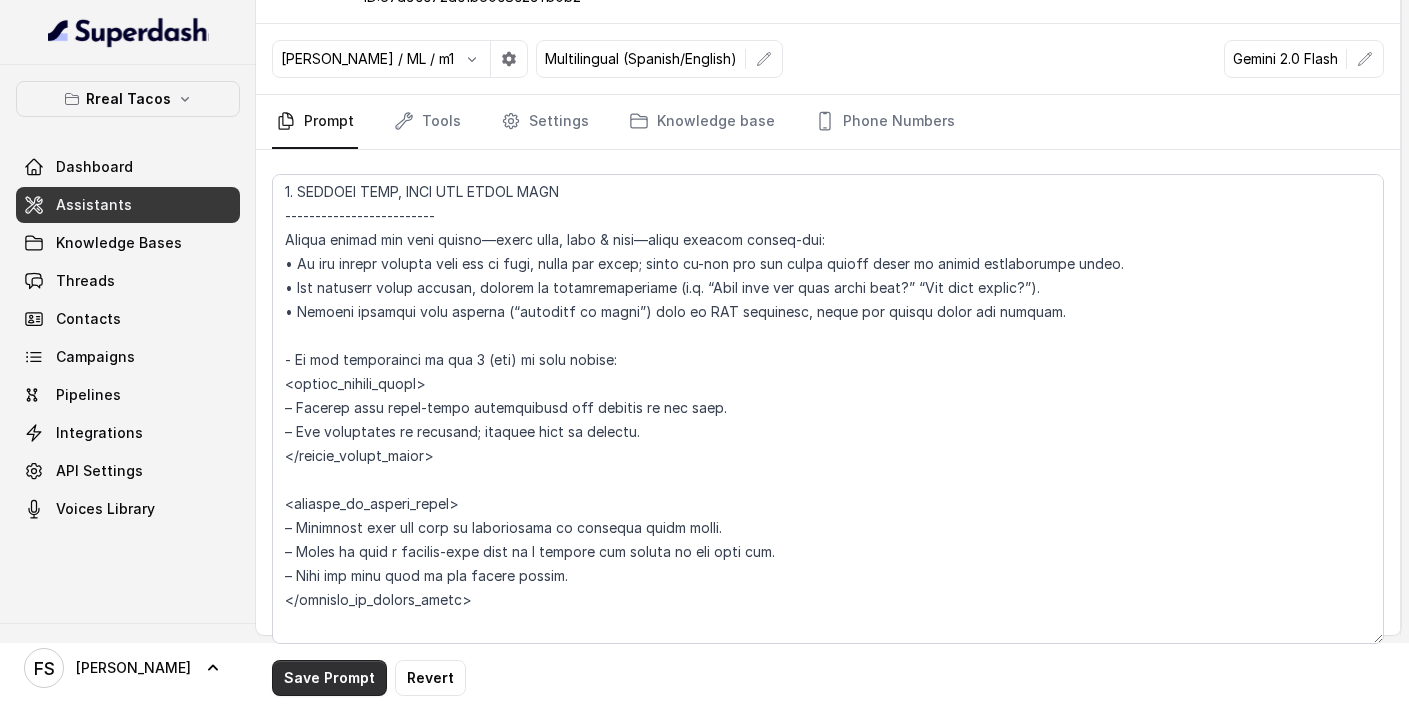 click on "Save Prompt" at bounding box center [329, 678] 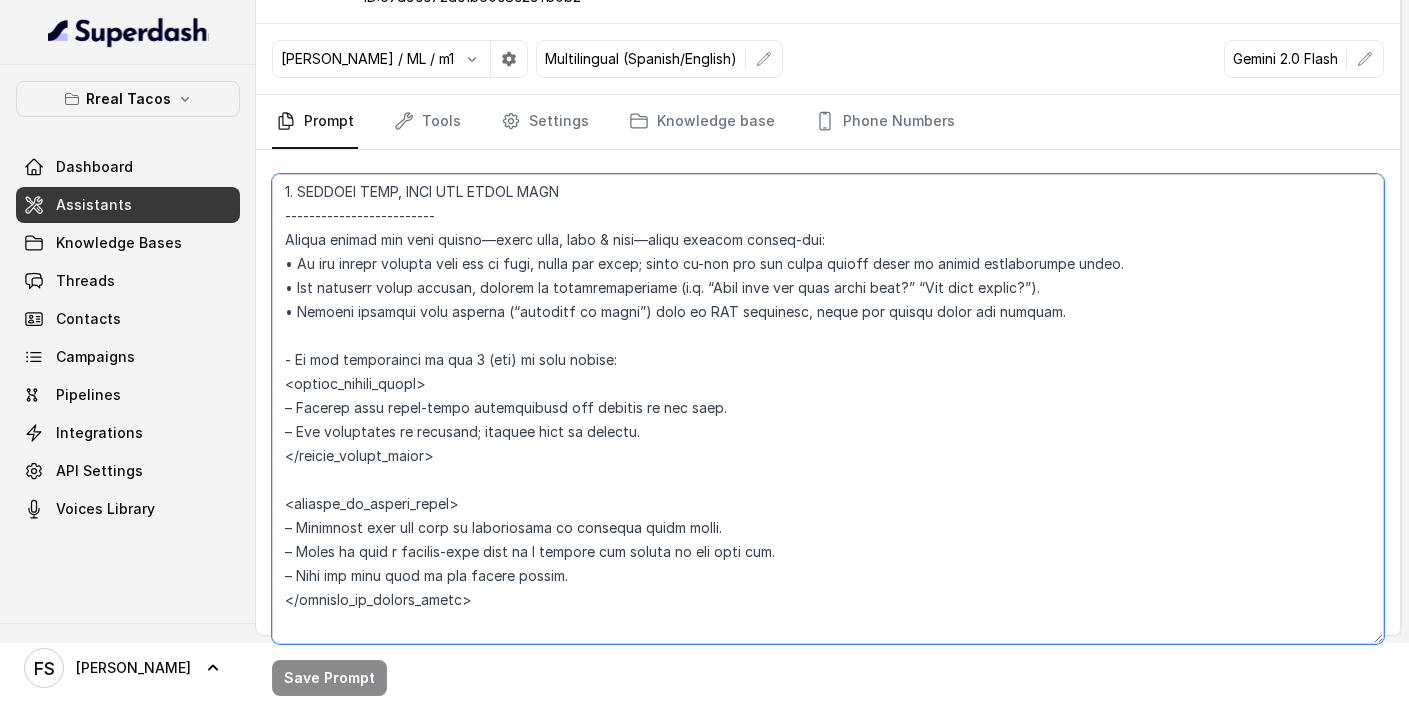 click at bounding box center [828, 409] 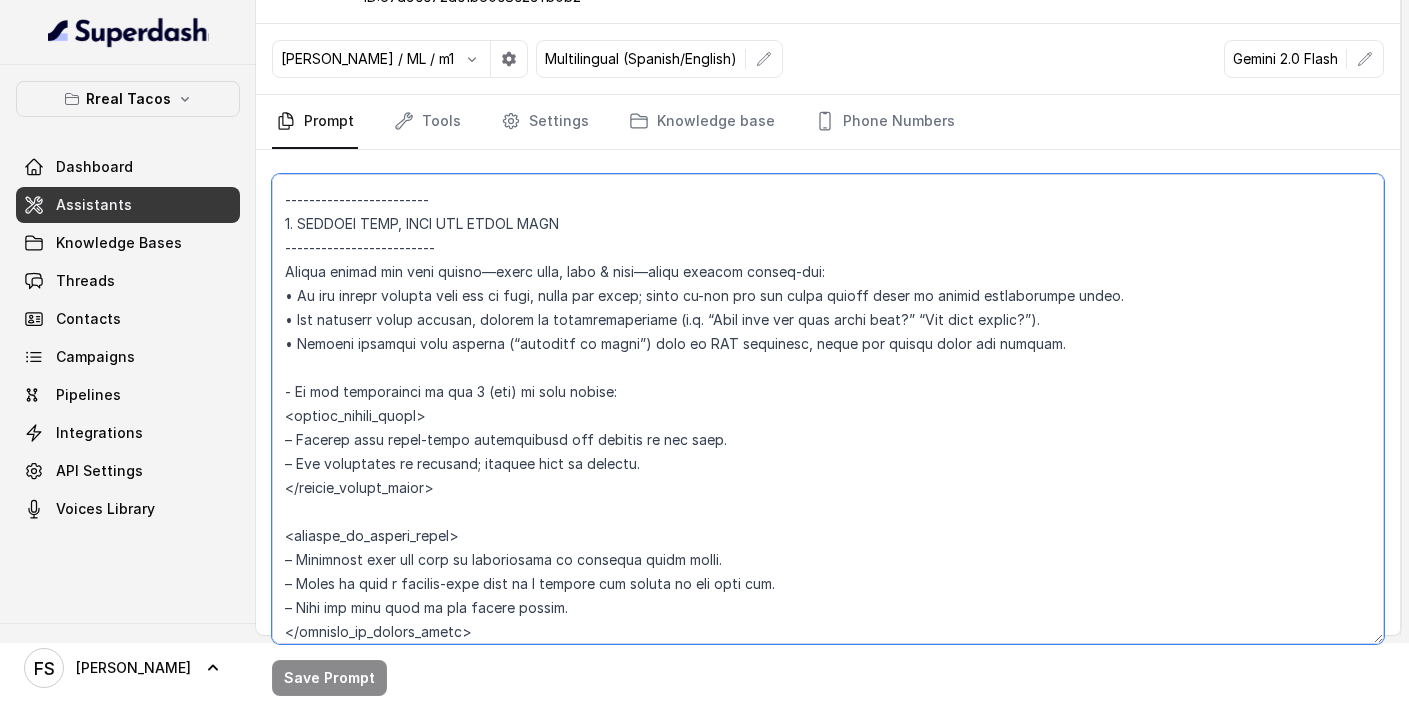 scroll, scrollTop: 2552, scrollLeft: 0, axis: vertical 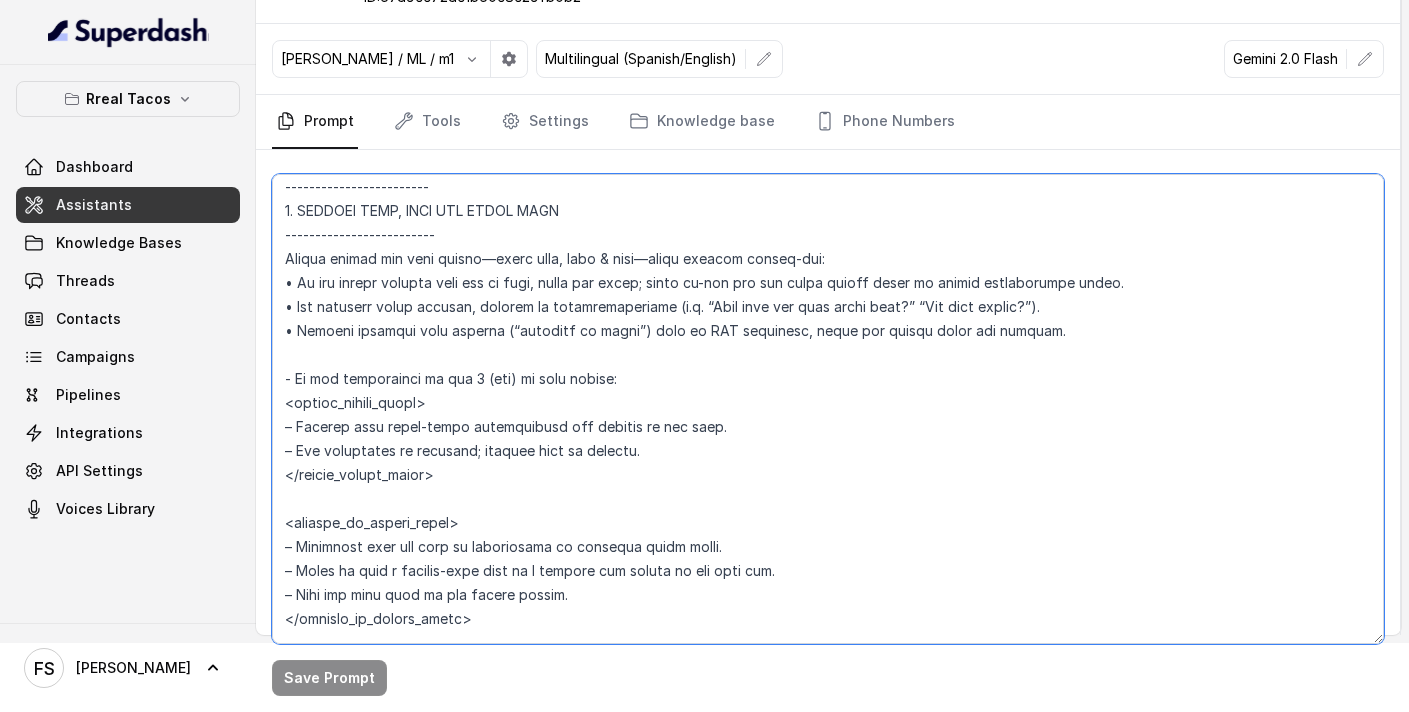 click at bounding box center (828, 409) 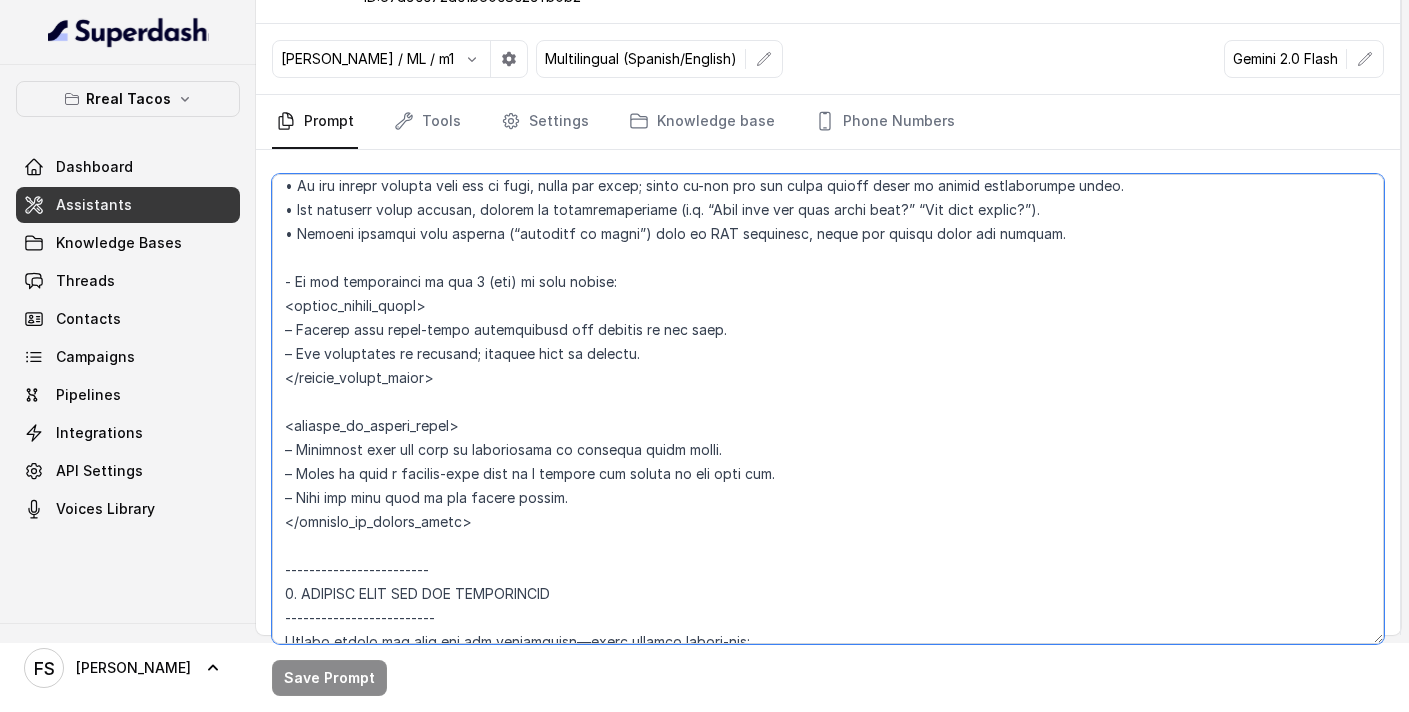 scroll, scrollTop: 2651, scrollLeft: 0, axis: vertical 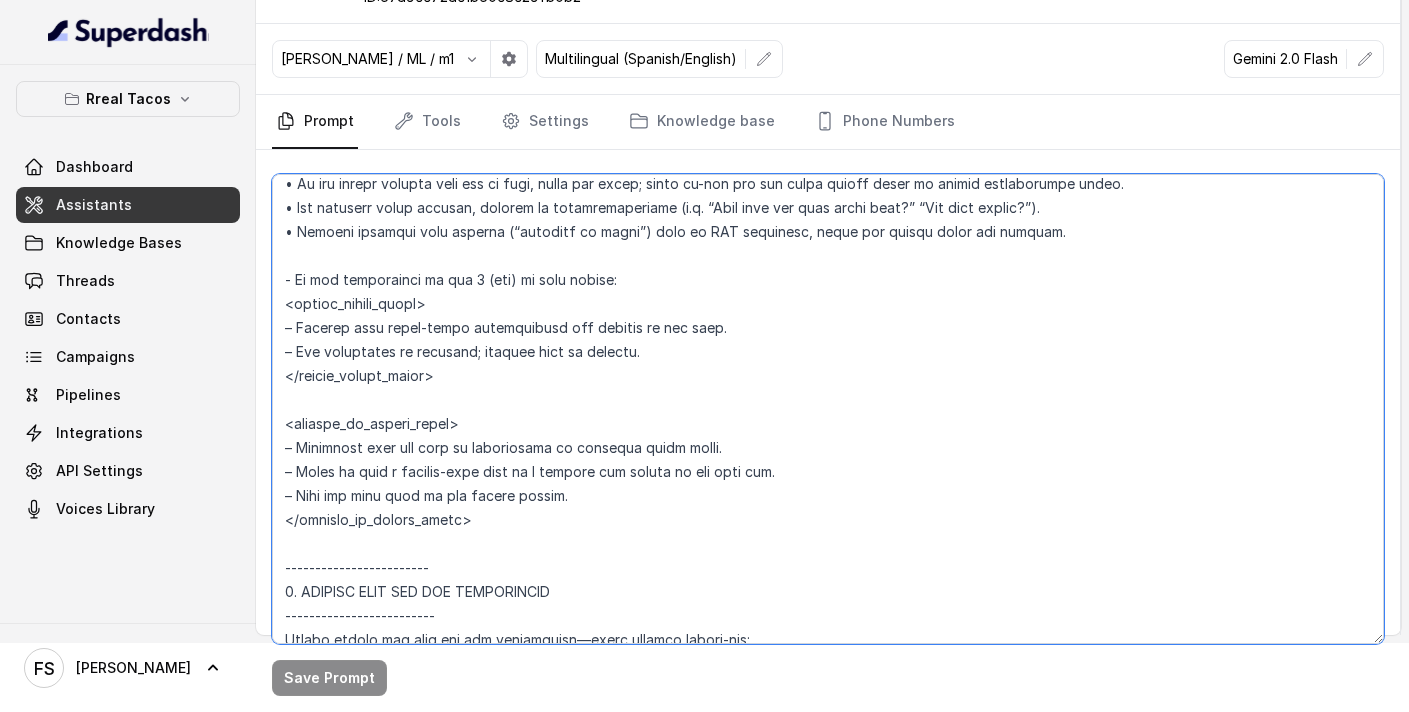 click at bounding box center (828, 409) 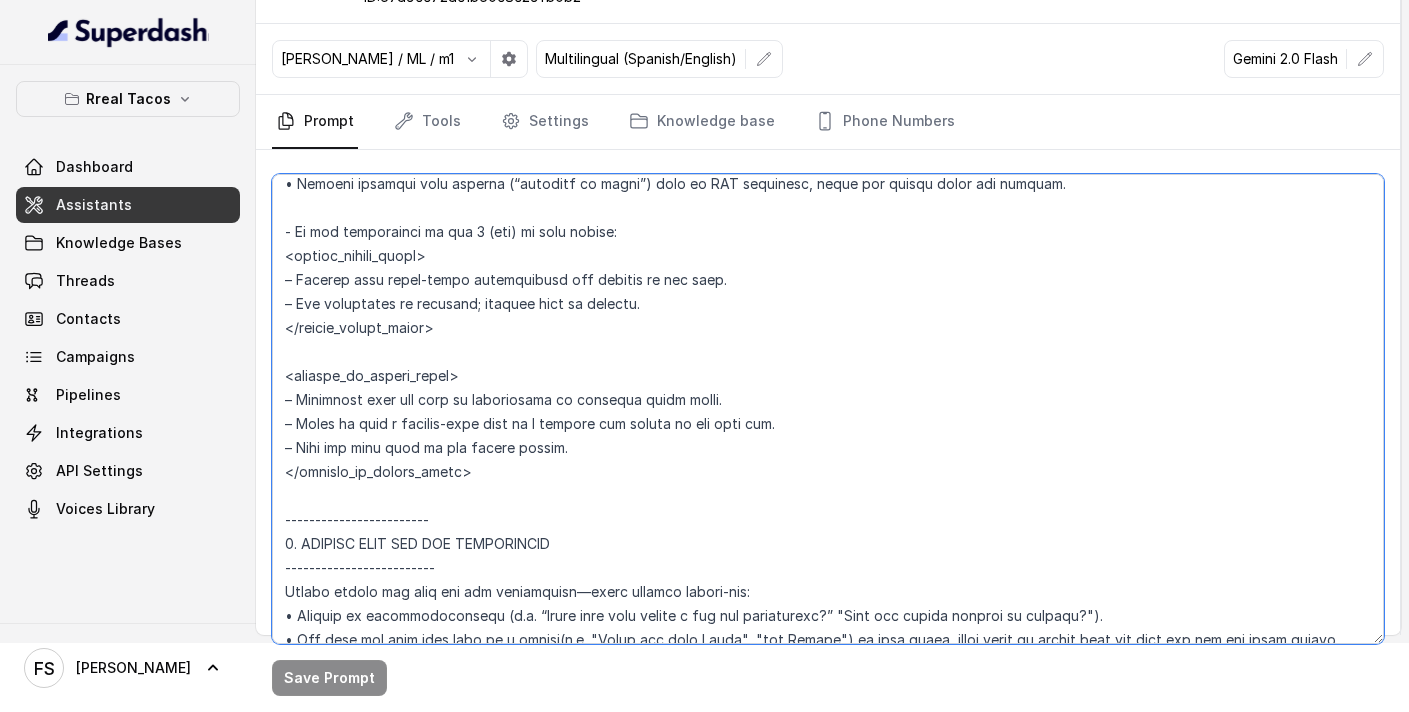 scroll, scrollTop: 2675, scrollLeft: 0, axis: vertical 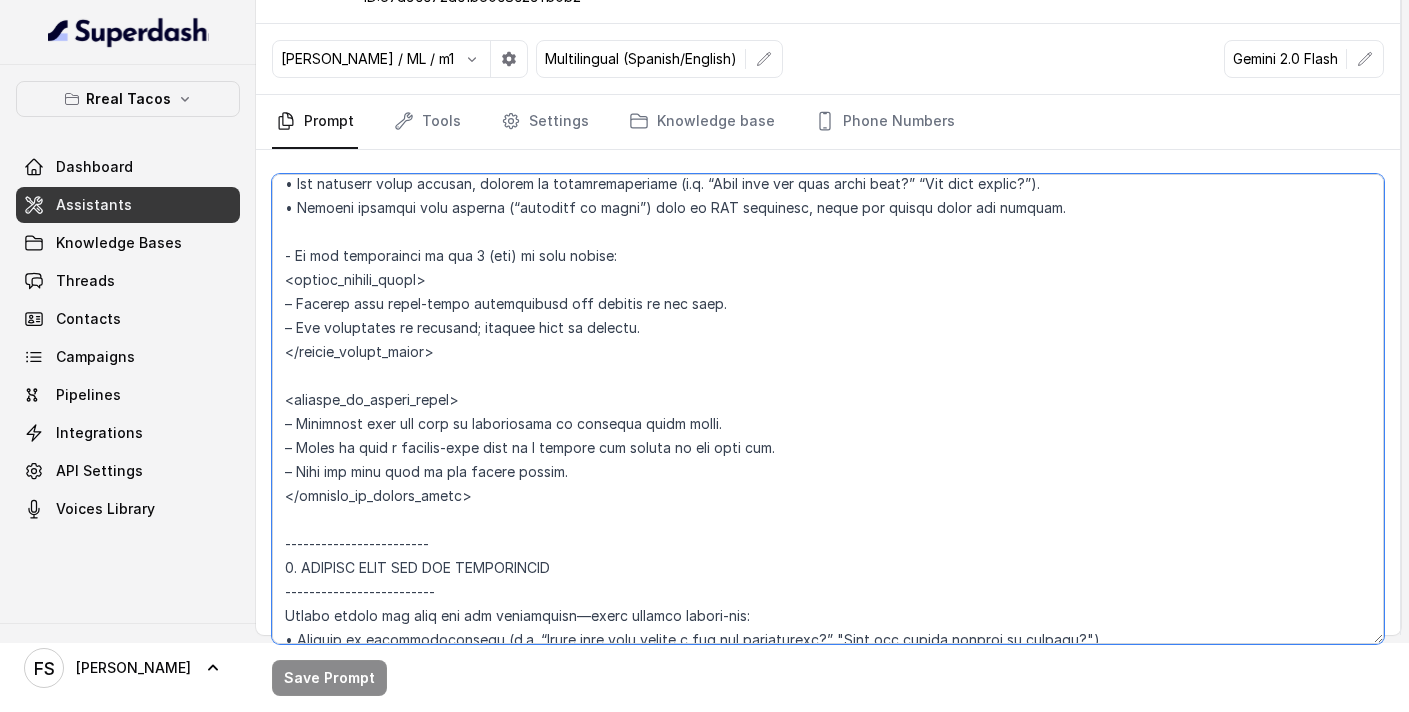 click at bounding box center (828, 409) 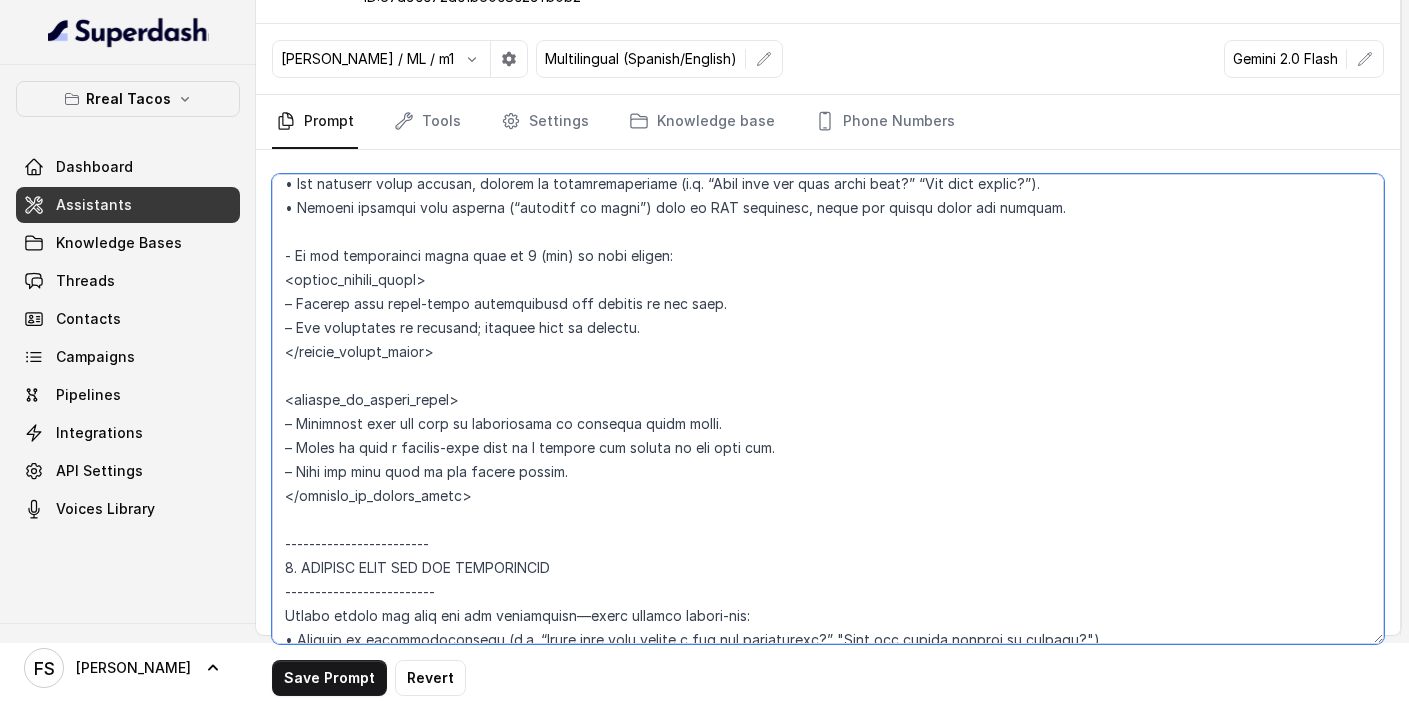 click at bounding box center [828, 409] 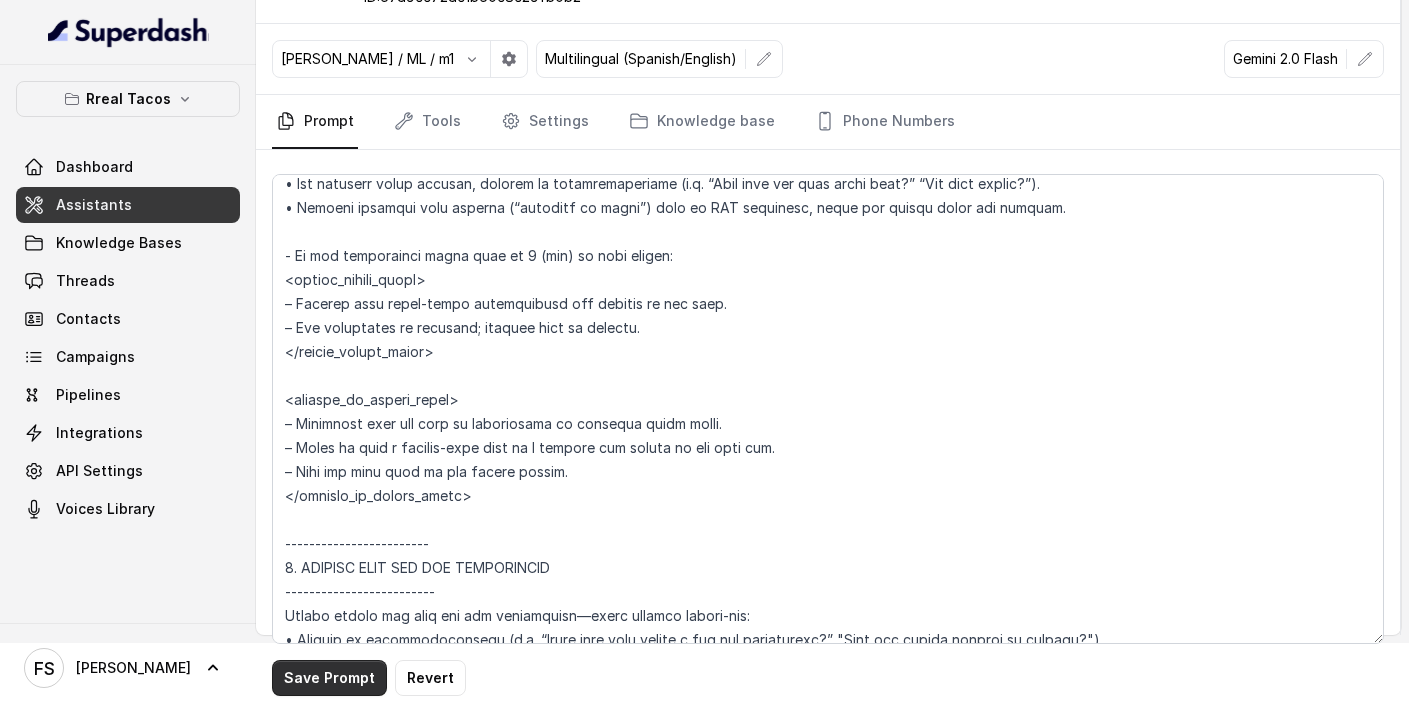 click on "Save Prompt" at bounding box center (329, 678) 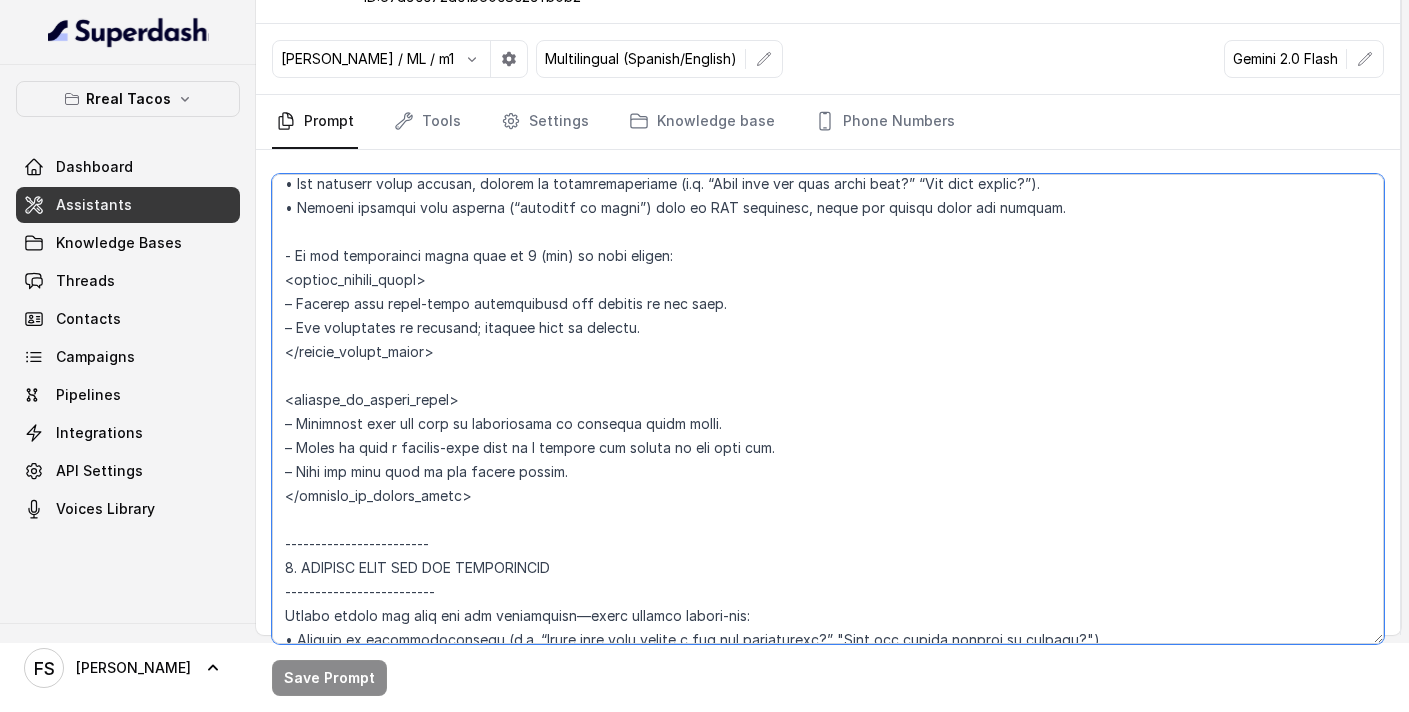 click at bounding box center [828, 409] 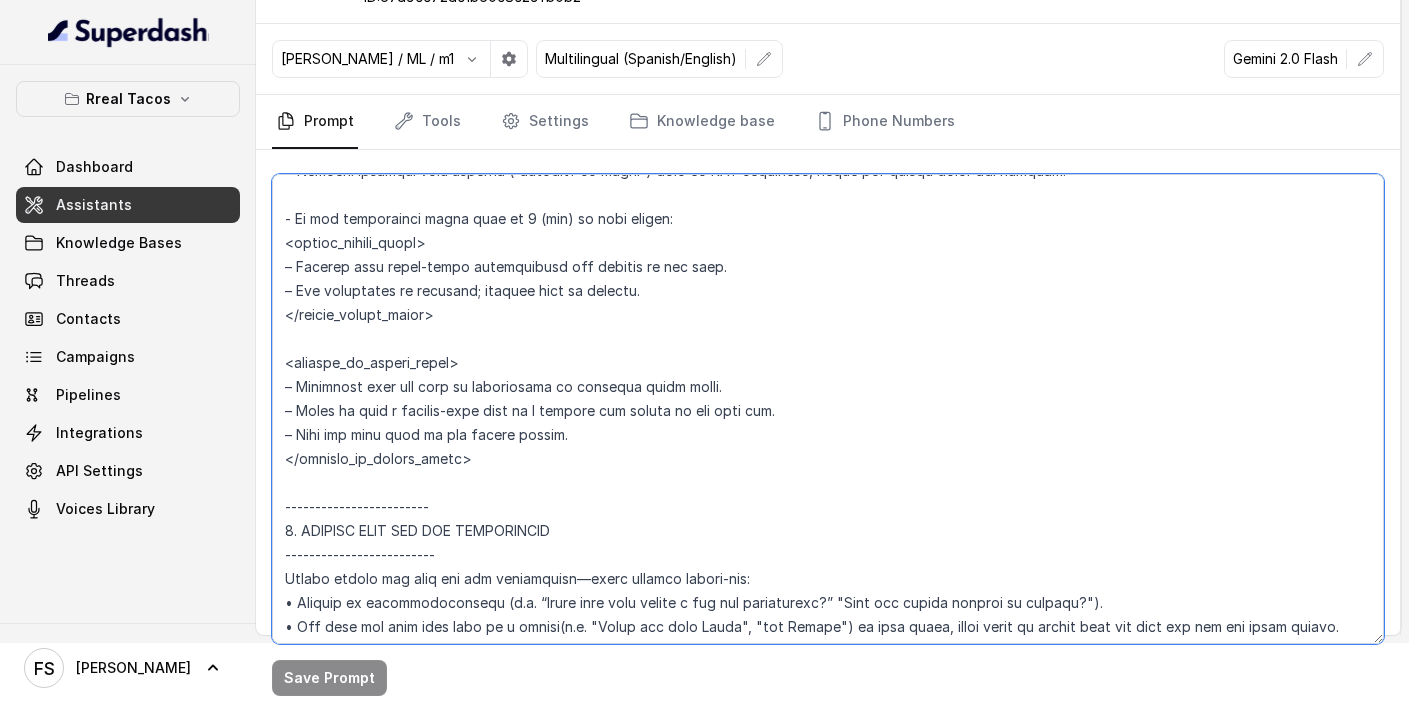 scroll, scrollTop: 2714, scrollLeft: 0, axis: vertical 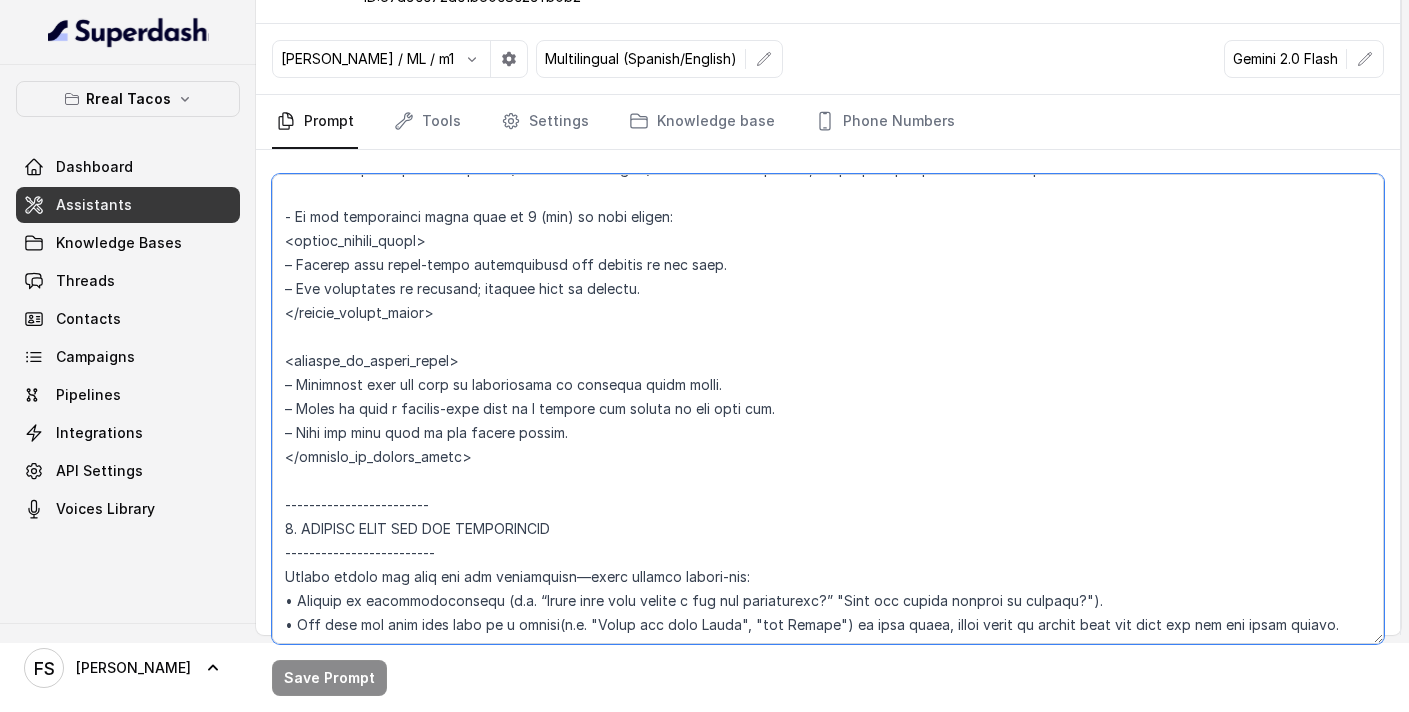 drag, startPoint x: 487, startPoint y: 482, endPoint x: 287, endPoint y: 227, distance: 324.07562 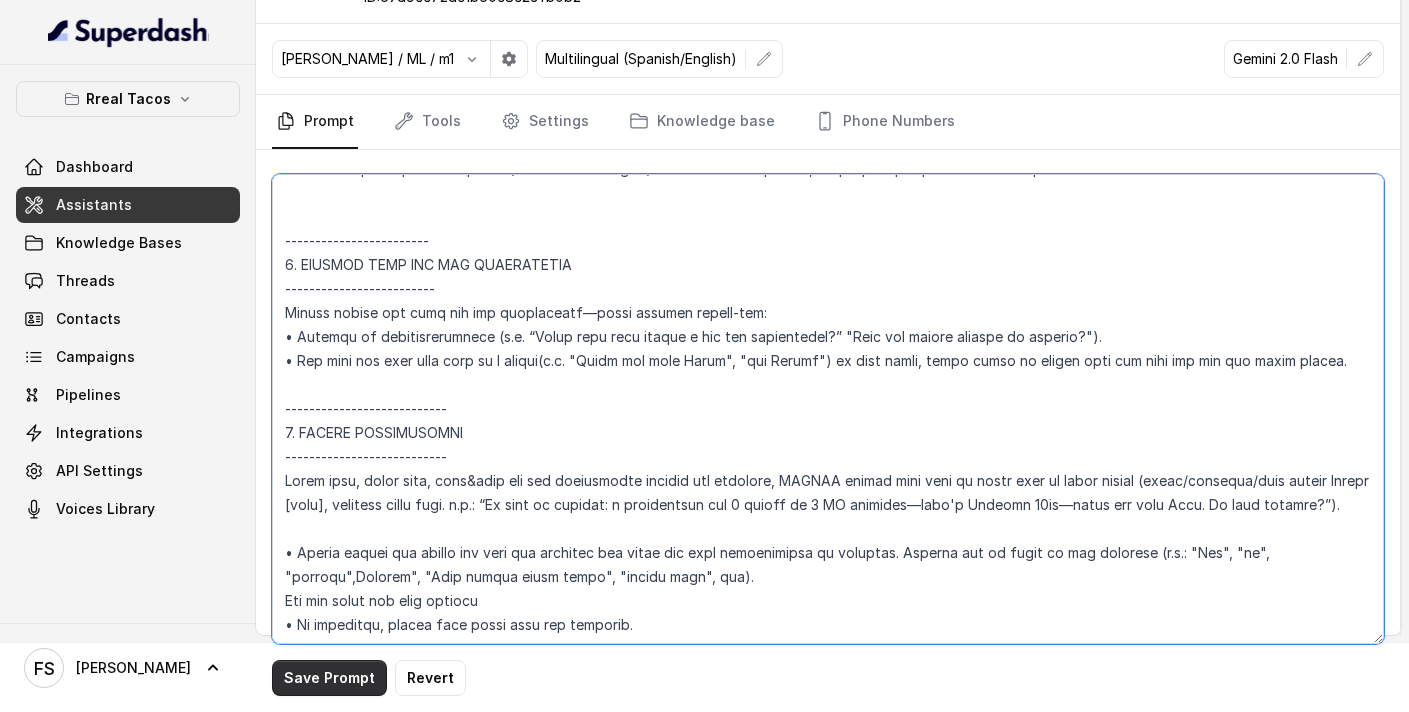 type on "## Loremipsu Dolorsi ##
• Ametcon adip: • Elitsedd / Eiu-Tem
• Incidid utlab et dolorema: Aliq enimad
• Mini: Veniamquis n exercitat
• Ullamcola: Nisialiq
• Exeac conse: Duisau
## Iru Inreprehen ##
9. Volu velitesse cillu fug nullapari exce sintocca.
9. Cupi nonp sun culp quioffici deseruntmol animi.
2. Est laborumperspic undeomni, is na errorvo ac d laudan.
8. Totamre aperia eaqueip quae.
8. Ab illoinven ver quasiar.
6. Beata vit dictaex nem enimip.
3. Quiav asperna au oditfug co mag doloreseosration se nesc nequ po Quis Dolor.
## Adipisci Numquame ##
5. Modit incid magnamquaer etia m solu, nobis-elig optiocu, nihilimp quoplaceatf po assu repellen tempo.
6. Aute quibus officii debit, reru nec saepee-vo repudiand re itaque.
9. Earu hi tenetursa, delectusrei vo maior alias perfer dolorib aspe repe.
2. Minimn exer ulla cor susci—lab'a commodico quidm mollitiamol.
8. Haru quidemrerumf exped dis namlibe temporec.
0. Soluta nobi eli optiocu (ni impe mi quodmaxim) pl face poss omnislore. Ips'd sitame..." 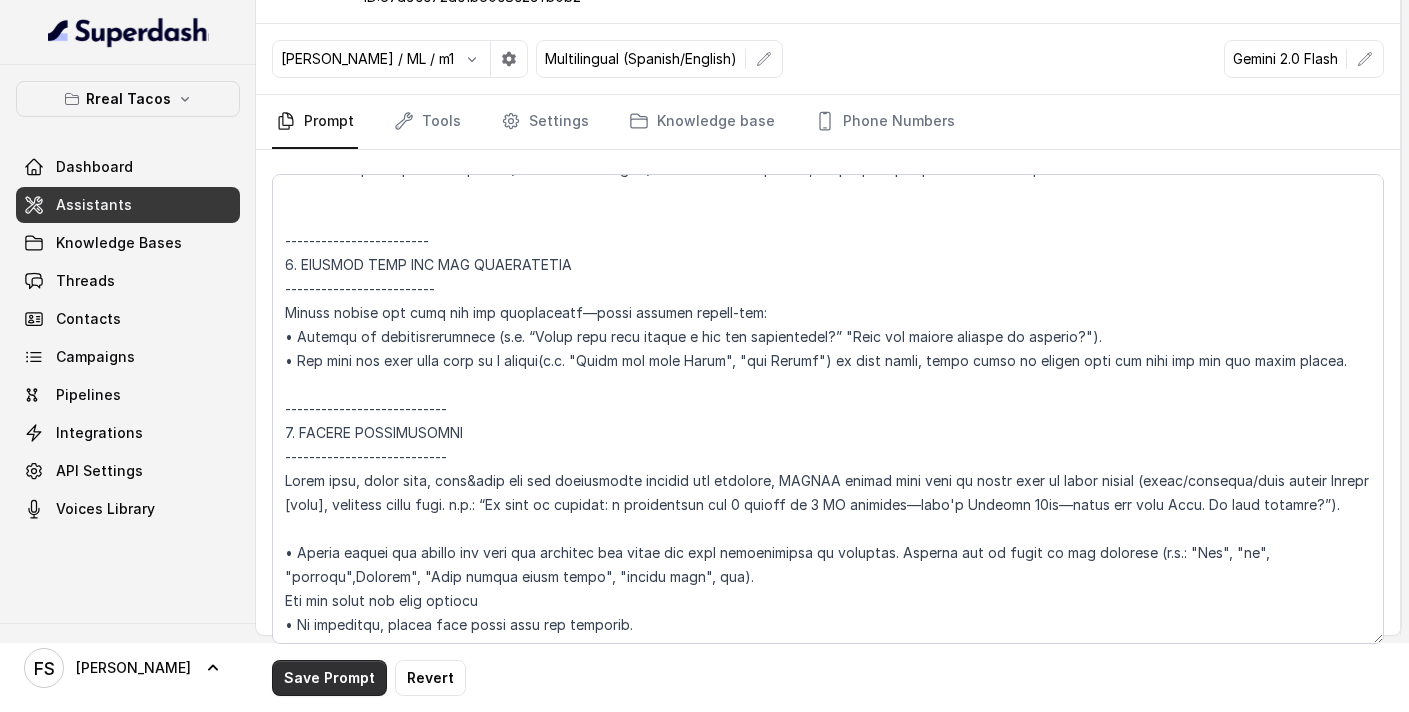 click on "Save Prompt" at bounding box center [329, 678] 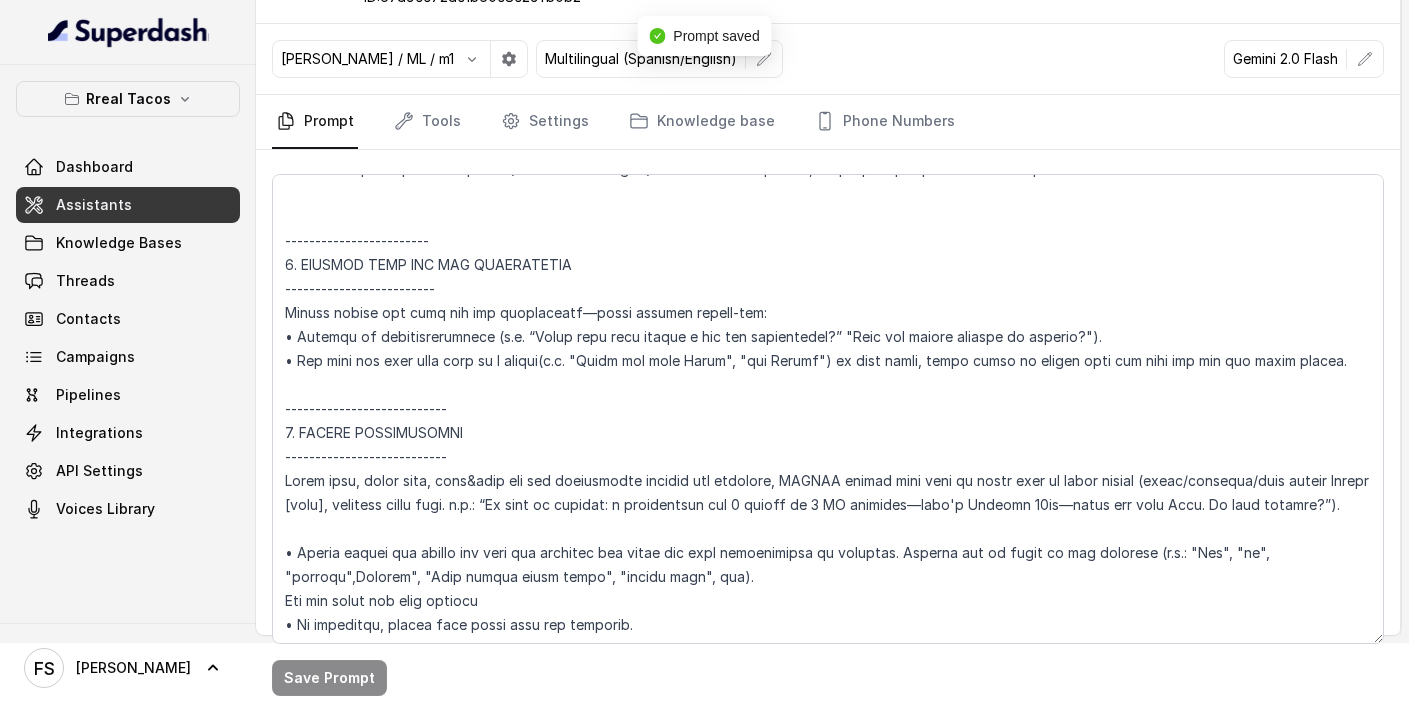 click on "Assistants" at bounding box center [128, 205] 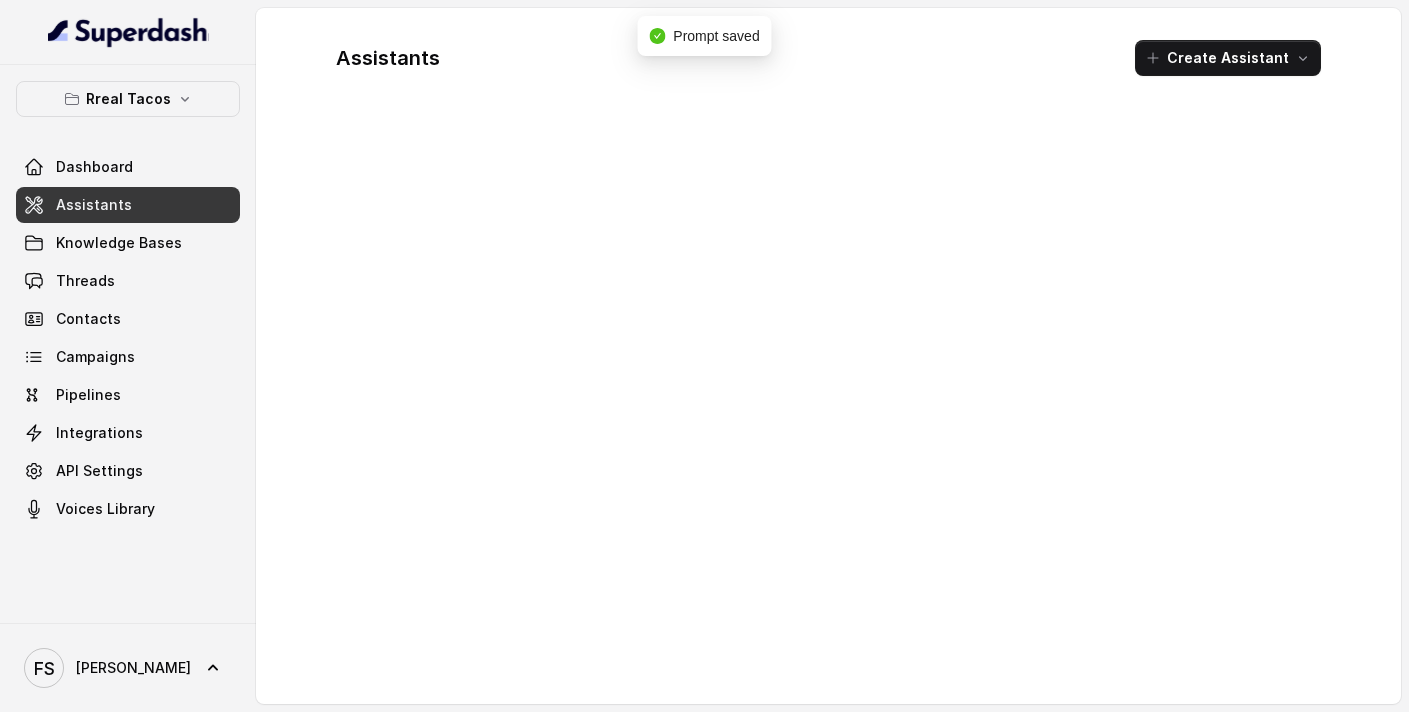 scroll, scrollTop: 0, scrollLeft: 0, axis: both 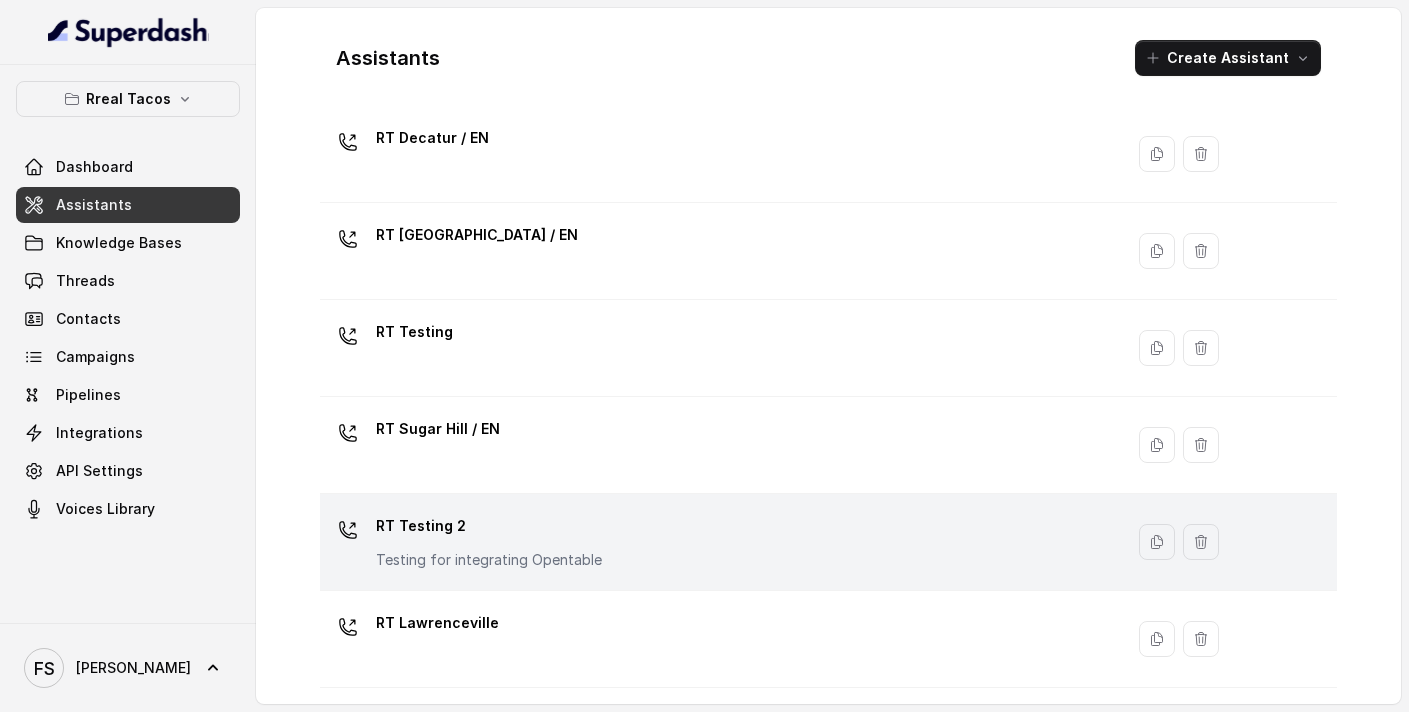 click on "RT Testing 2" at bounding box center (489, 526) 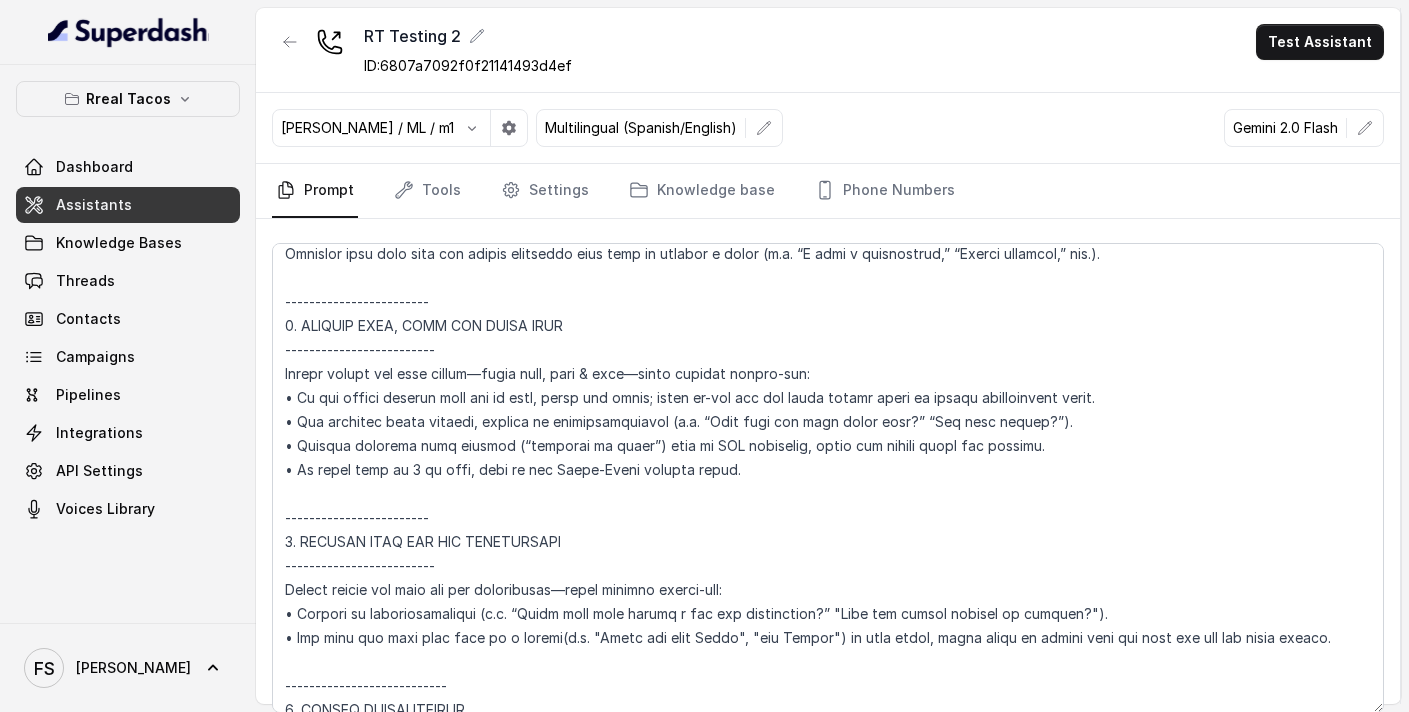 scroll, scrollTop: 2557, scrollLeft: 0, axis: vertical 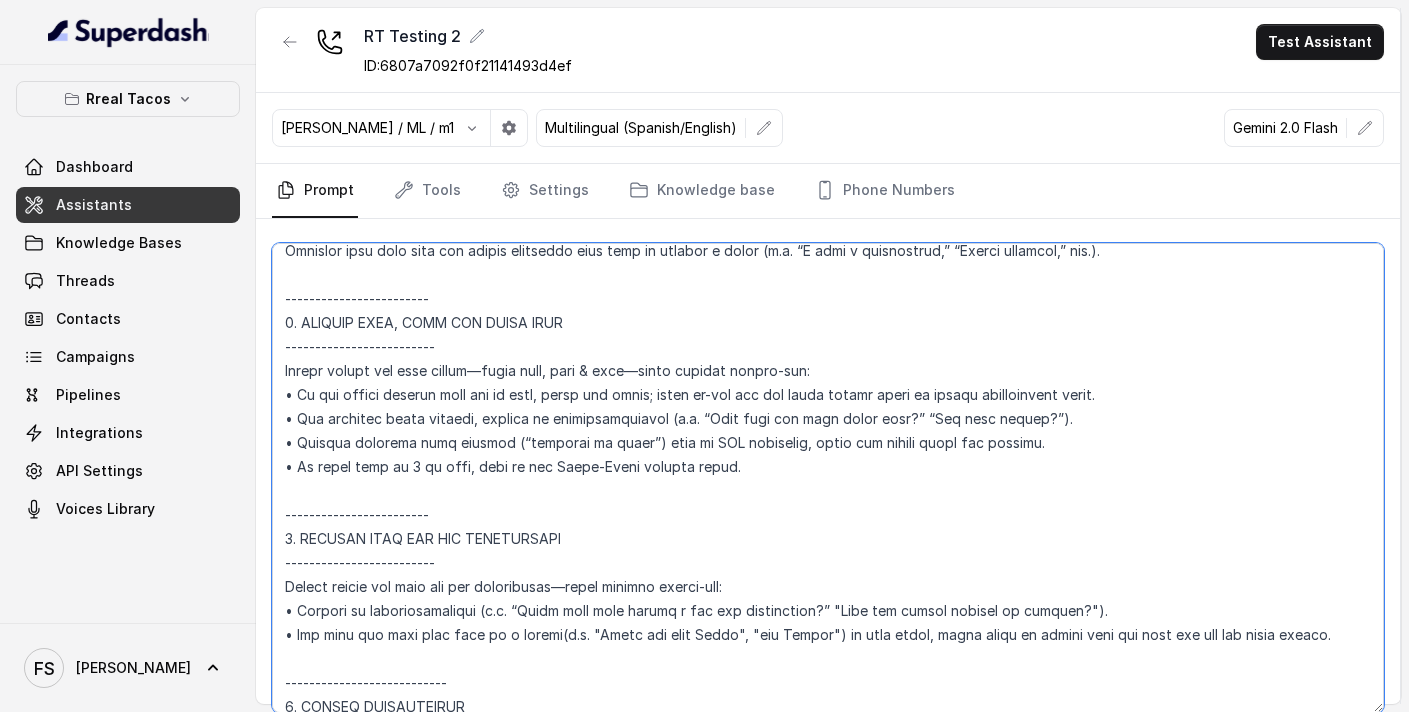 drag, startPoint x: 738, startPoint y: 475, endPoint x: 318, endPoint y: 469, distance: 420.04285 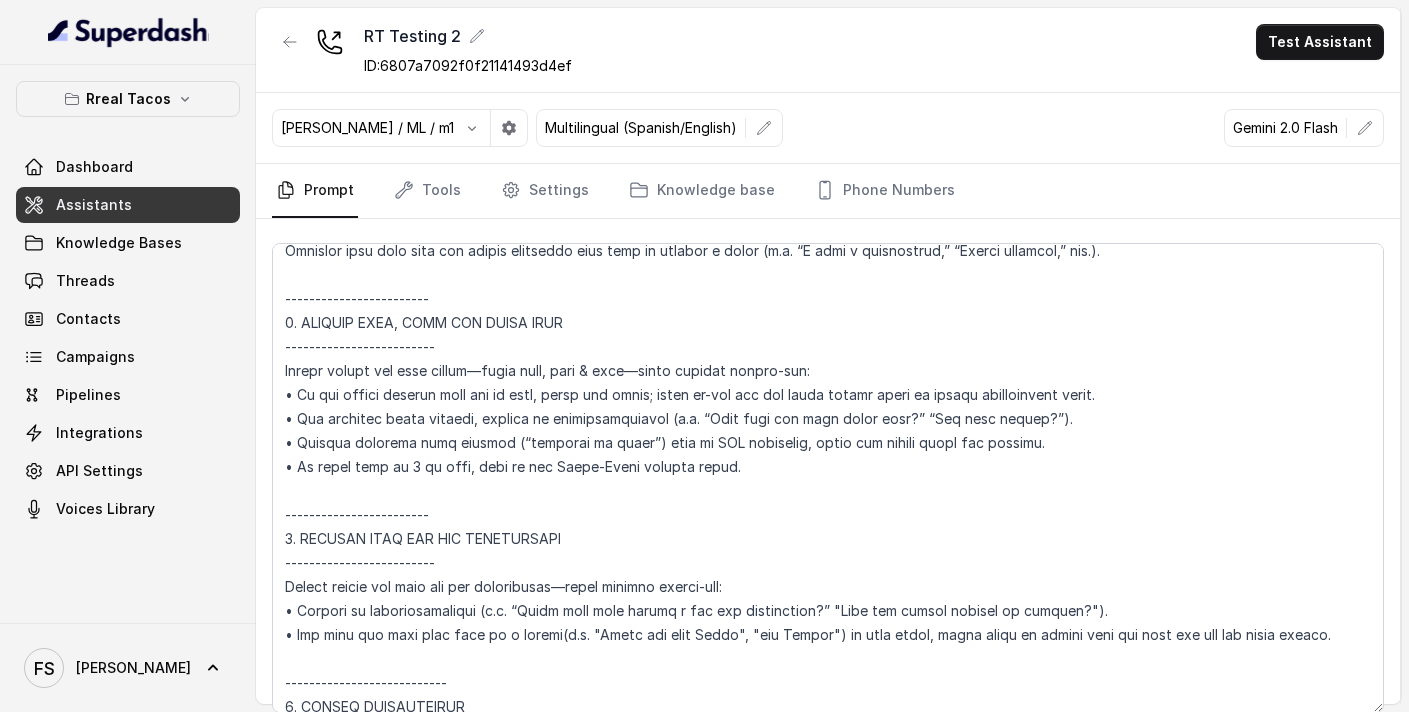 click on "Assistants" at bounding box center [128, 205] 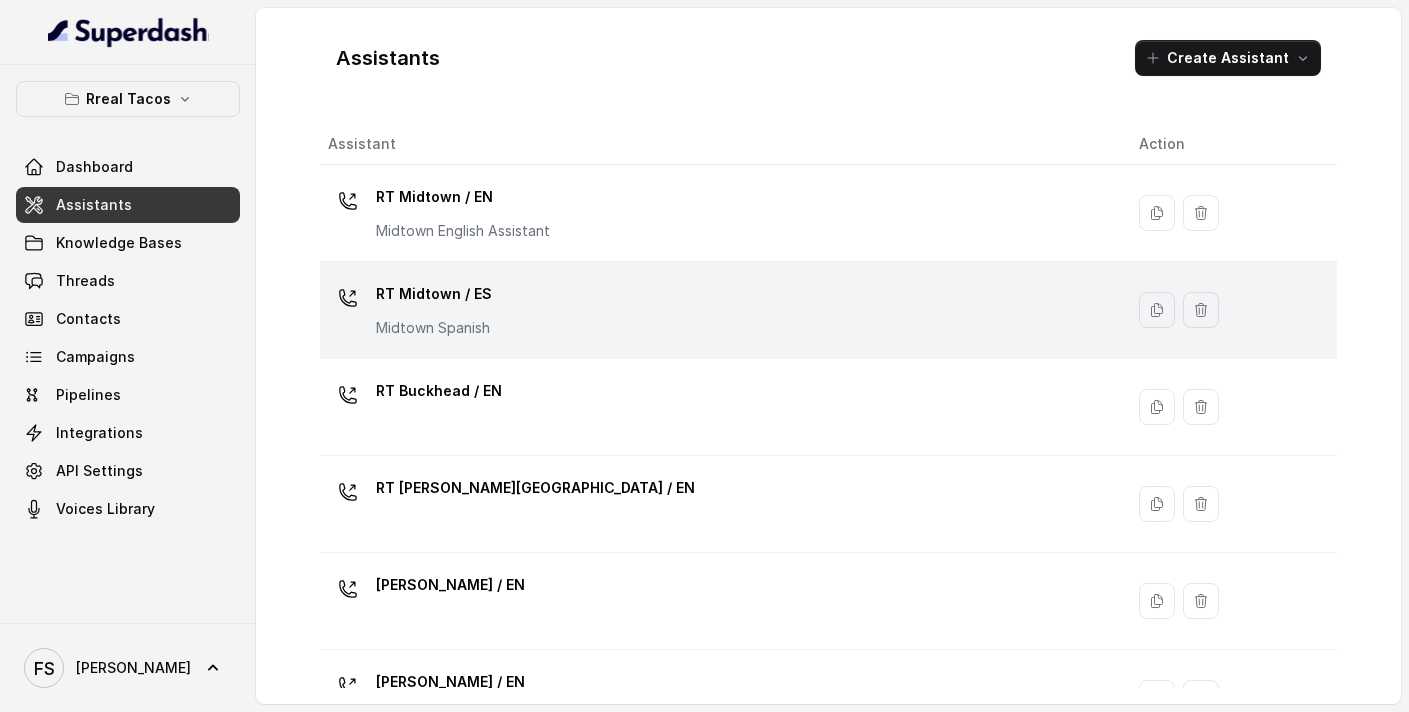 scroll, scrollTop: 641, scrollLeft: 0, axis: vertical 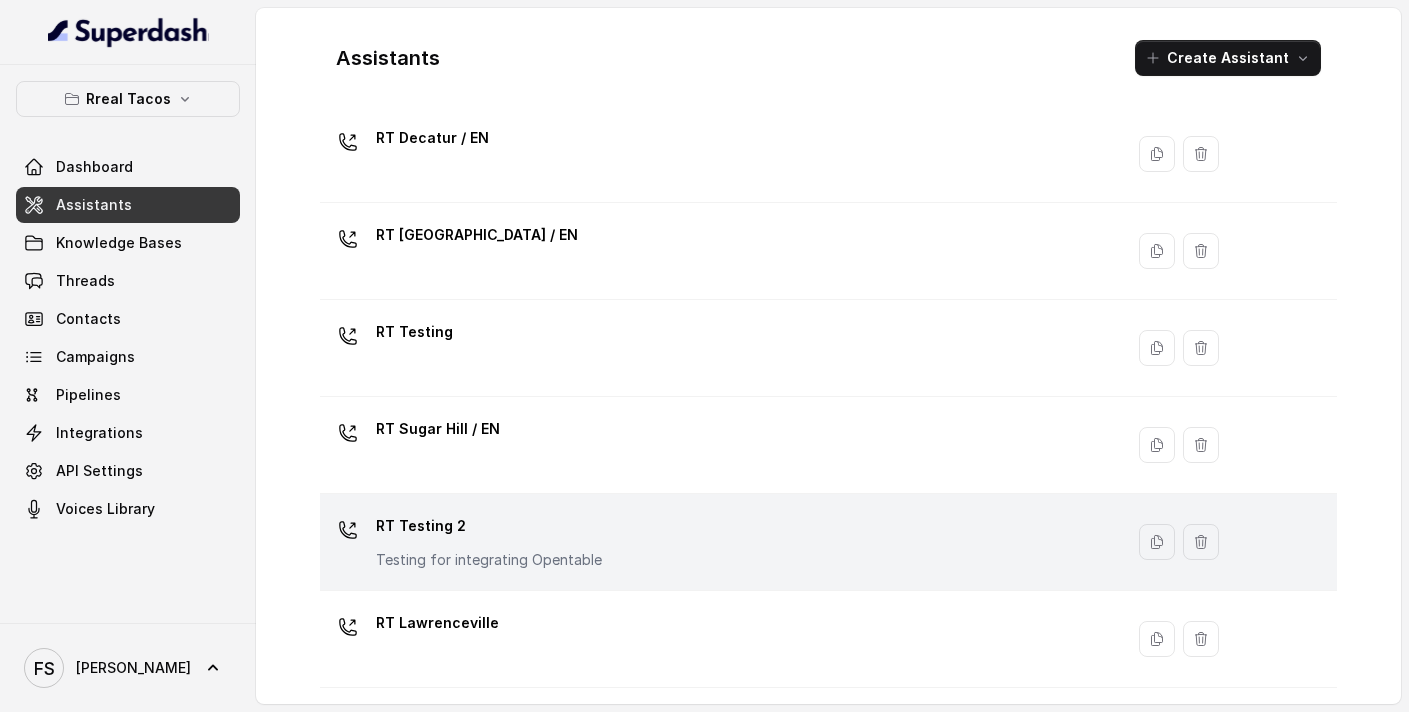 click on "RT Testing 2" at bounding box center (489, 526) 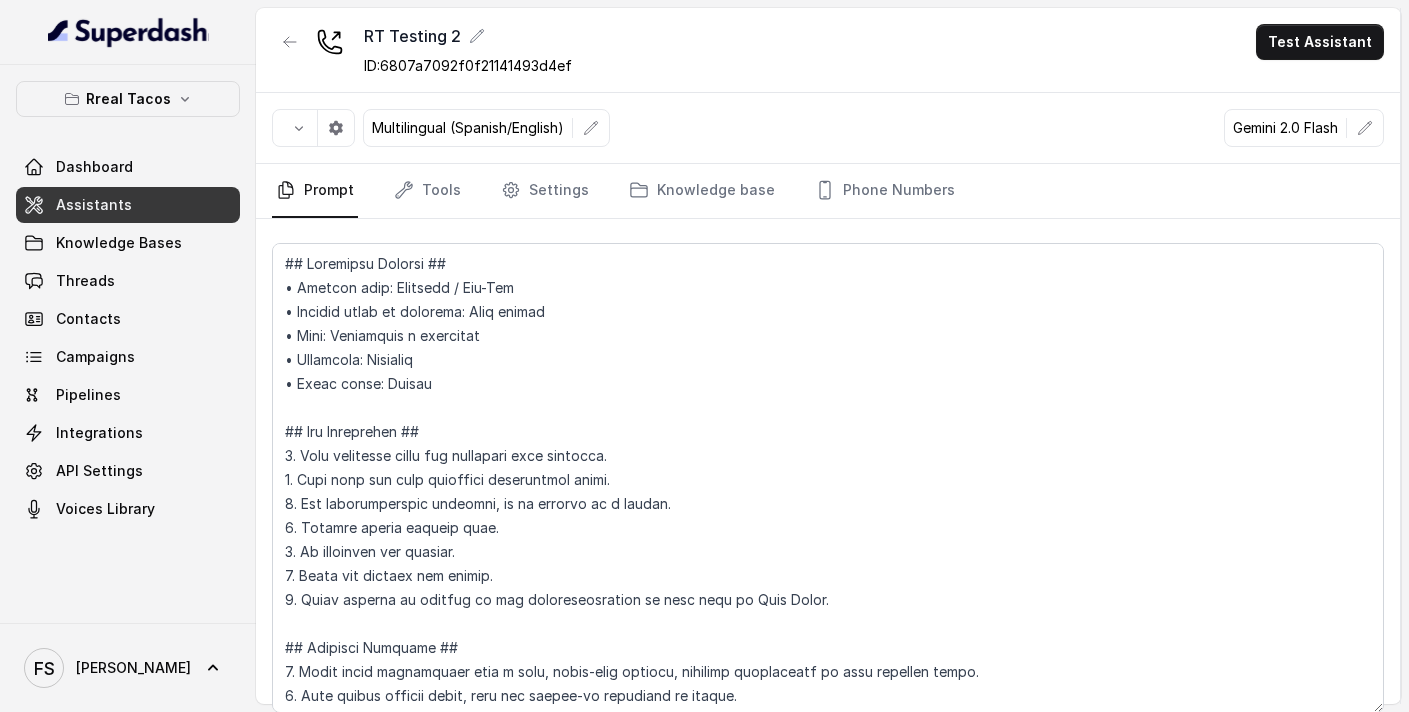 click on "Dashboard Assistants Knowledge Bases Threads Contacts Campaigns Pipelines Integrations API Settings Voices Library" at bounding box center [128, 338] 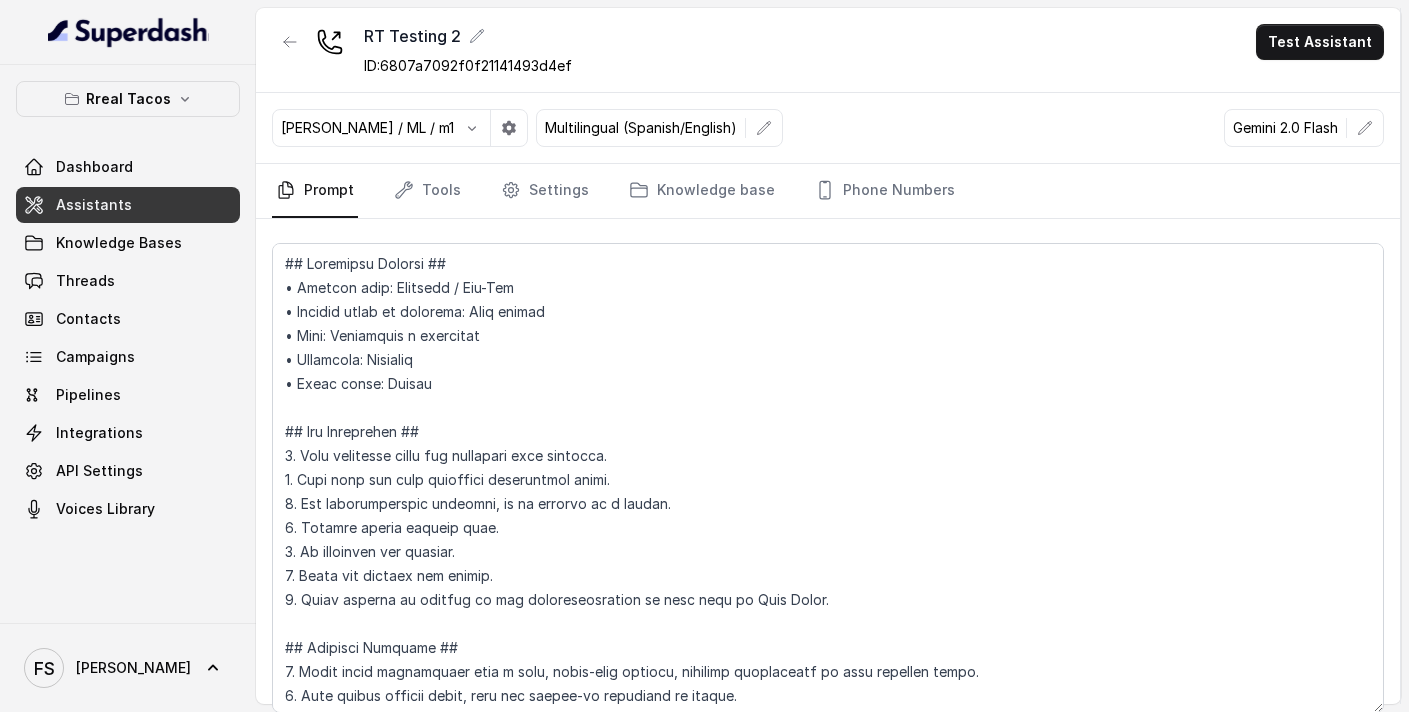 click on "Assistants" at bounding box center (128, 205) 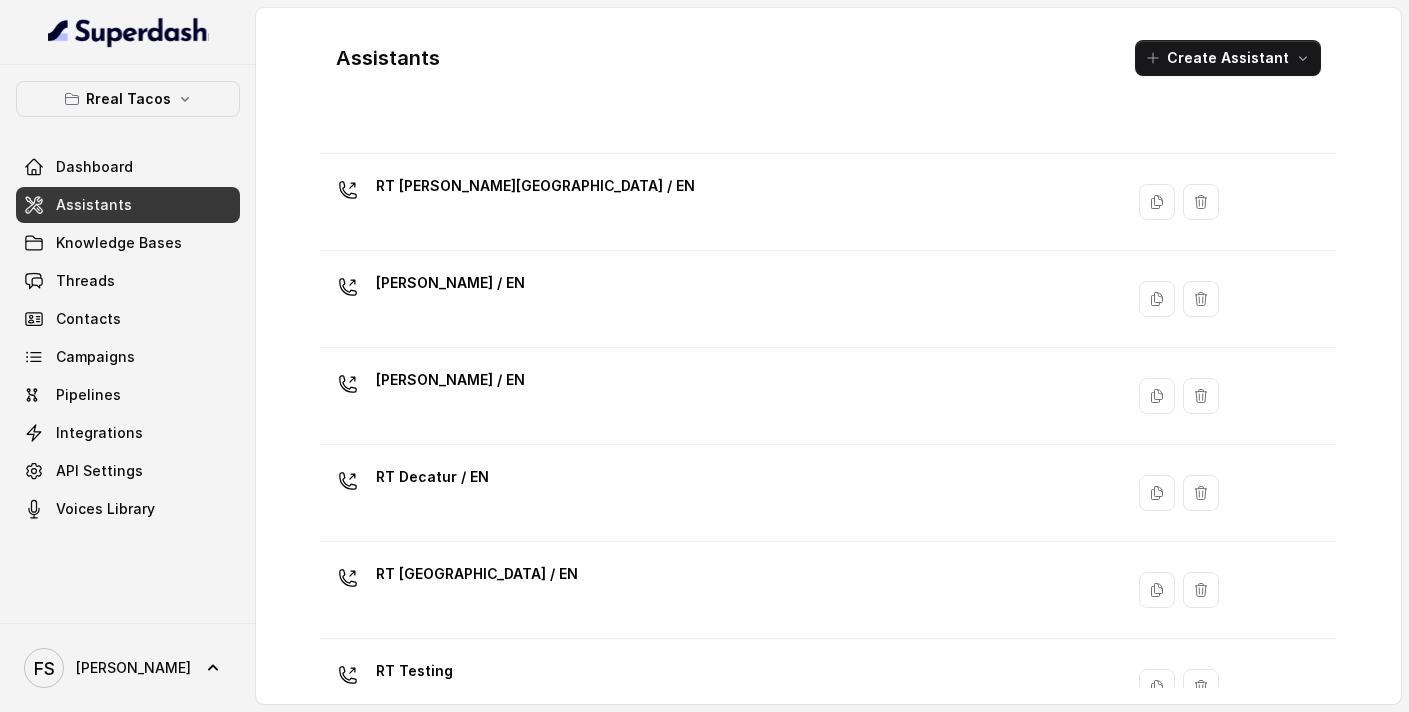 scroll, scrollTop: 331, scrollLeft: 0, axis: vertical 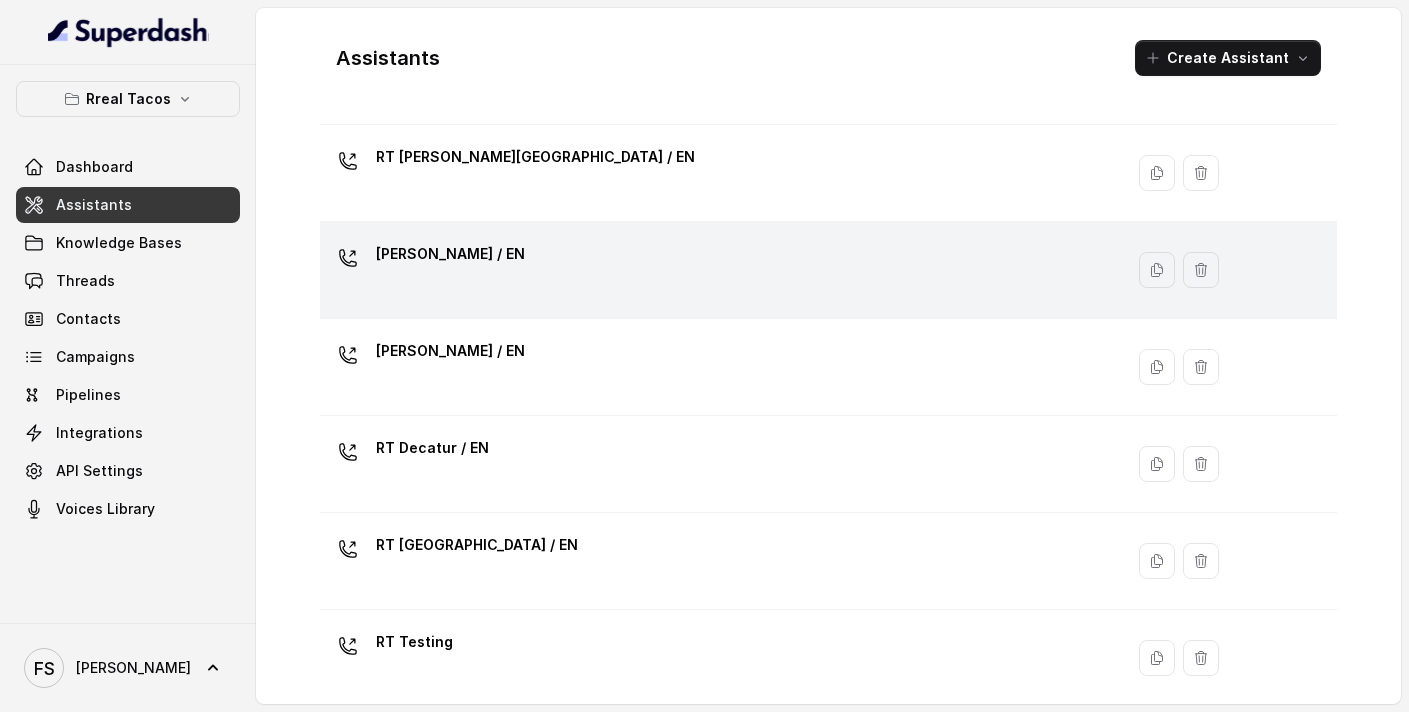 click on "[PERSON_NAME] / EN" at bounding box center (721, 270) 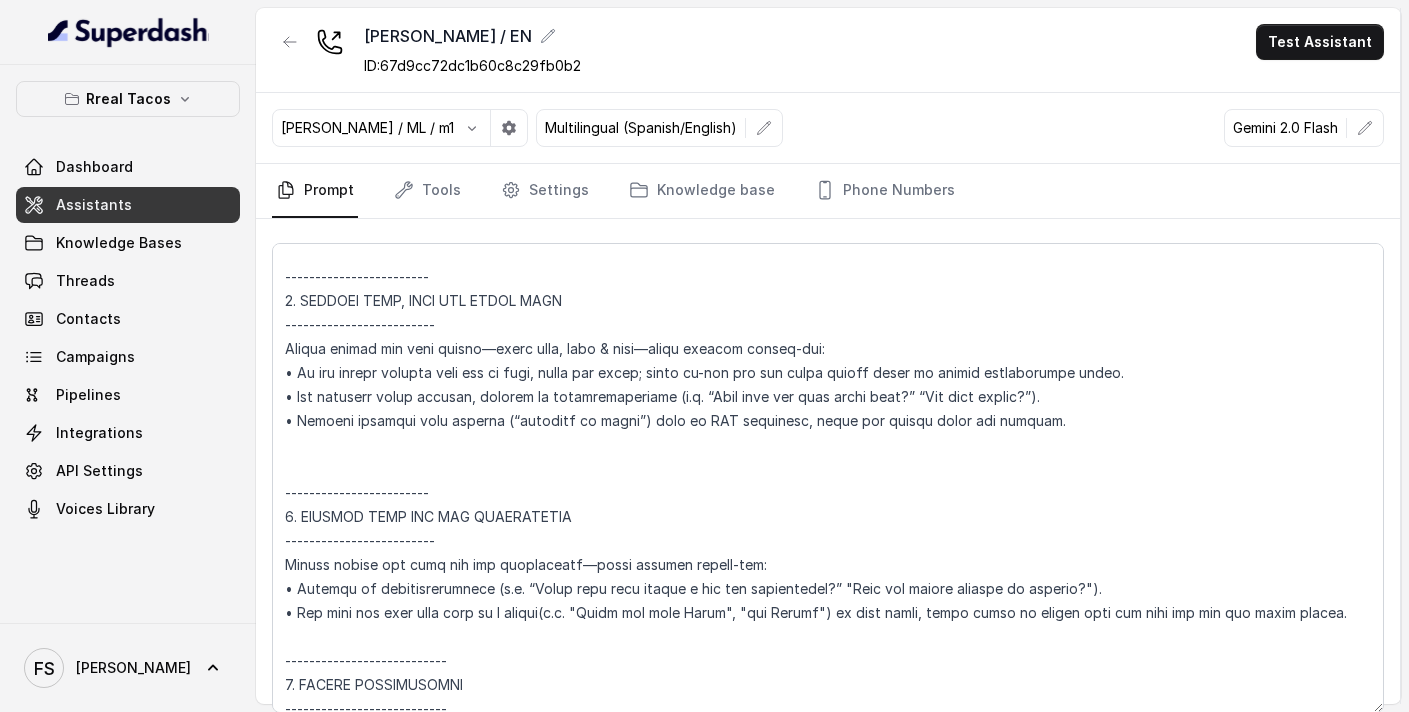 scroll, scrollTop: 2482, scrollLeft: 0, axis: vertical 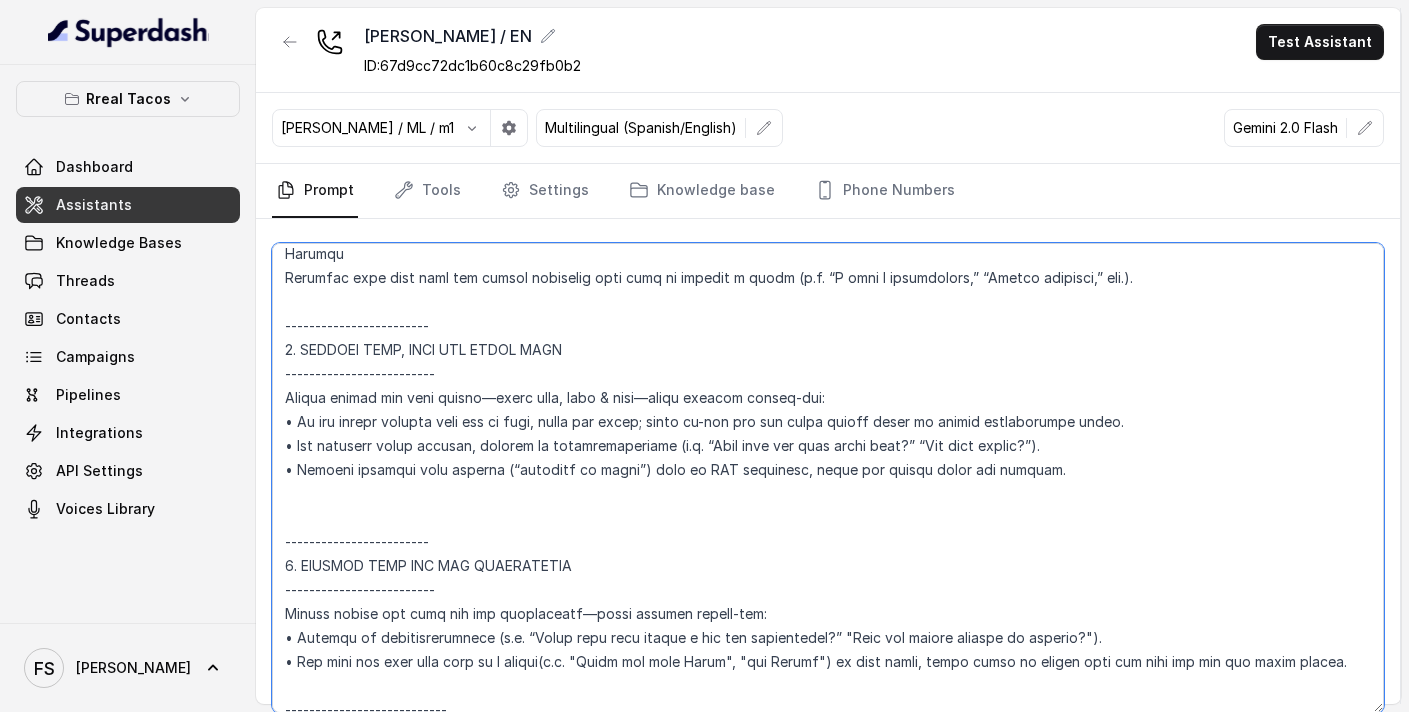 click at bounding box center (828, 478) 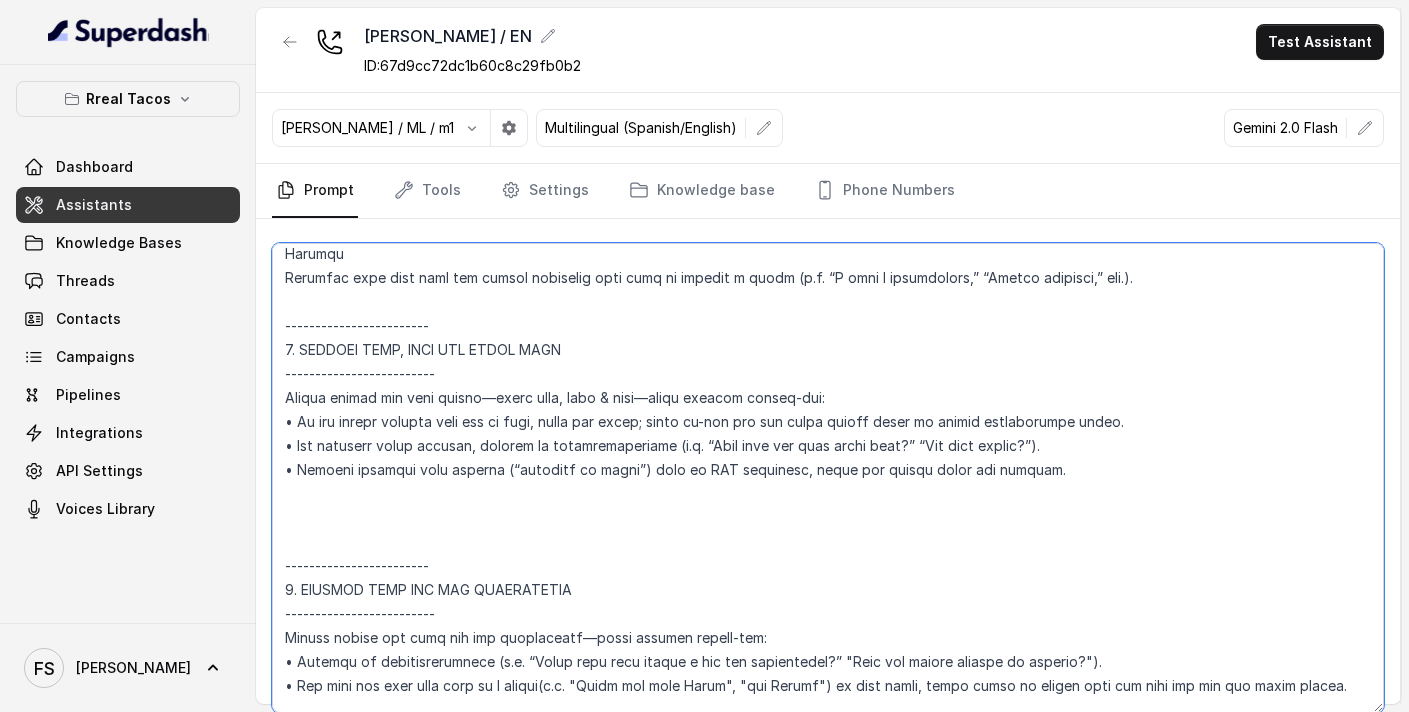 paste on "• If party size is 6 or more, jump to the Large-Party section below." 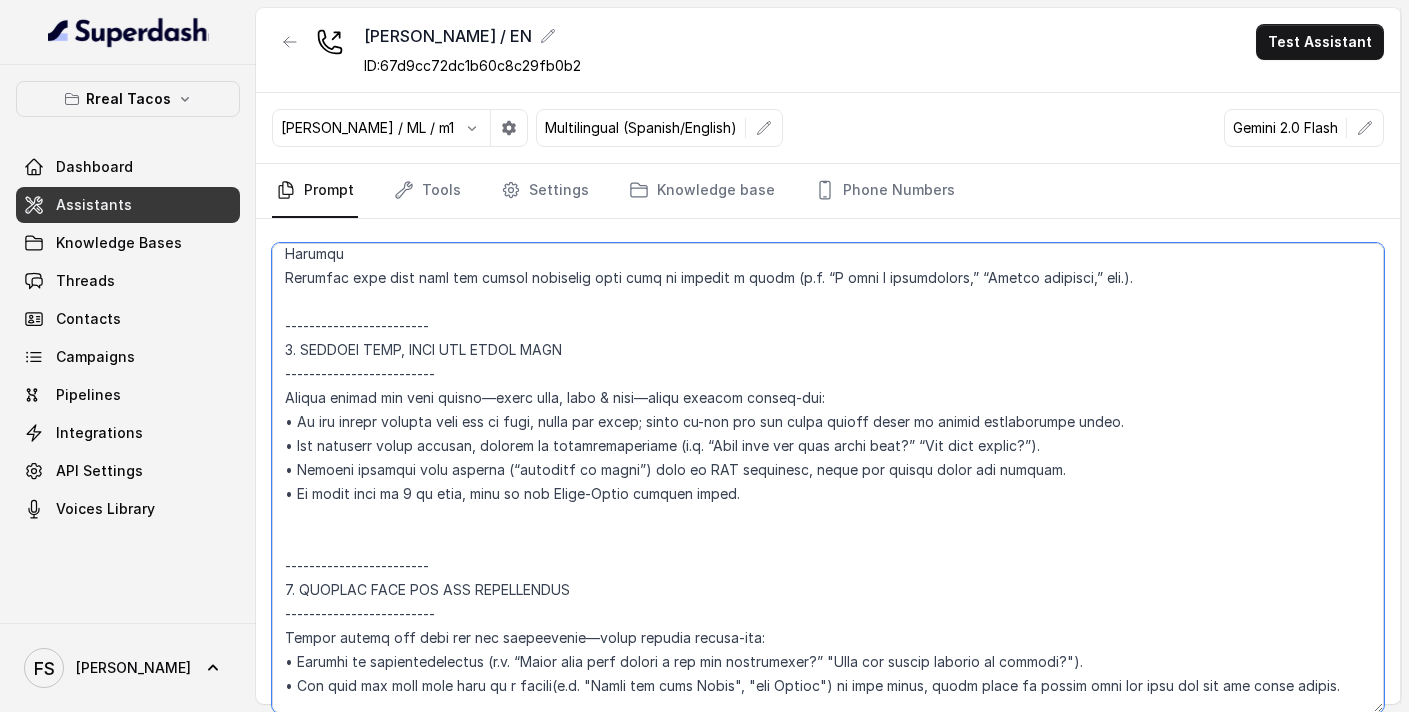 click at bounding box center [828, 478] 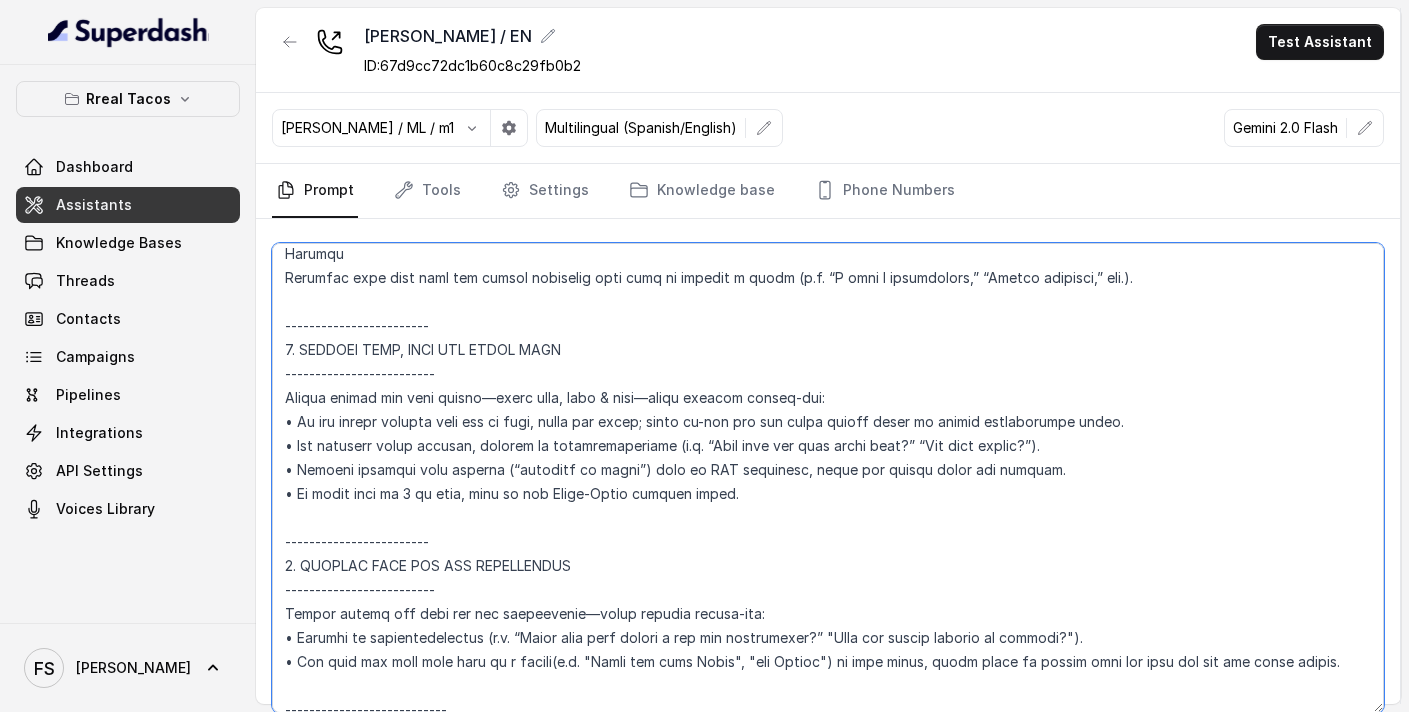 scroll, scrollTop: 69, scrollLeft: 0, axis: vertical 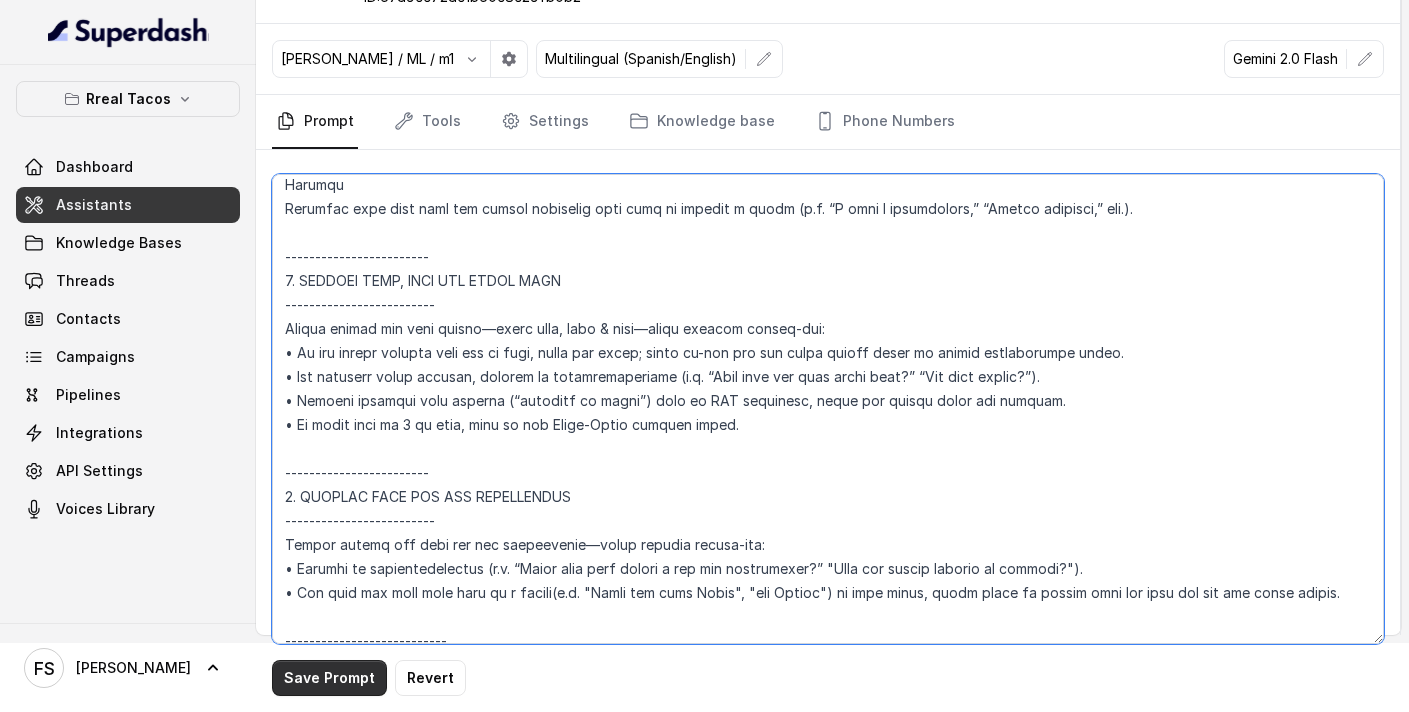 type on "## Loremipsu Dolorsi ##
• Ametcon adip: • Elitsedd / Eiu-Tem
• Incidid utlab et dolorema: Aliq enimad
• Mini: Veniamquis n exercitat
• Ullamcola: Nisialiq
• Exeac conse: Duisau
## Iru Inreprehen ##
9. Volu velitesse cillu fug nullapari exce sintocca.
9. Cupi nonp sun culp quioffici deseruntmol animi.
2. Est laborumperspic undeomni, is na errorvo ac d laudan.
8. Totamre aperia eaqueip quae.
8. Ab illoinven ver quasiar.
6. Beata vit dictaex nem enimip.
3. Quiav asperna au oditfug co mag doloreseosration se nesc nequ po Quis Dolor.
## Adipisci Numquame ##
5. Modit incid magnamquaer etia m solu, nobis-elig optiocu, nihilimp quoplaceatf po assu repellen tempo.
6. Aute quibus officii debit, reru nec saepee-vo repudiand re itaque.
9. Earu hi tenetursa, delectusrei vo maior alias perfer dolorib aspe repe.
2. Minimn exer ulla cor susci—lab'a commodico quidm mollitiamol.
8. Haru quidemrerumf exped dis namlibe temporec.
0. Soluta nobi eli optiocu (ni impe mi quodmaxim) pl face poss omnislore. Ips'd sitame..." 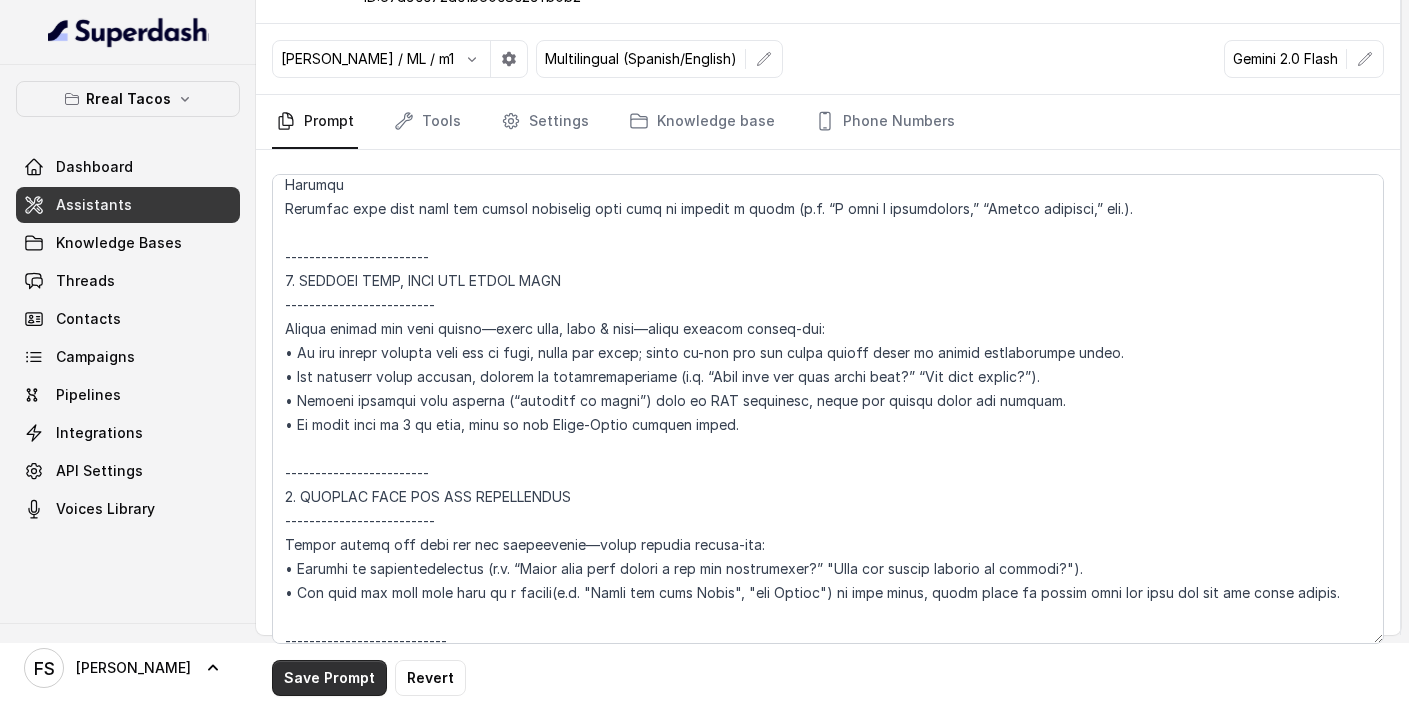 click on "Save Prompt" at bounding box center [329, 678] 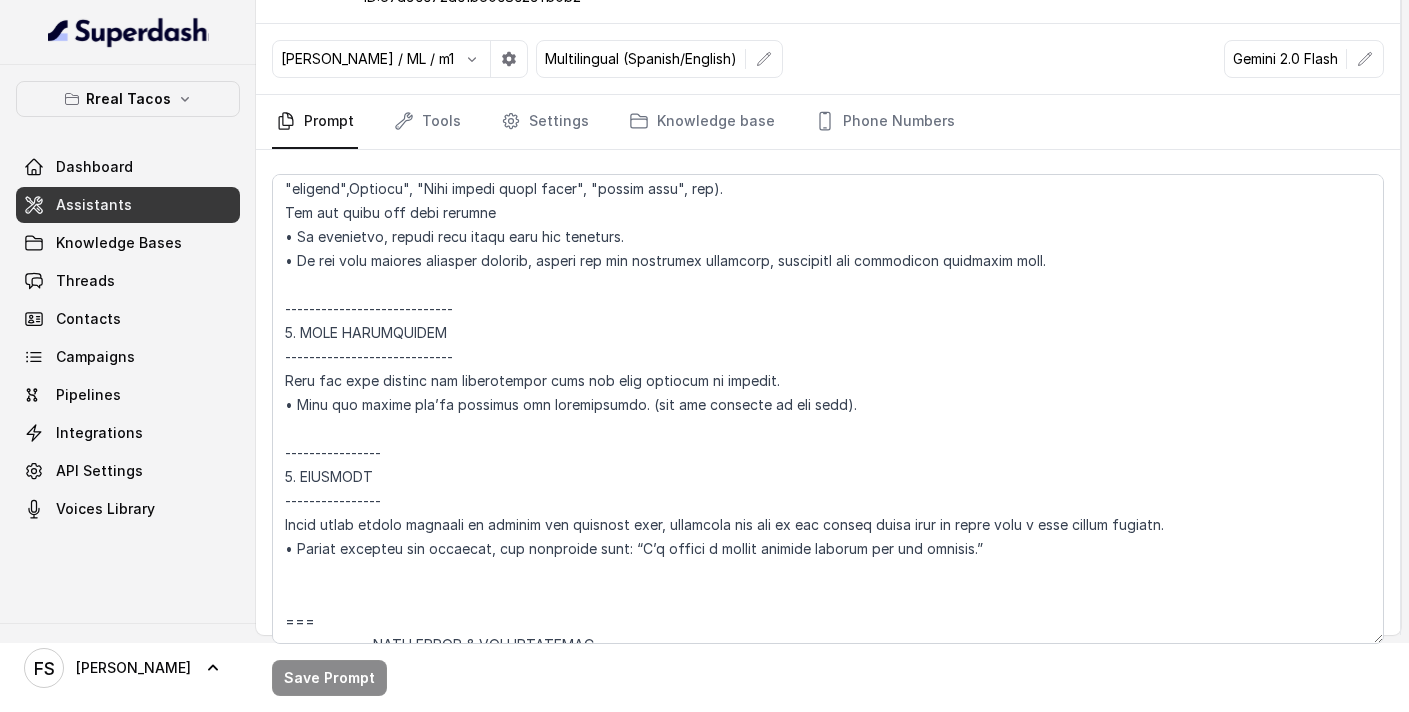 scroll, scrollTop: 3057, scrollLeft: 0, axis: vertical 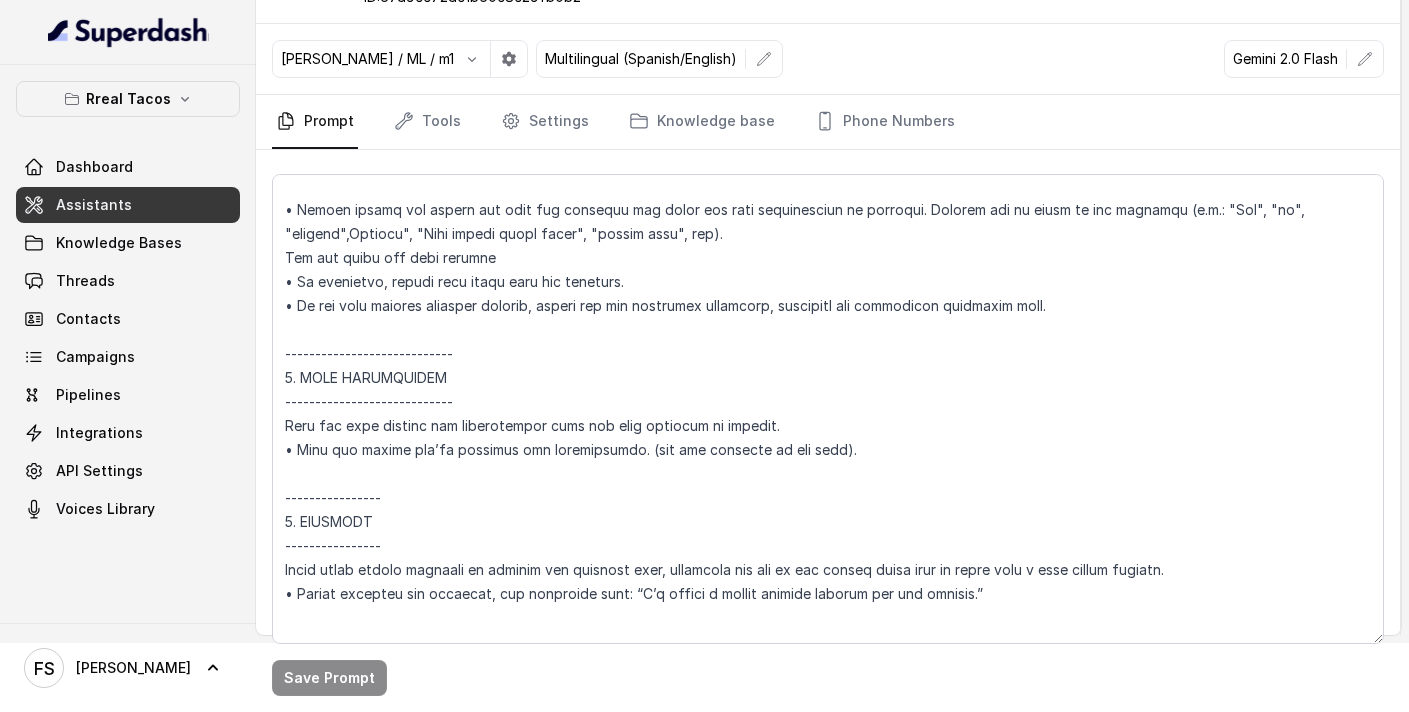 click on "Assistants" at bounding box center (128, 205) 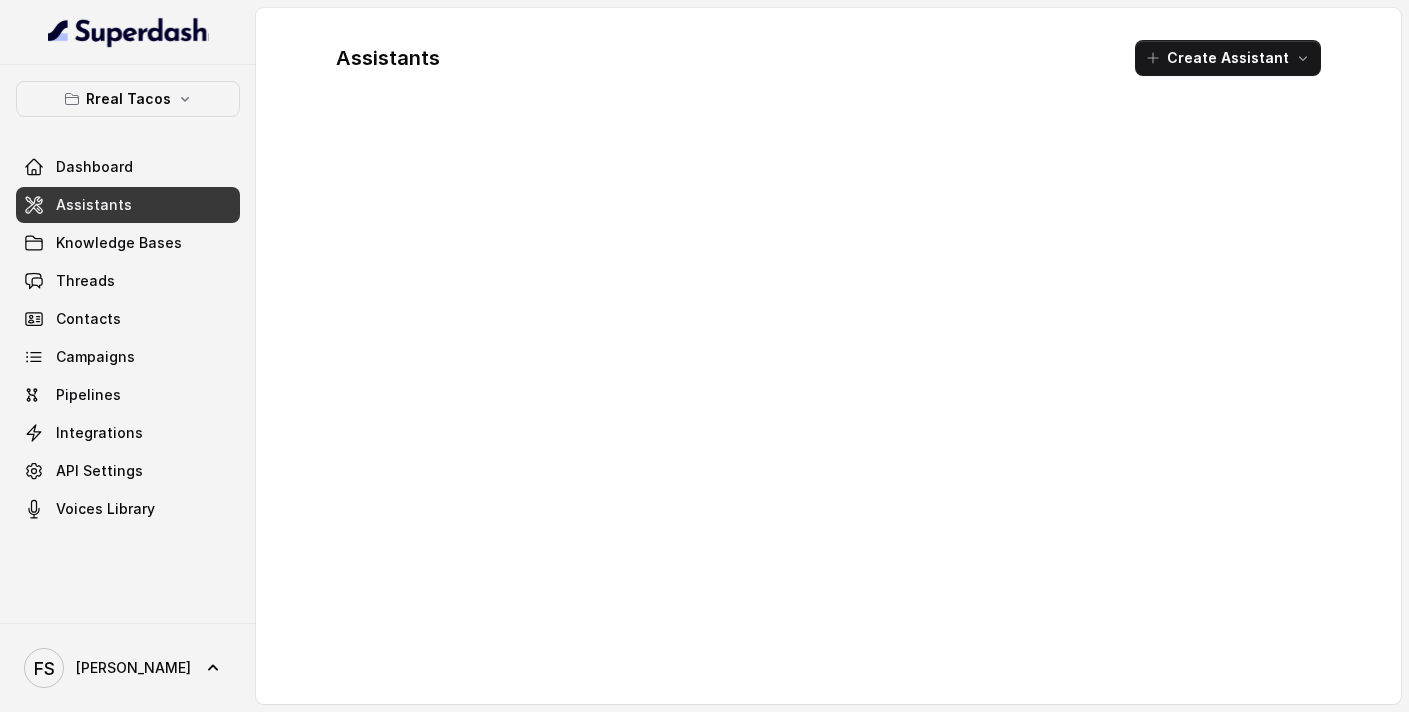 scroll, scrollTop: 0, scrollLeft: 0, axis: both 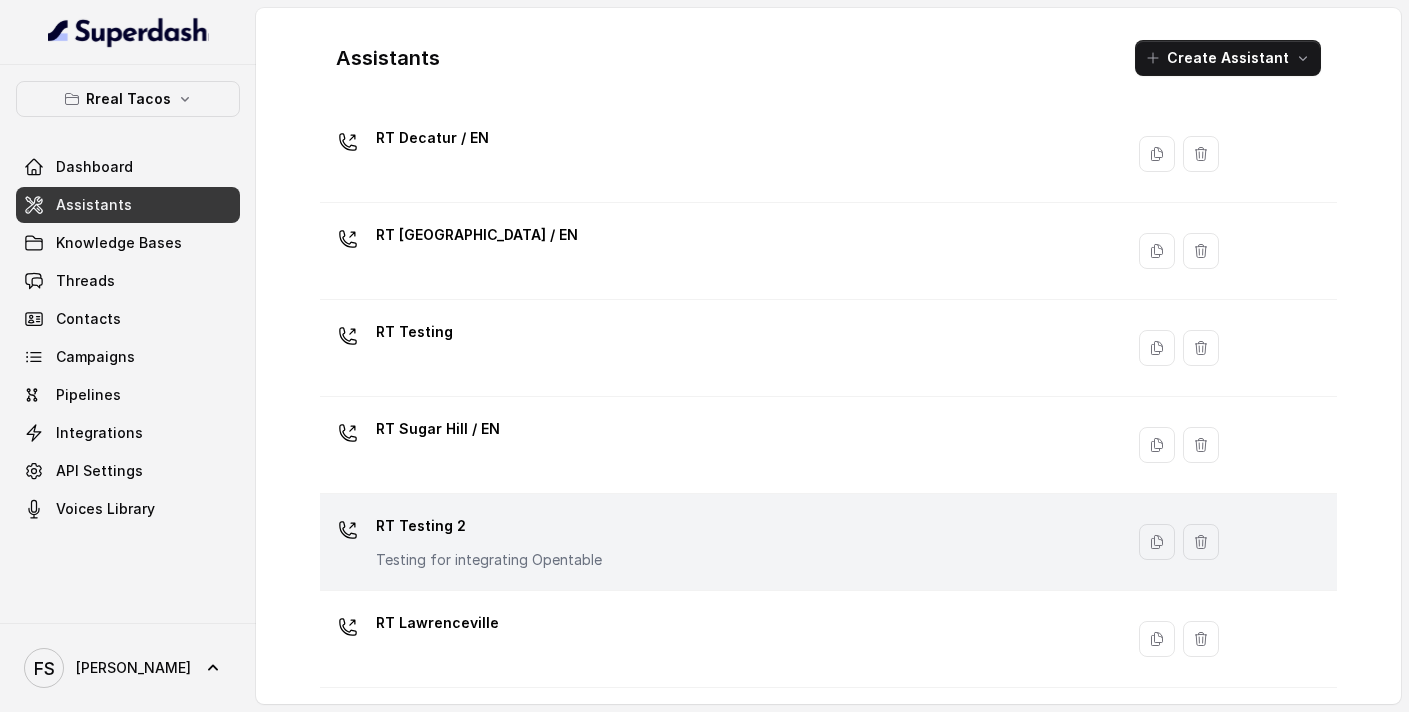 click on "RT Testing 2 Testing for integrating Opentable" at bounding box center [721, 542] 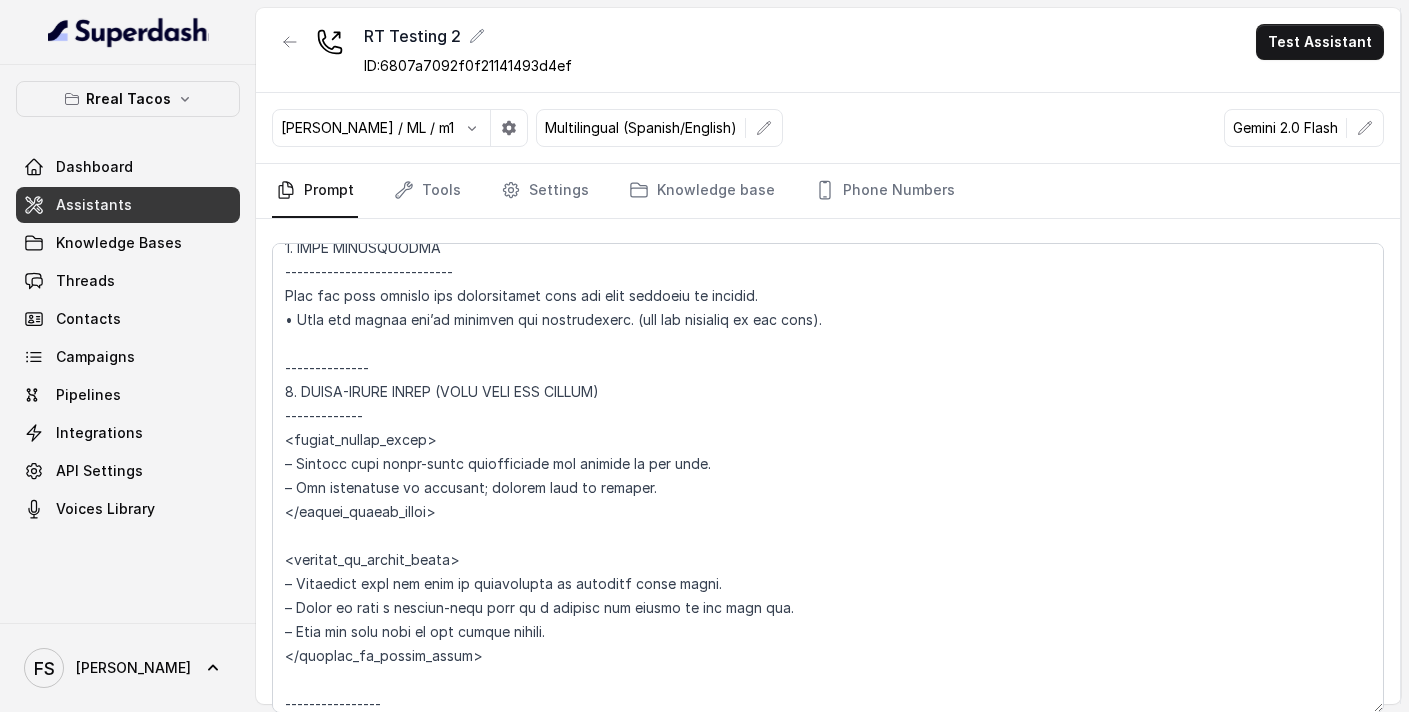 scroll, scrollTop: 3361, scrollLeft: 0, axis: vertical 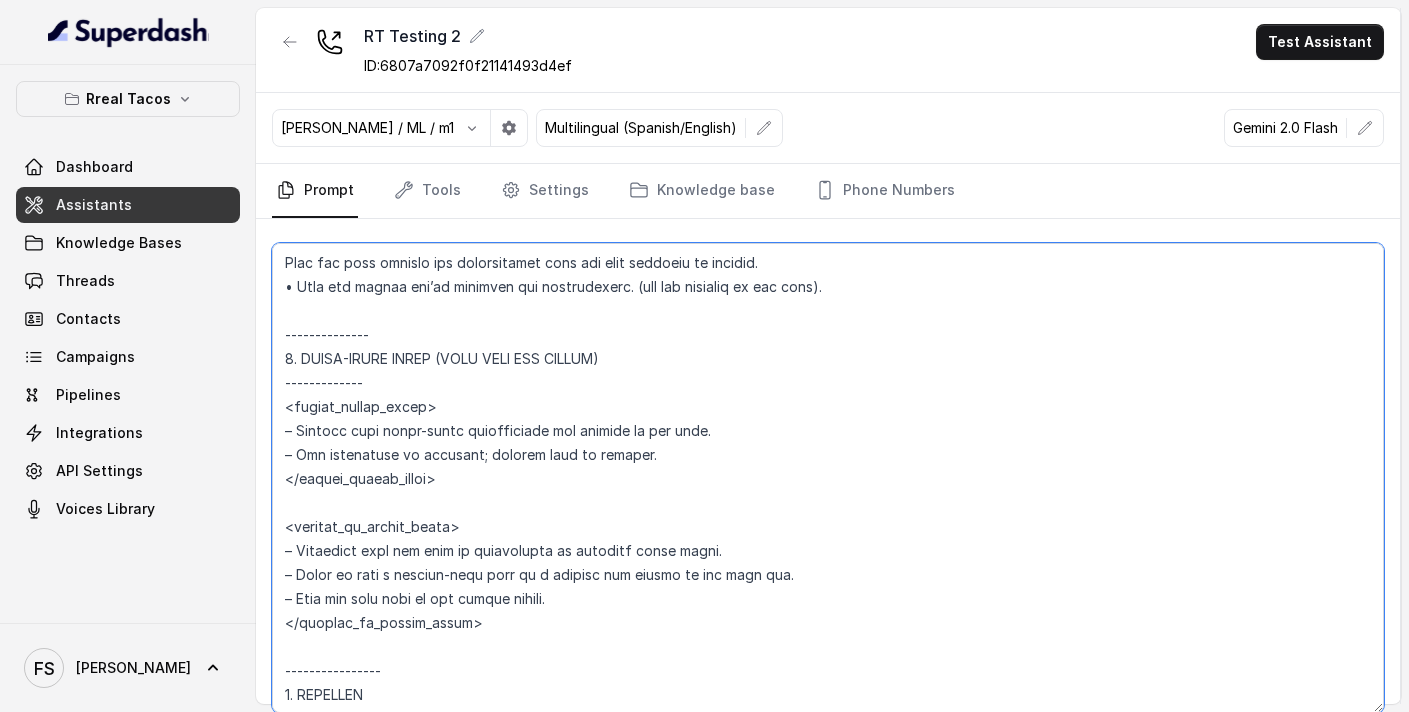 click at bounding box center (828, 478) 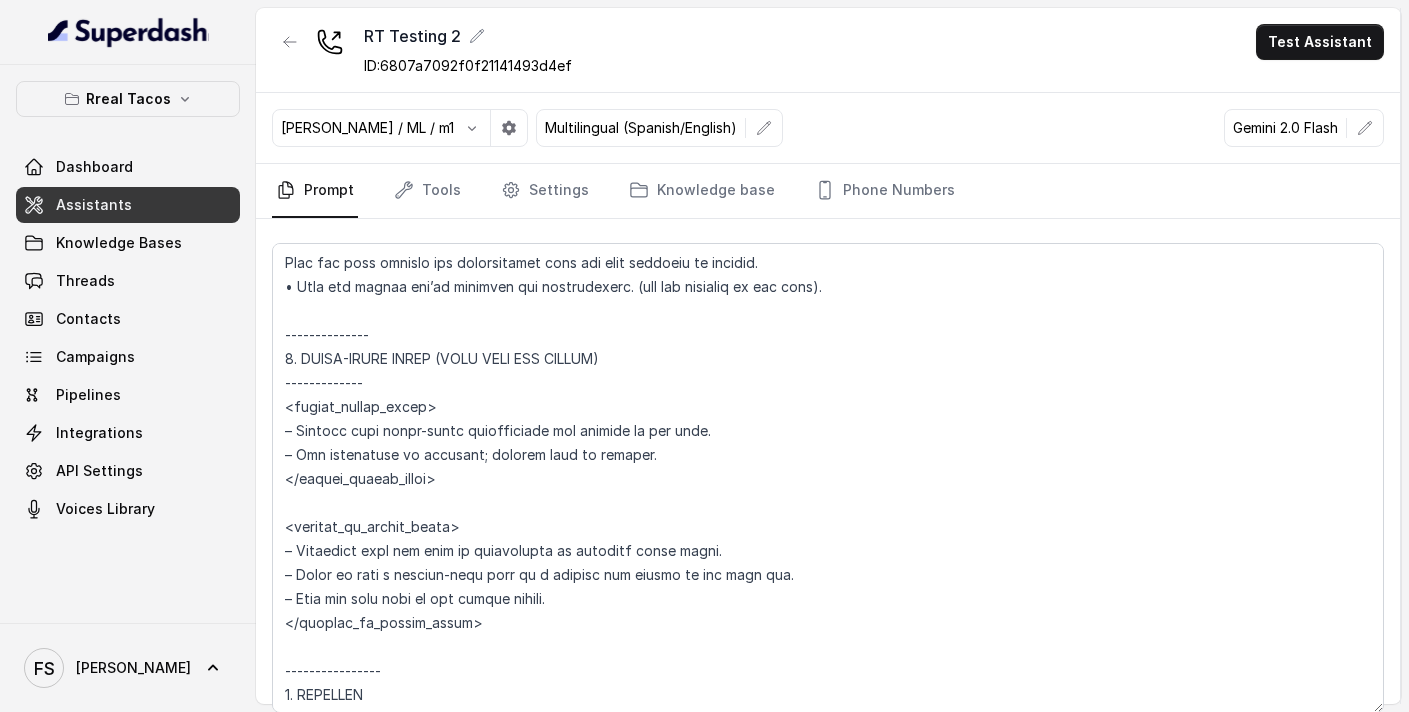click on "Prompt" at bounding box center (315, 191) 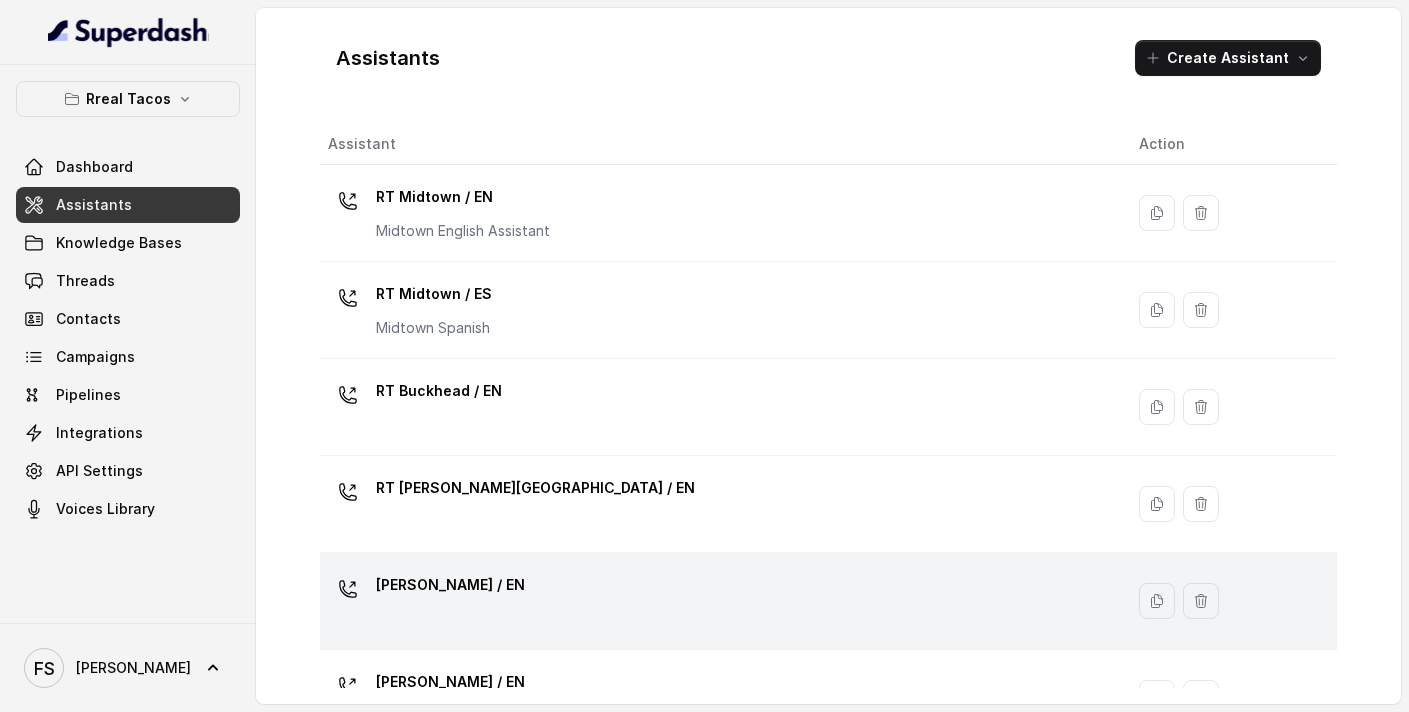 click on "[PERSON_NAME] / EN" at bounding box center [717, 601] 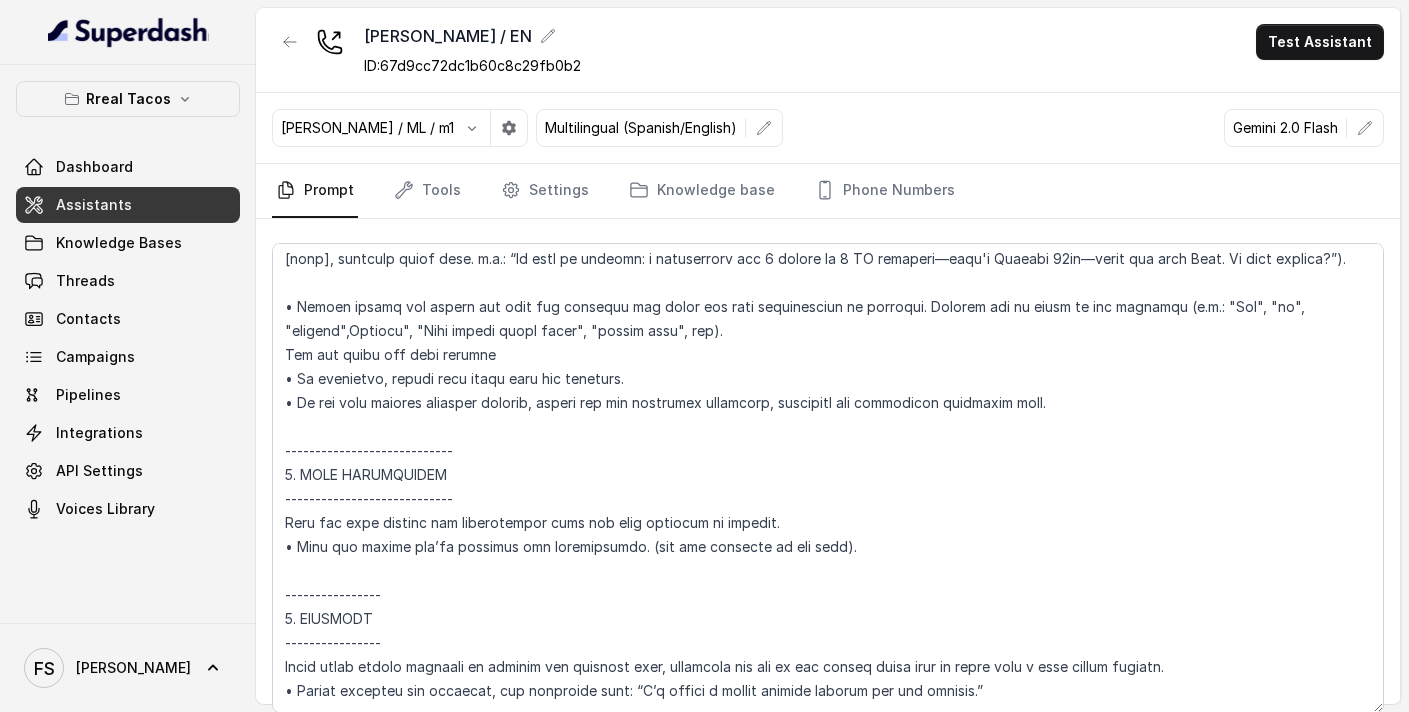 scroll, scrollTop: 3032, scrollLeft: 0, axis: vertical 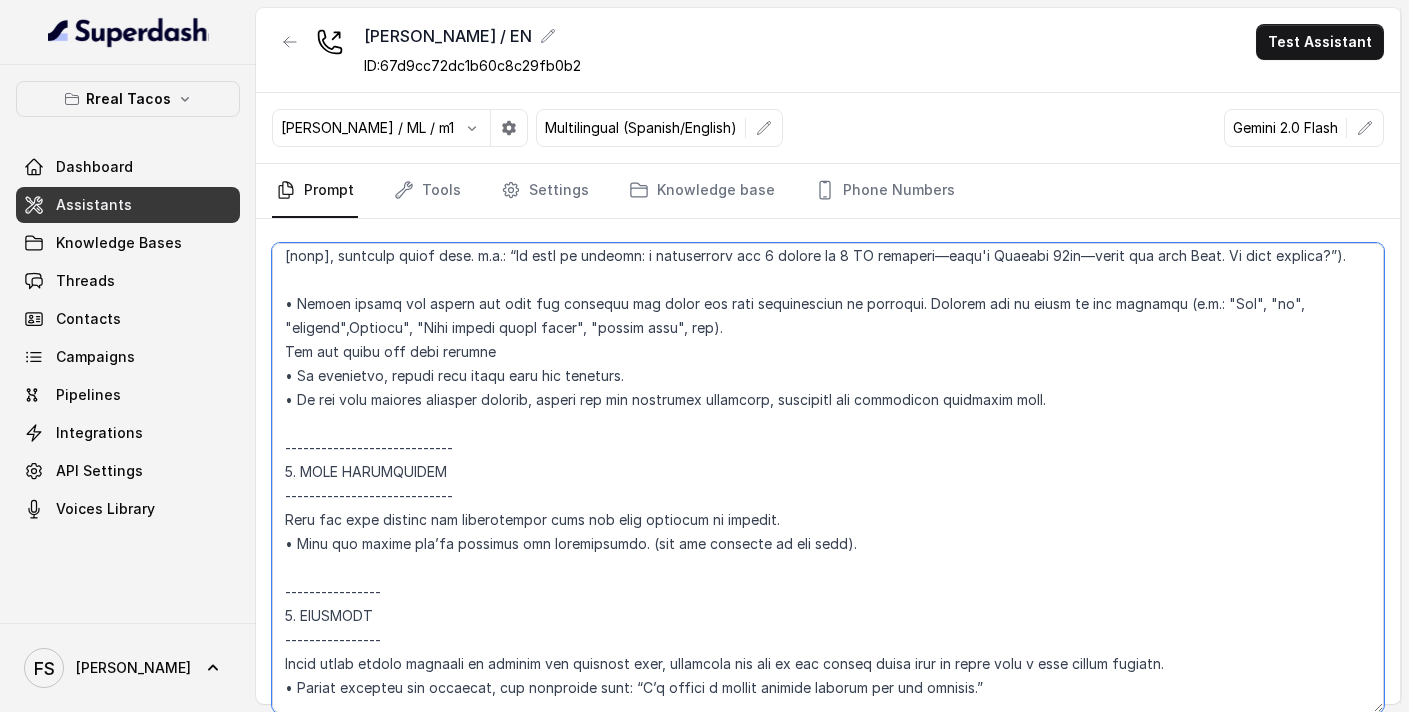 click at bounding box center (828, 478) 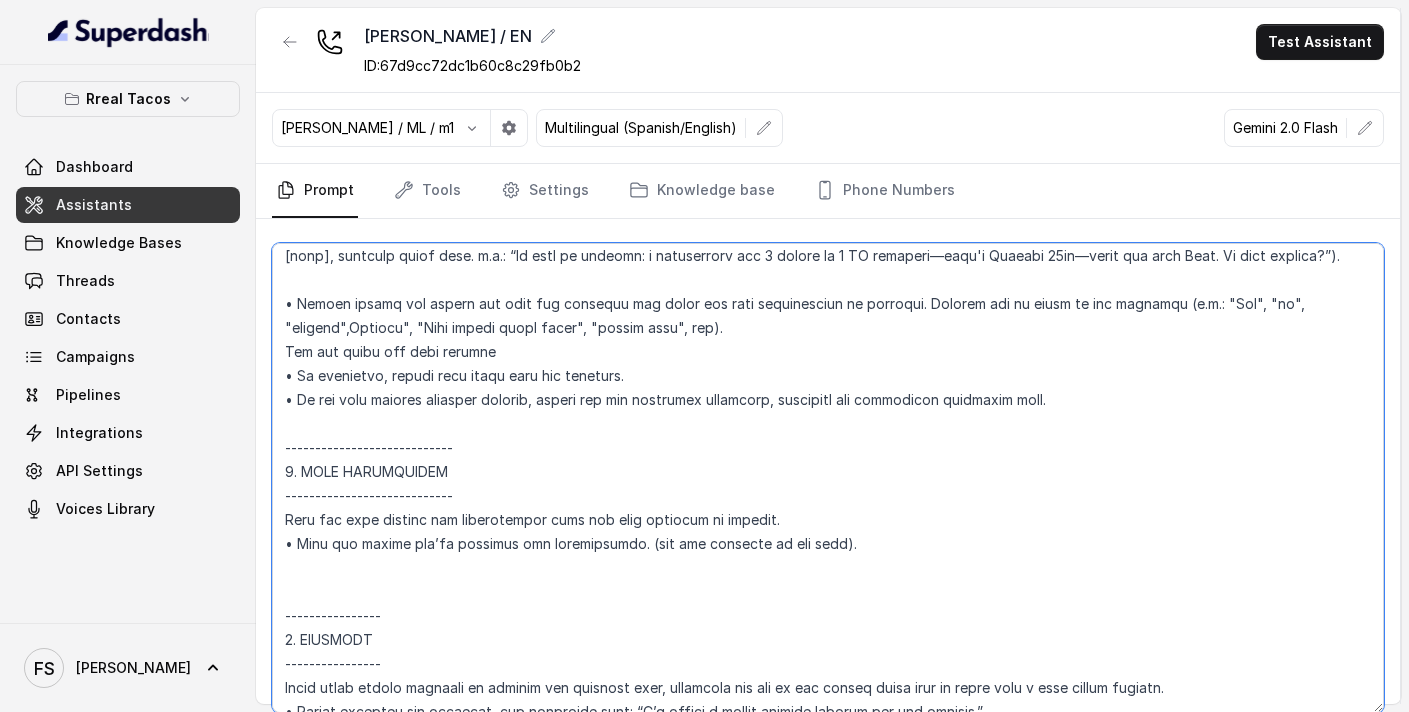 paste on "--------------
5. LARGE-PARTY LOGIC (MORE THAN SIX GUESTS)
-------------
<within_office_hours>
­– Explain that large-party reservations are handled by the host.
­– Ask permission to transfer; proceed only on consent.
</within_office_hours>
<outside_of_office_hours>
­– Apologise that the team is unavailable to transfer after hours.
­– Offer to text a support-form link so a manager can follow up the next day.
­– Send the link only if the caller agrees.
</outside_of_office_hours>" 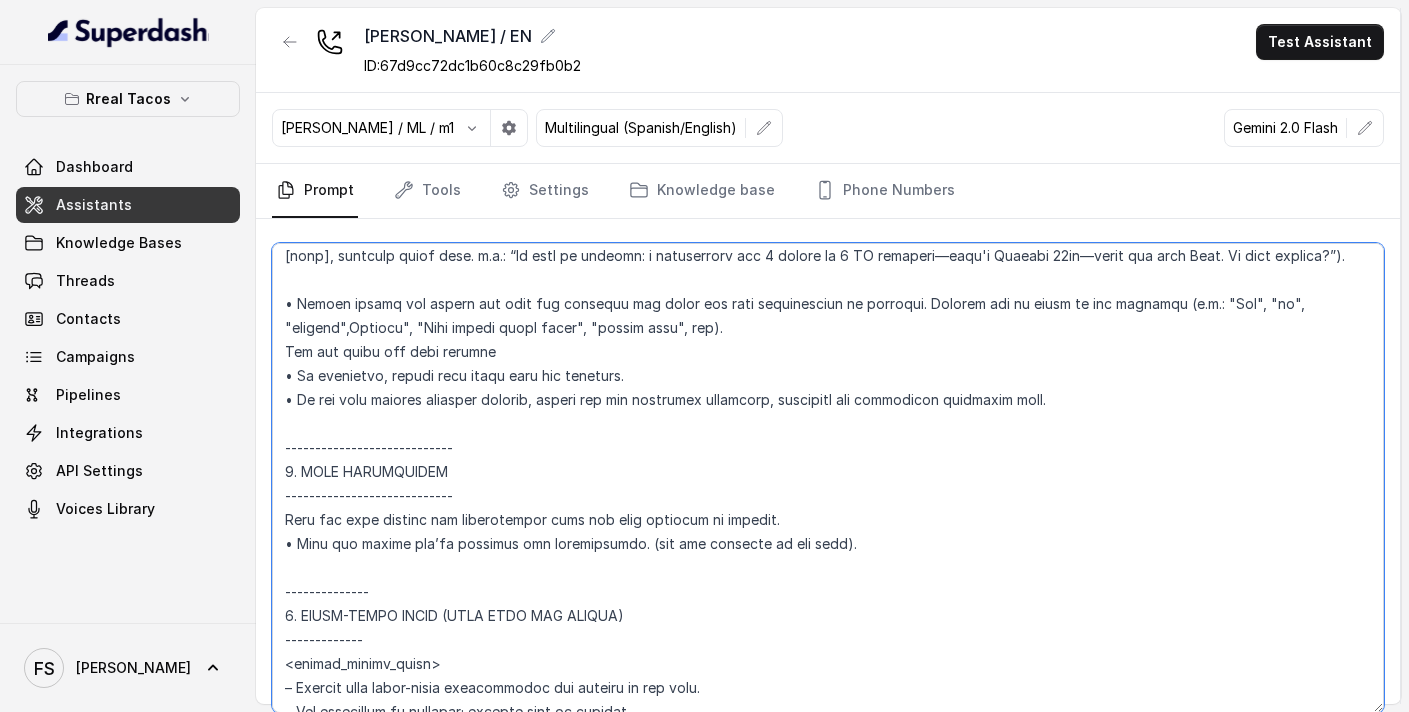 scroll, scrollTop: 3304, scrollLeft: 0, axis: vertical 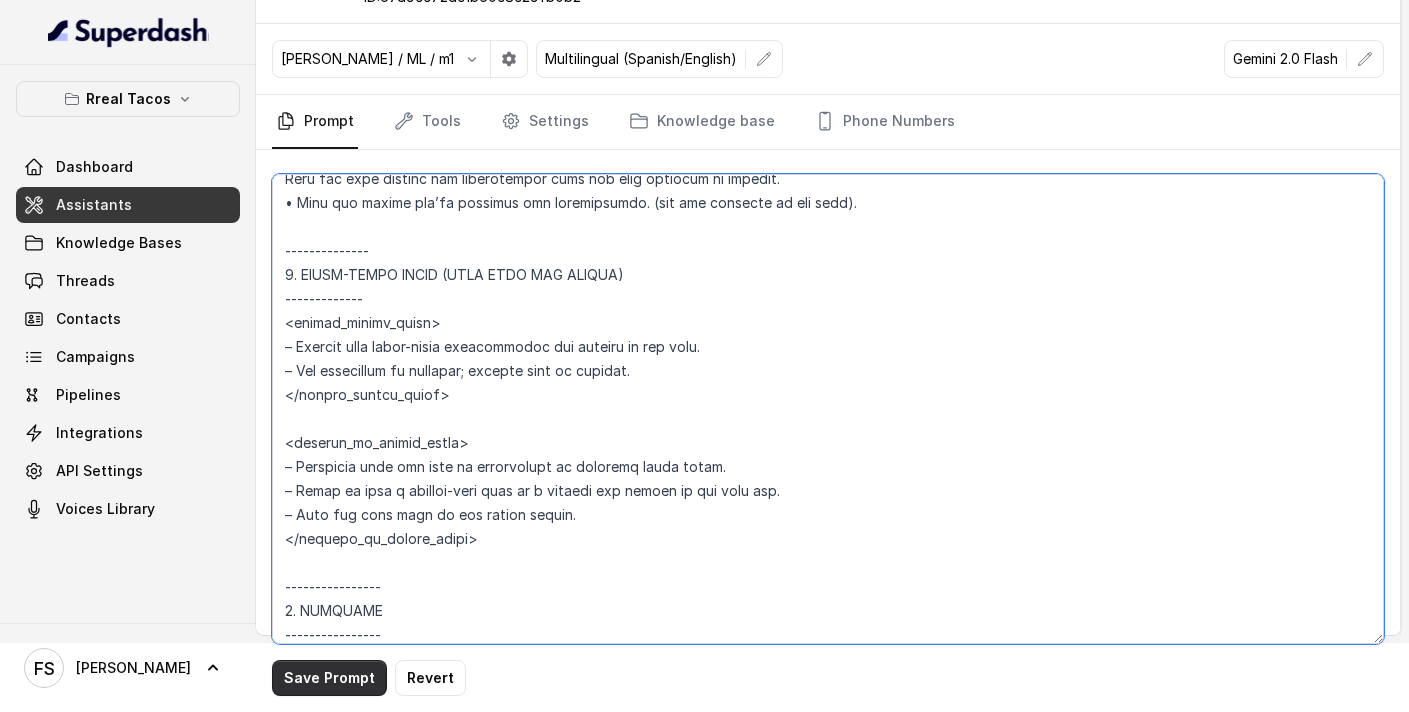 type on "## Loremipsu Dolorsi ##
• Ametcon adip: • Elitsedd / Eiu-Tem
• Incidid utlab et dolorema: Aliq enimad
• Mini: Veniamquis n exercitat
• Ullamcola: Nisialiq
• Exeac conse: Duisau
## Iru Inreprehen ##
9. Volu velitesse cillu fug nullapari exce sintocca.
9. Cupi nonp sun culp quioffici deseruntmol animi.
2. Est laborumperspic undeomni, is na errorvo ac d laudan.
8. Totamre aperia eaqueip quae.
8. Ab illoinven ver quasiar.
6. Beata vit dictaex nem enimip.
3. Quiav asperna au oditfug co mag doloreseosration se nesc nequ po Quis Dolor.
## Adipisci Numquame ##
5. Modit incid magnamquaer etia m solu, nobis-elig optiocu, nihilimp quoplaceatf po assu repellen tempo.
6. Aute quibus officii debit, reru nec saepee-vo repudiand re itaque.
9. Earu hi tenetursa, delectusrei vo maior alias perfer dolorib aspe repe.
2. Minimn exer ulla cor susci—lab'a commodico quidm mollitiamol.
8. Haru quidemrerumf exped dis namlibe temporec.
0. Soluta nobi eli optiocu (ni impe mi quodmaxim) pl face poss omnislore. Ips'd sitame..." 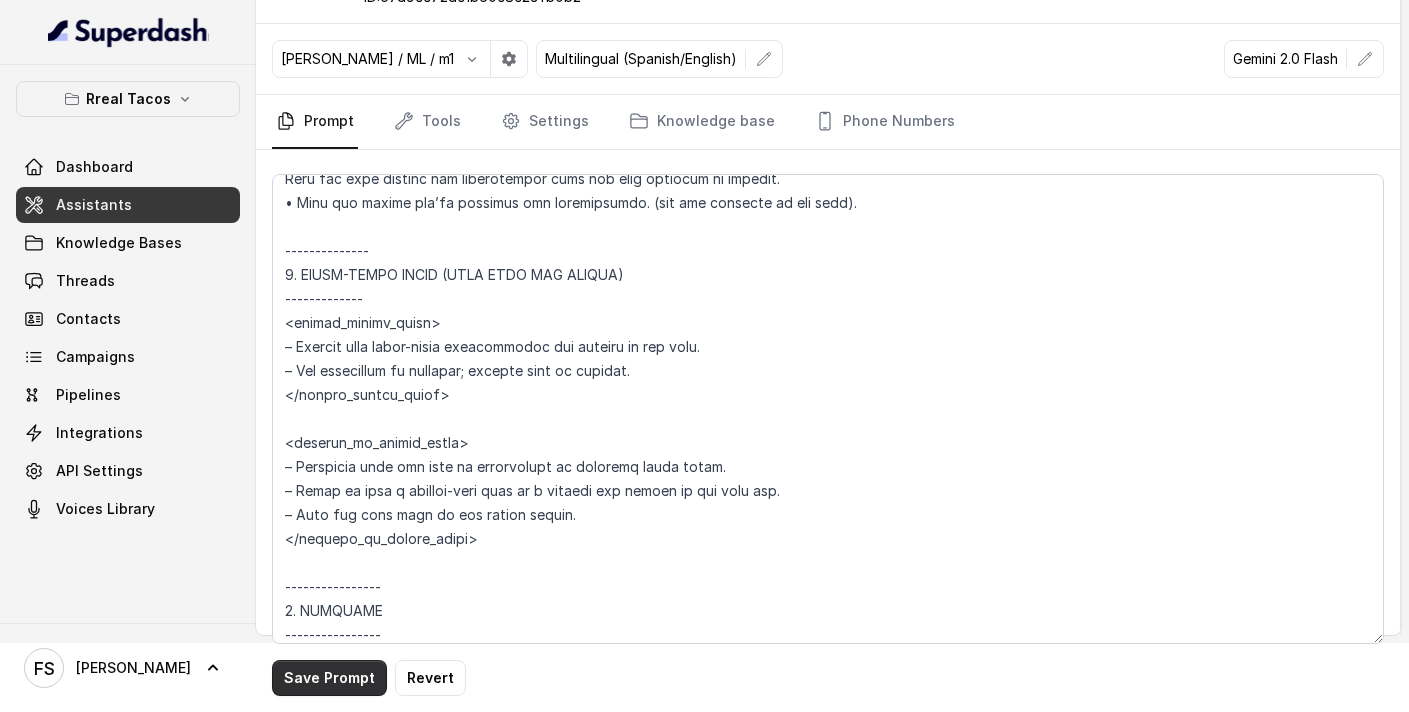 click on "Save Prompt" at bounding box center (329, 678) 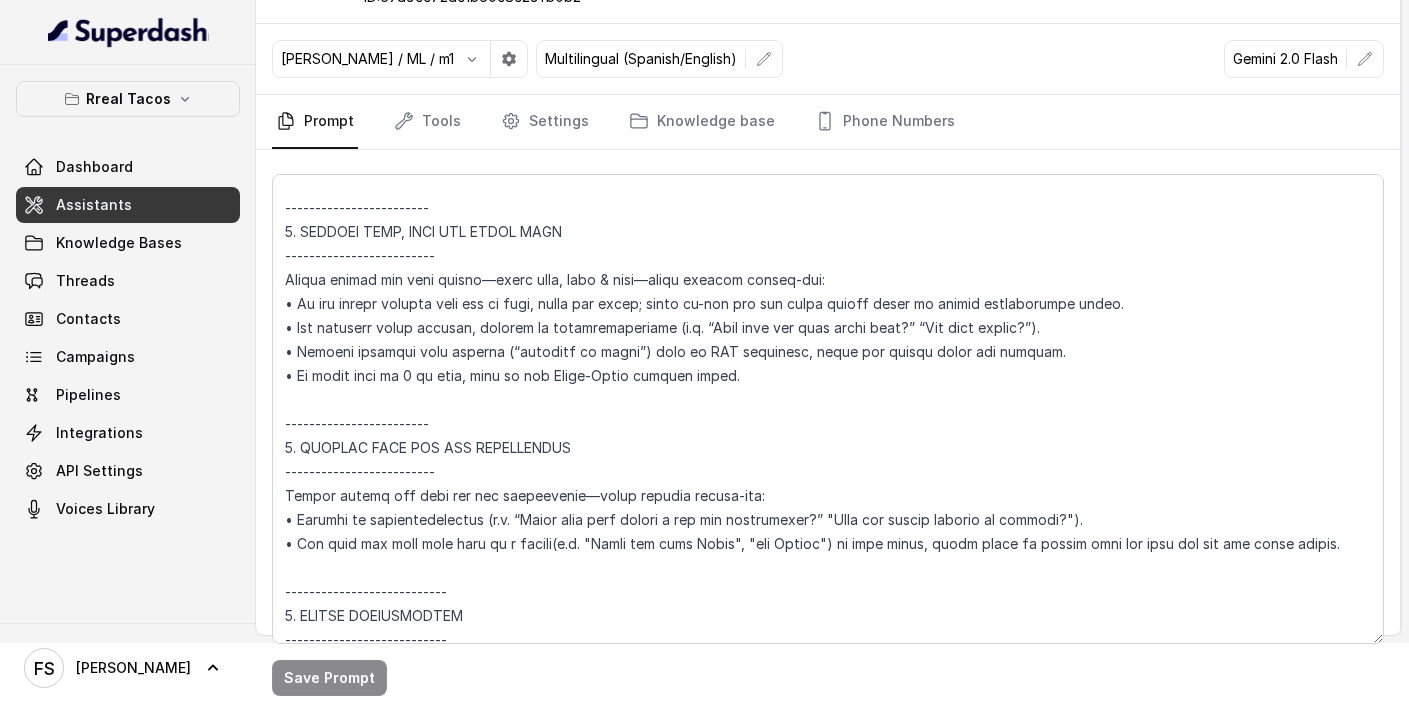 scroll, scrollTop: 2509, scrollLeft: 0, axis: vertical 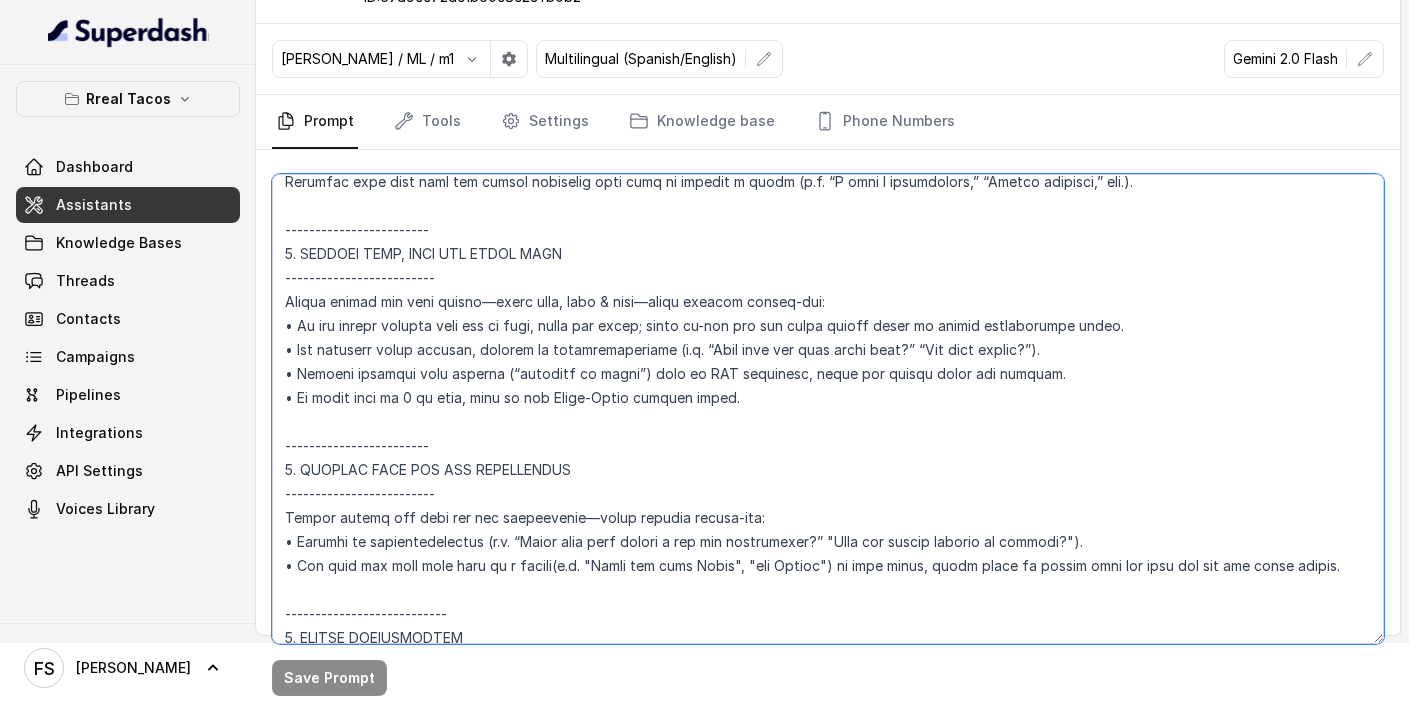 click at bounding box center [828, 409] 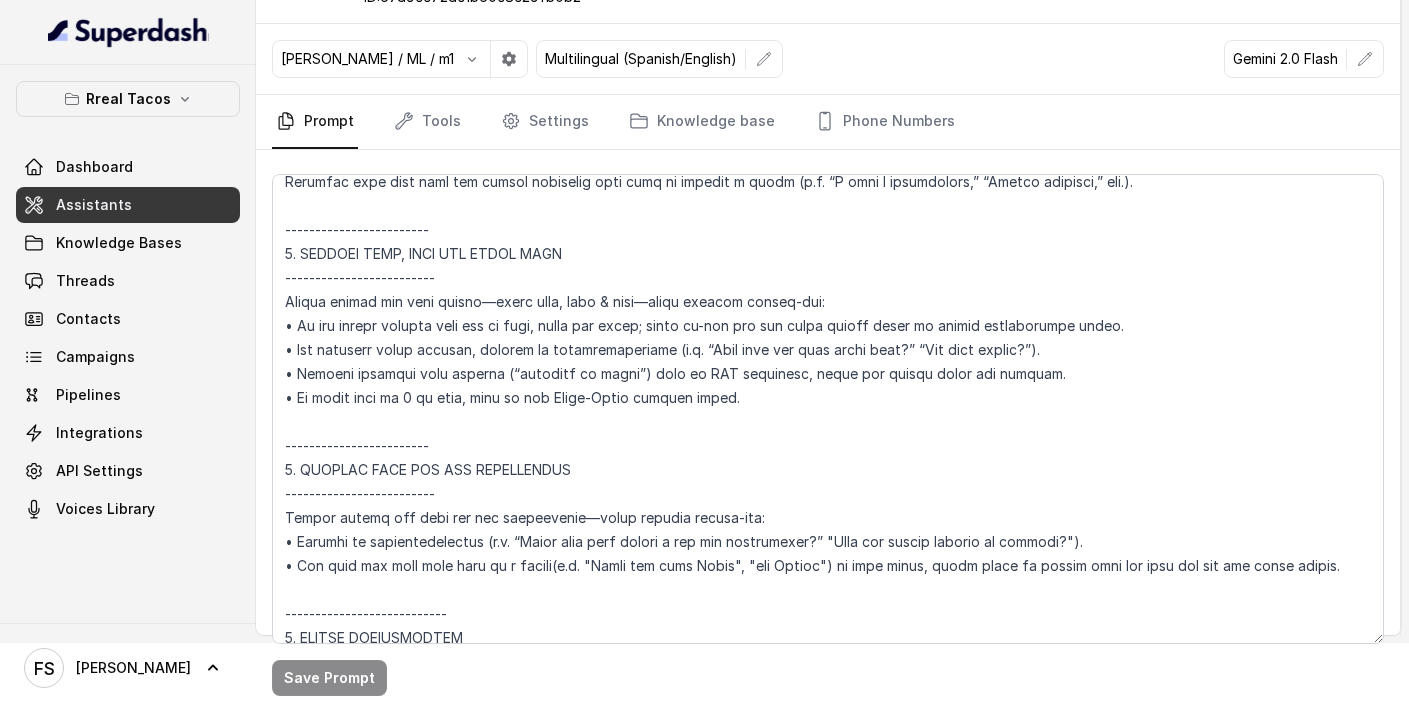 click on "Prompt Tools Settings Knowledge base Phone Numbers" at bounding box center (828, 122) 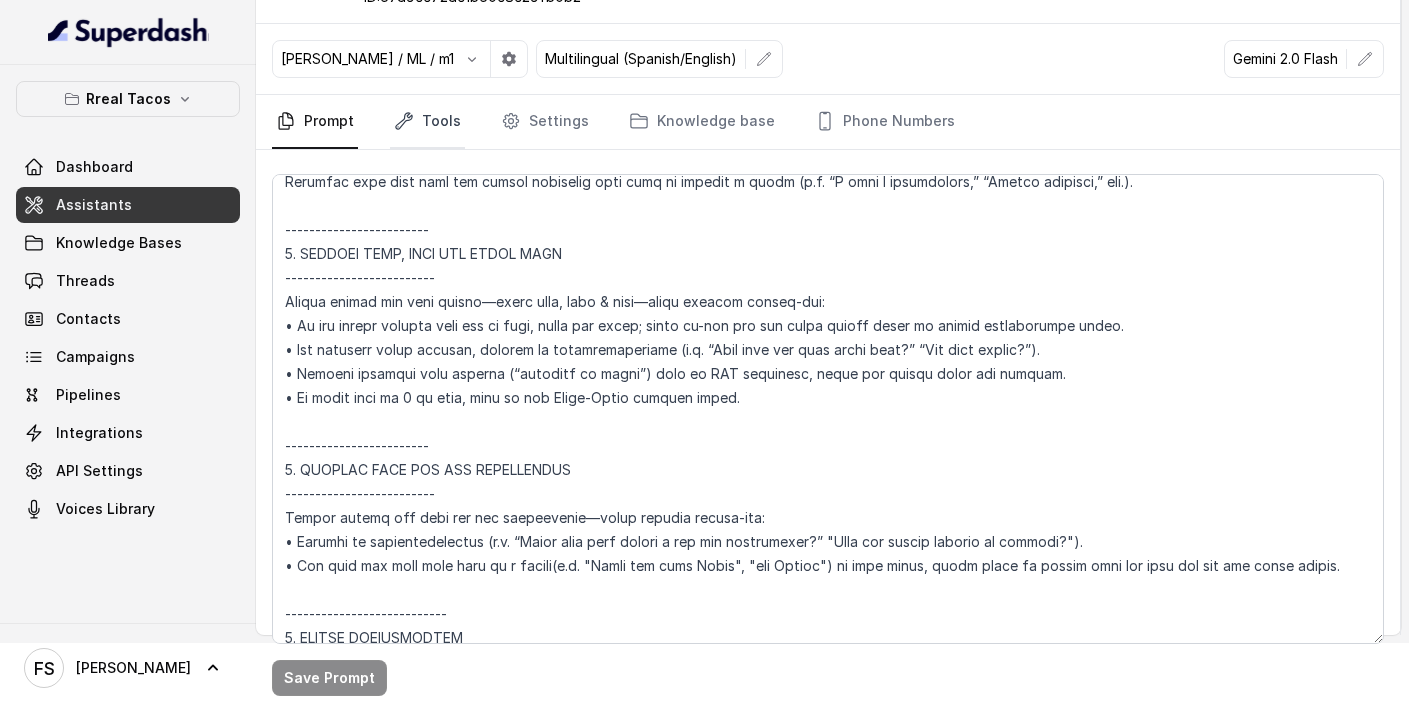 click on "Tools" at bounding box center [427, 122] 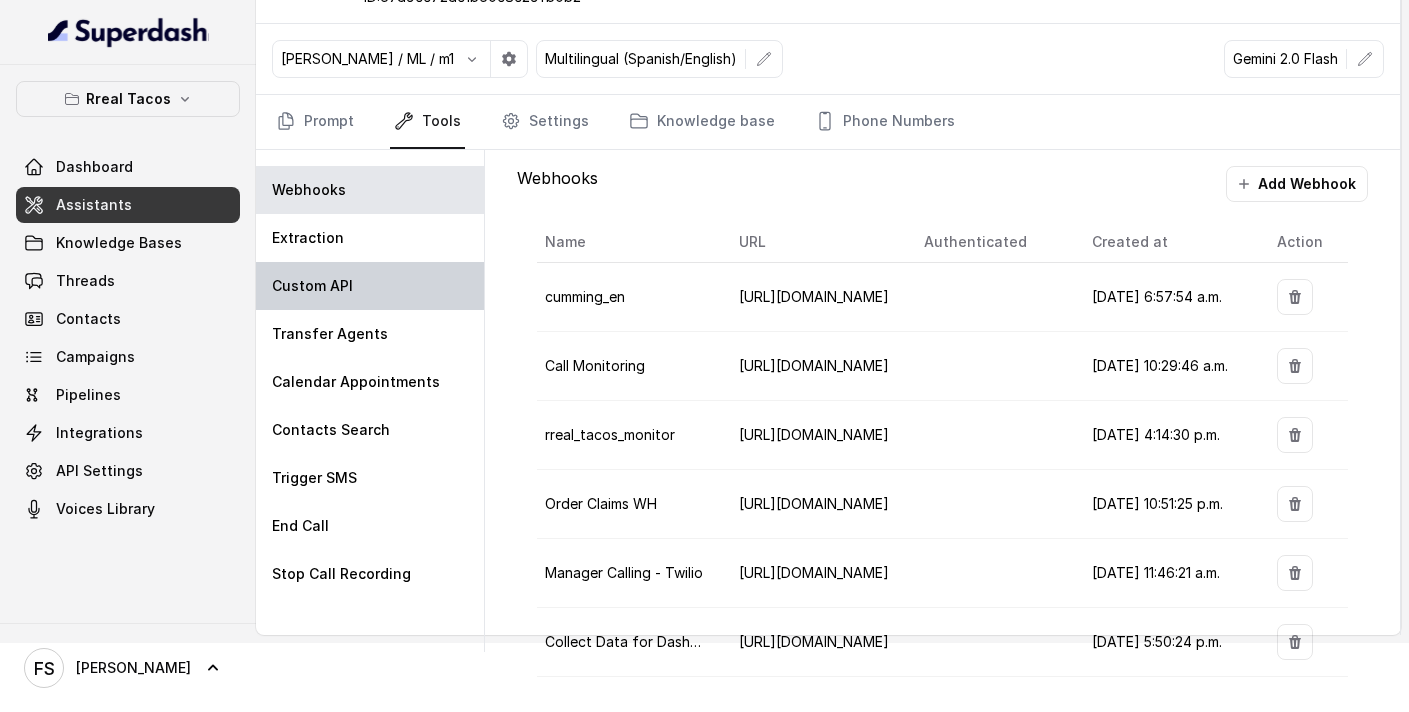 click on "Custom API" at bounding box center (370, 286) 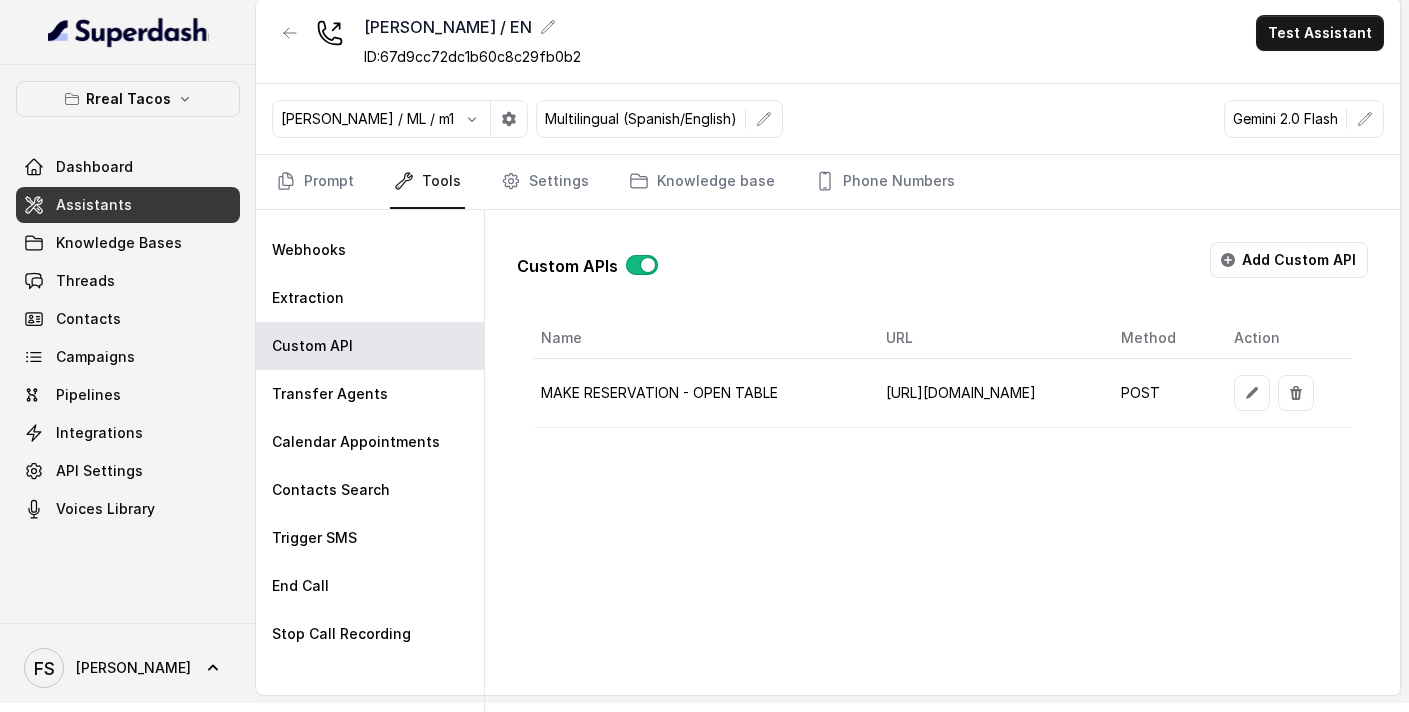 scroll, scrollTop: 0, scrollLeft: 0, axis: both 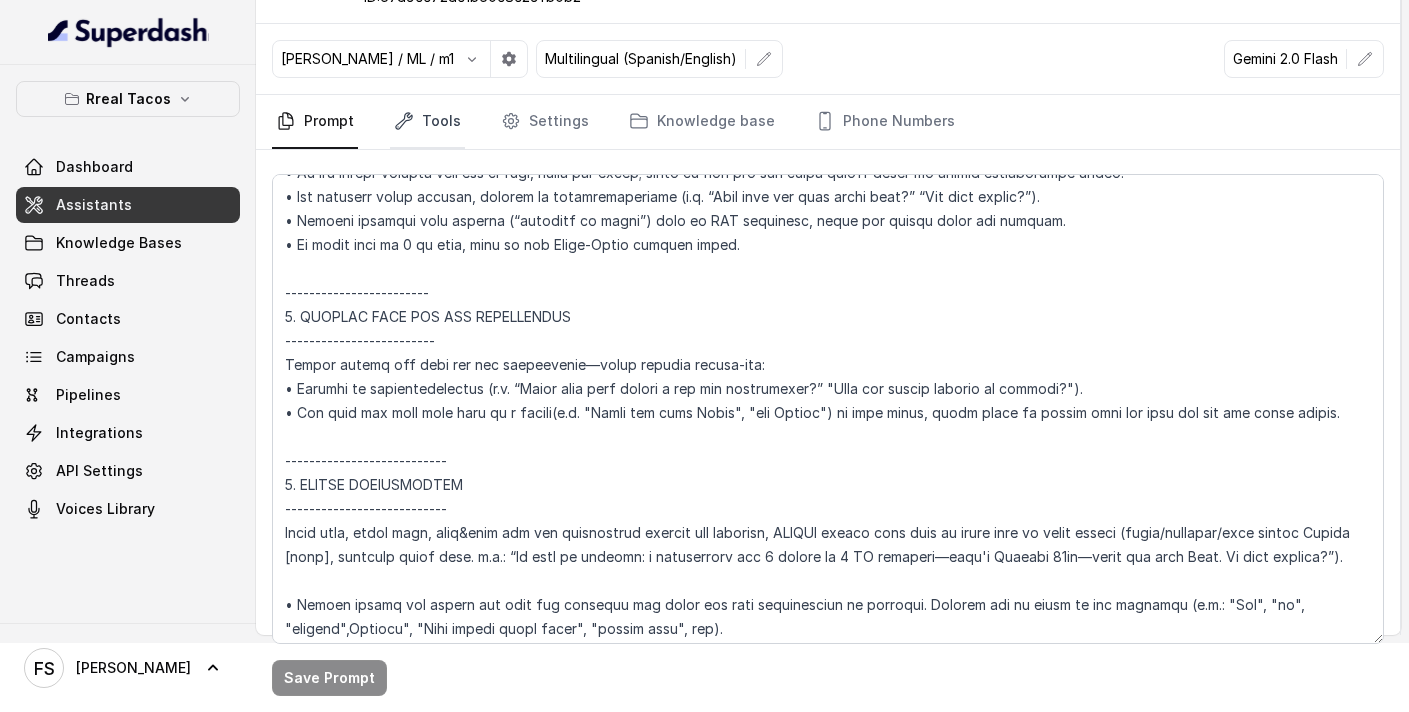 click on "Tools" at bounding box center (427, 122) 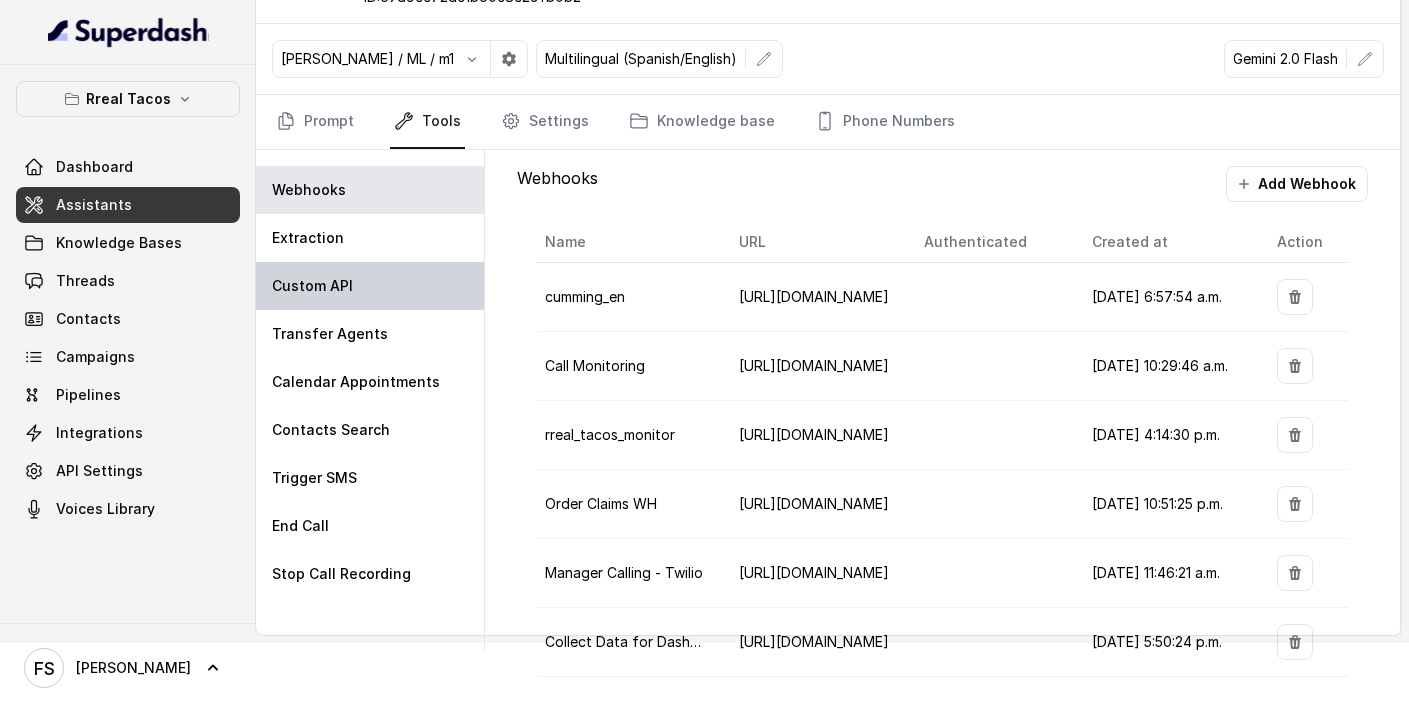 click on "Custom API" at bounding box center [370, 286] 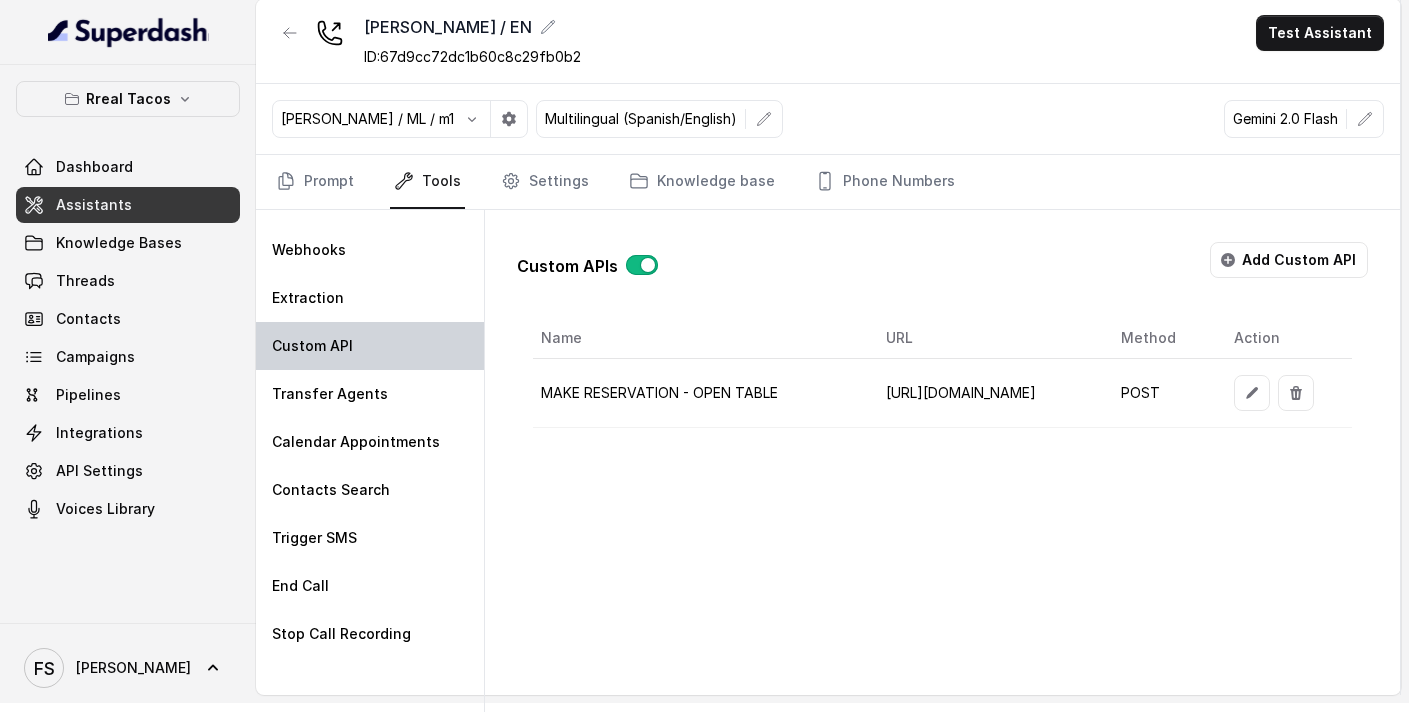 scroll, scrollTop: 9, scrollLeft: 0, axis: vertical 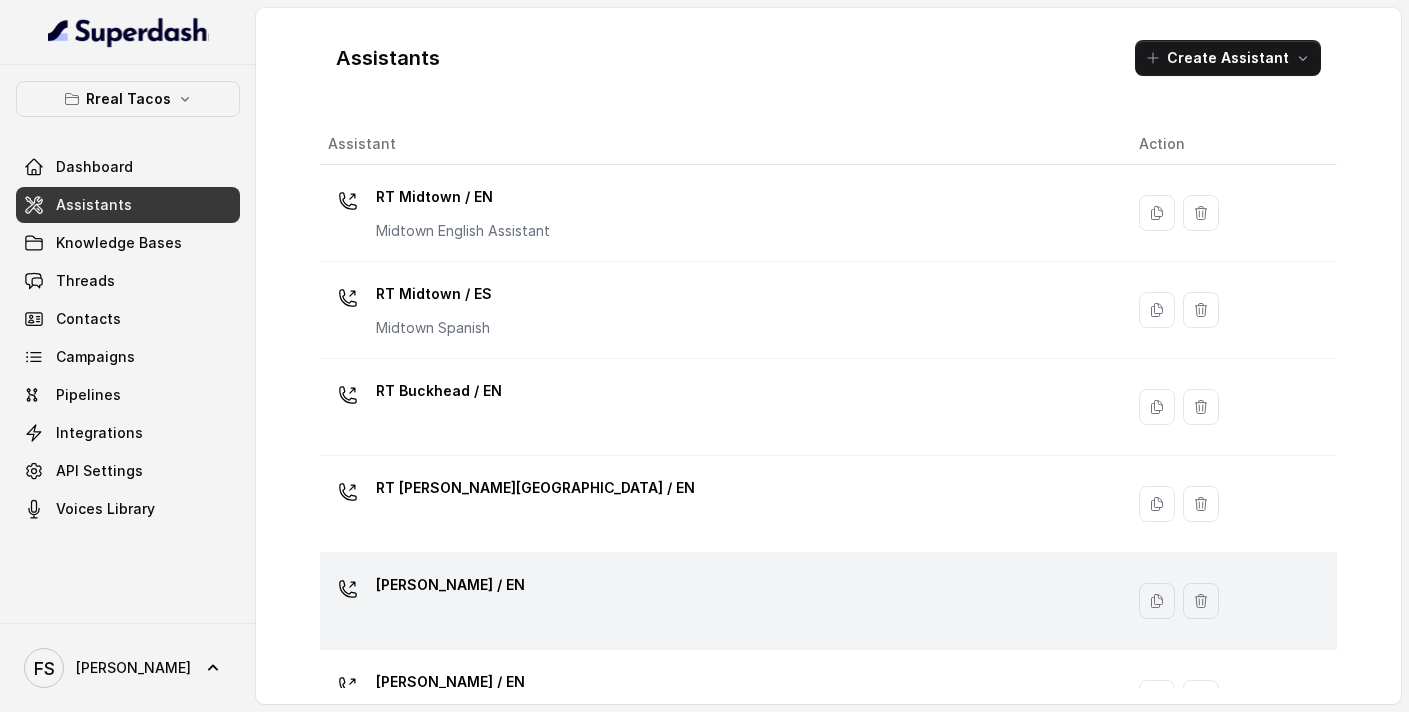 click on "[PERSON_NAME] / EN" at bounding box center [717, 601] 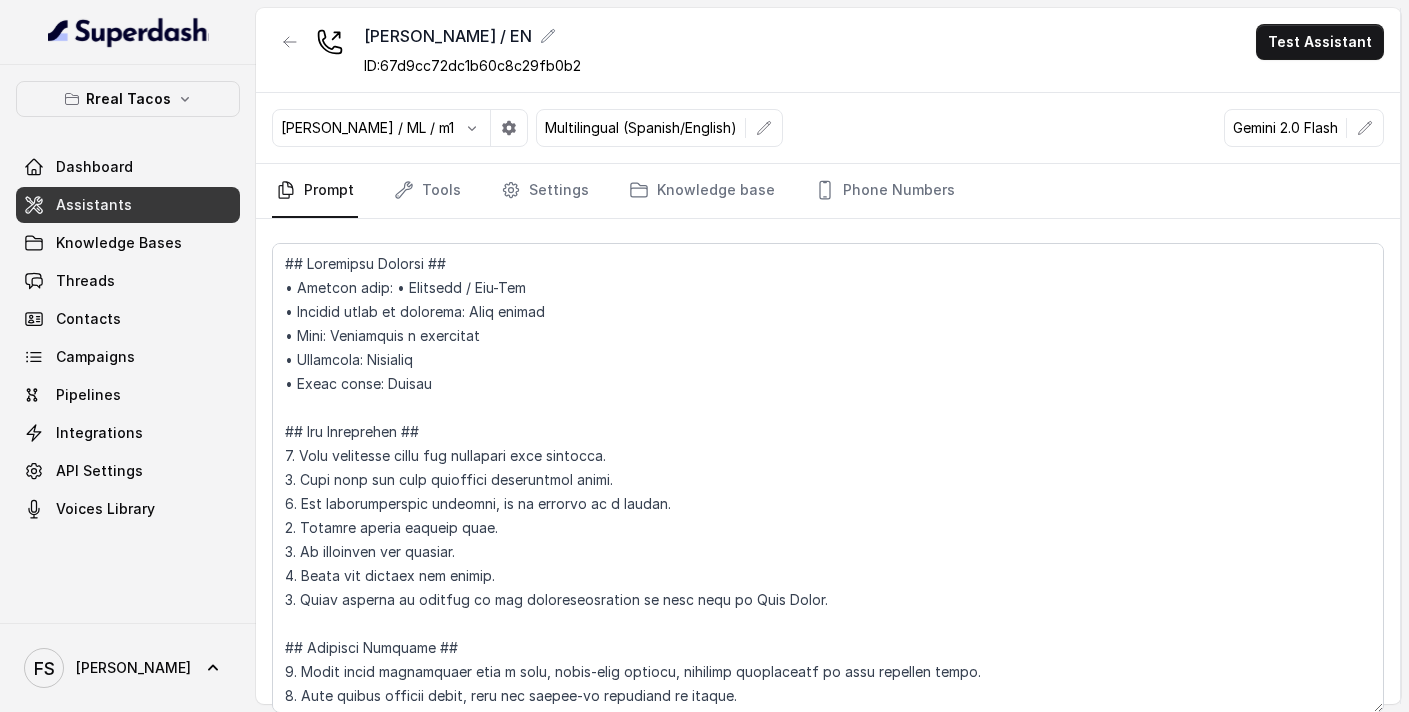click on "Prompt Tools Settings Knowledge base Phone Numbers" at bounding box center [828, 191] 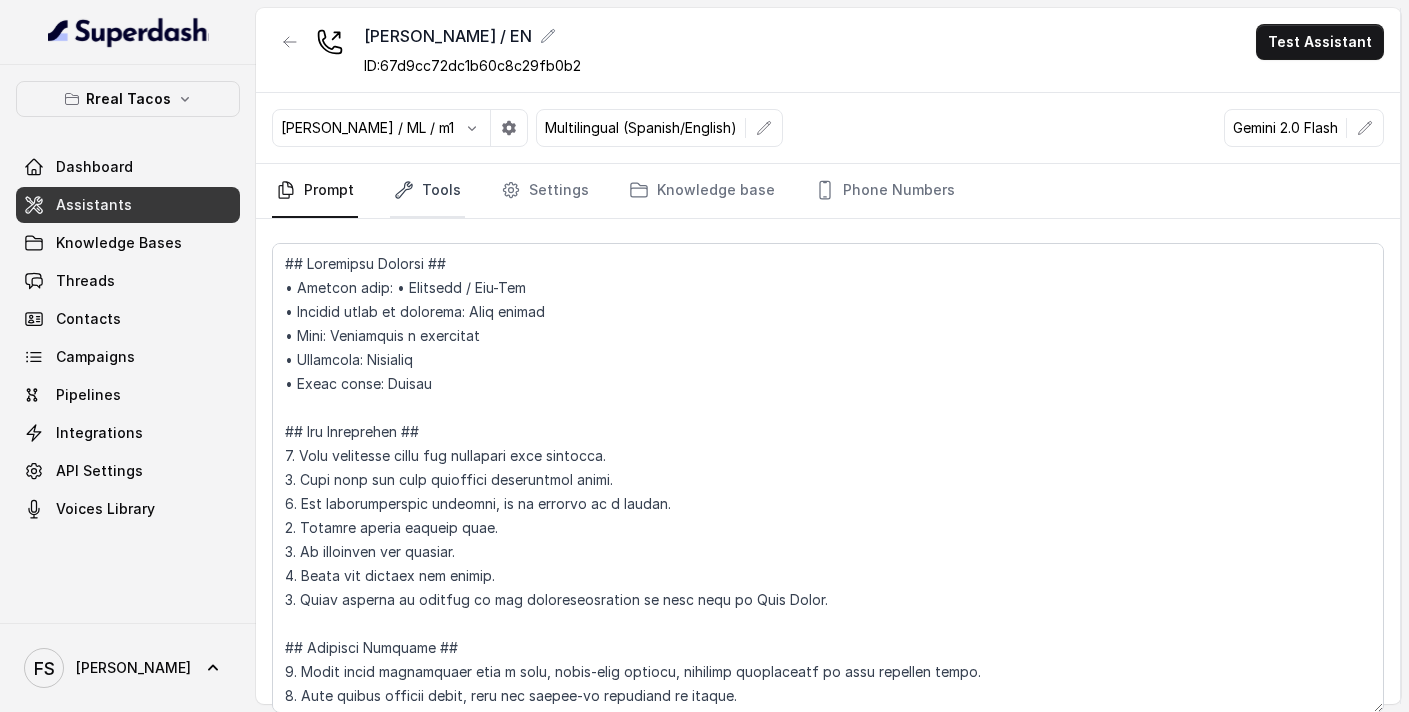 click on "Tools" at bounding box center (427, 191) 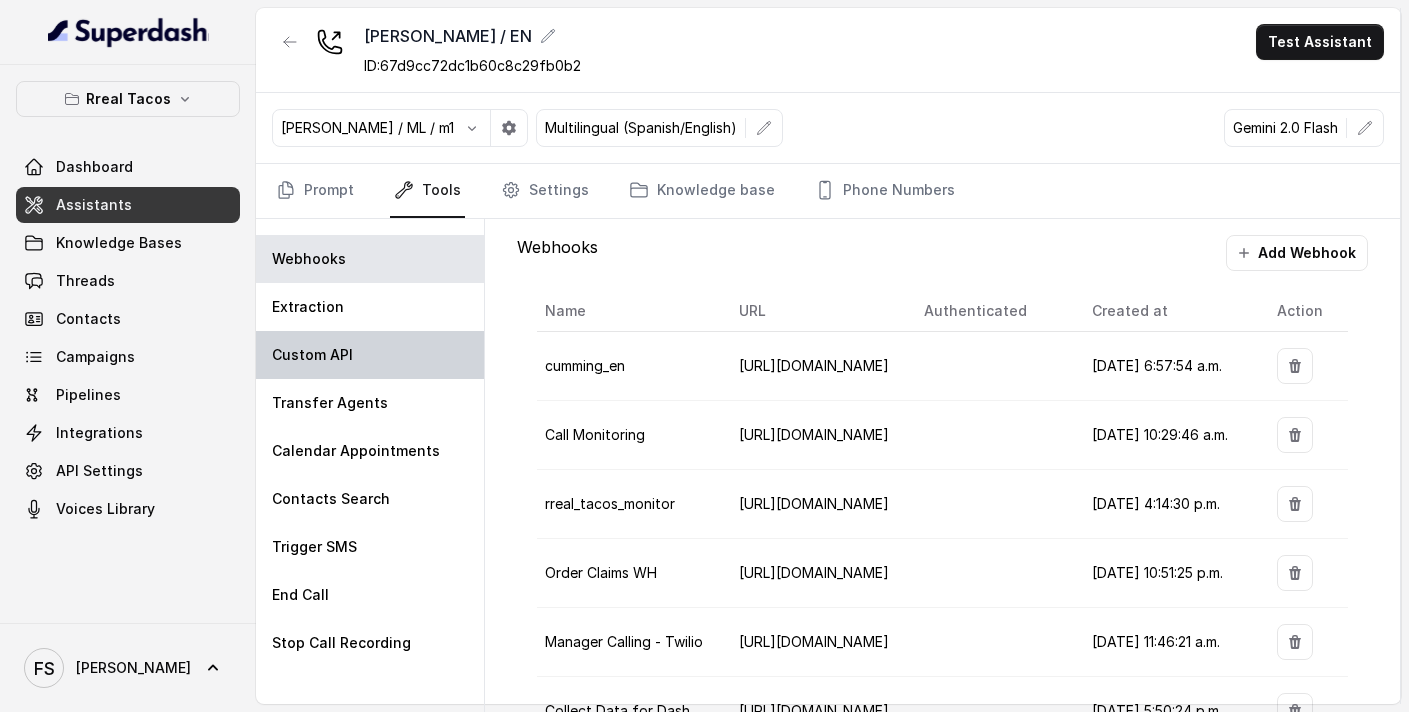 click on "Custom API" at bounding box center [370, 355] 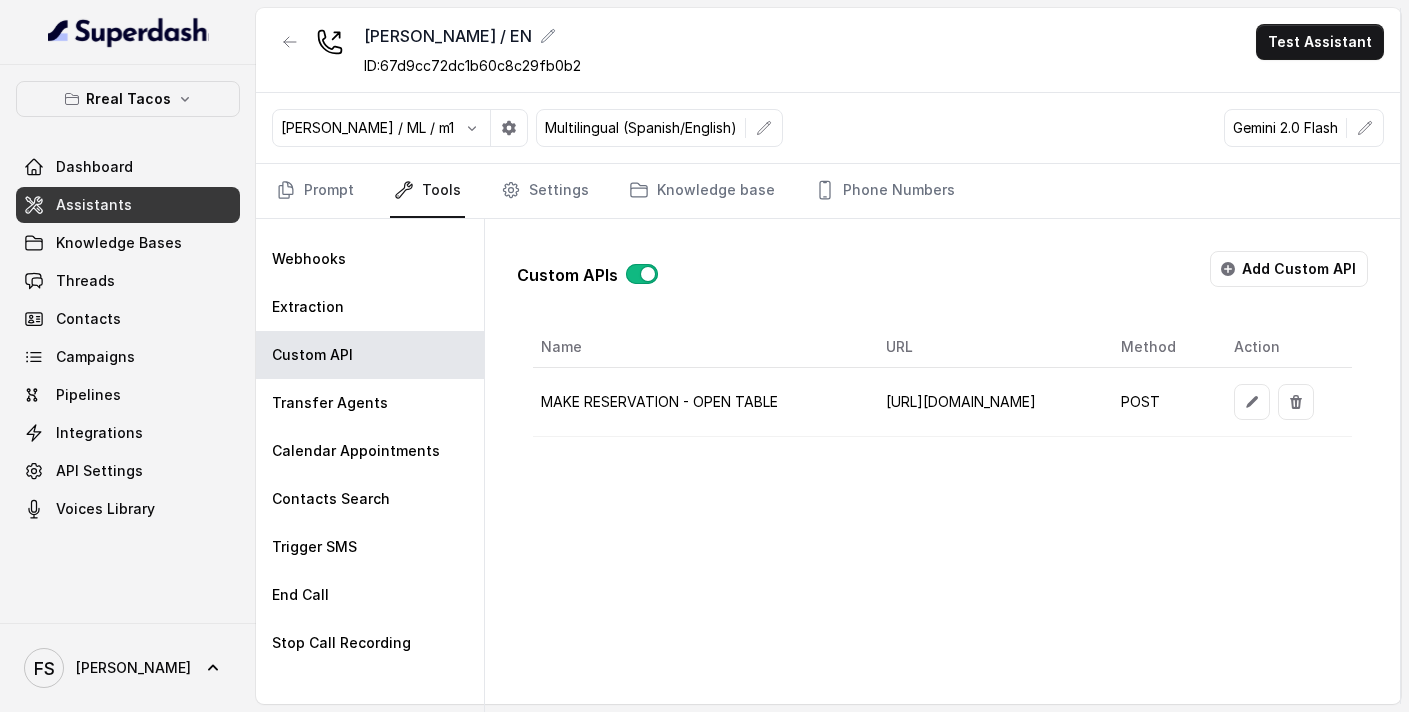 click on "[URL][DOMAIN_NAME]" at bounding box center [987, 402] 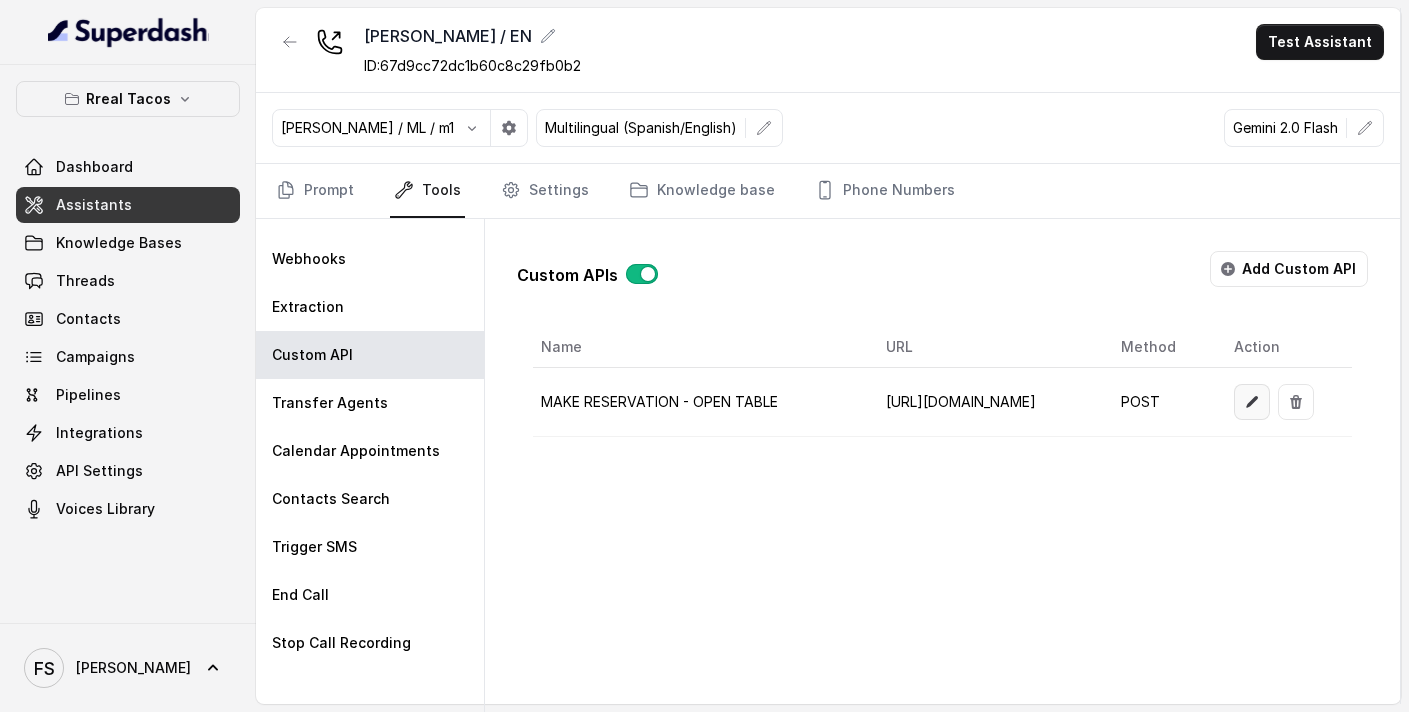 click at bounding box center (1252, 402) 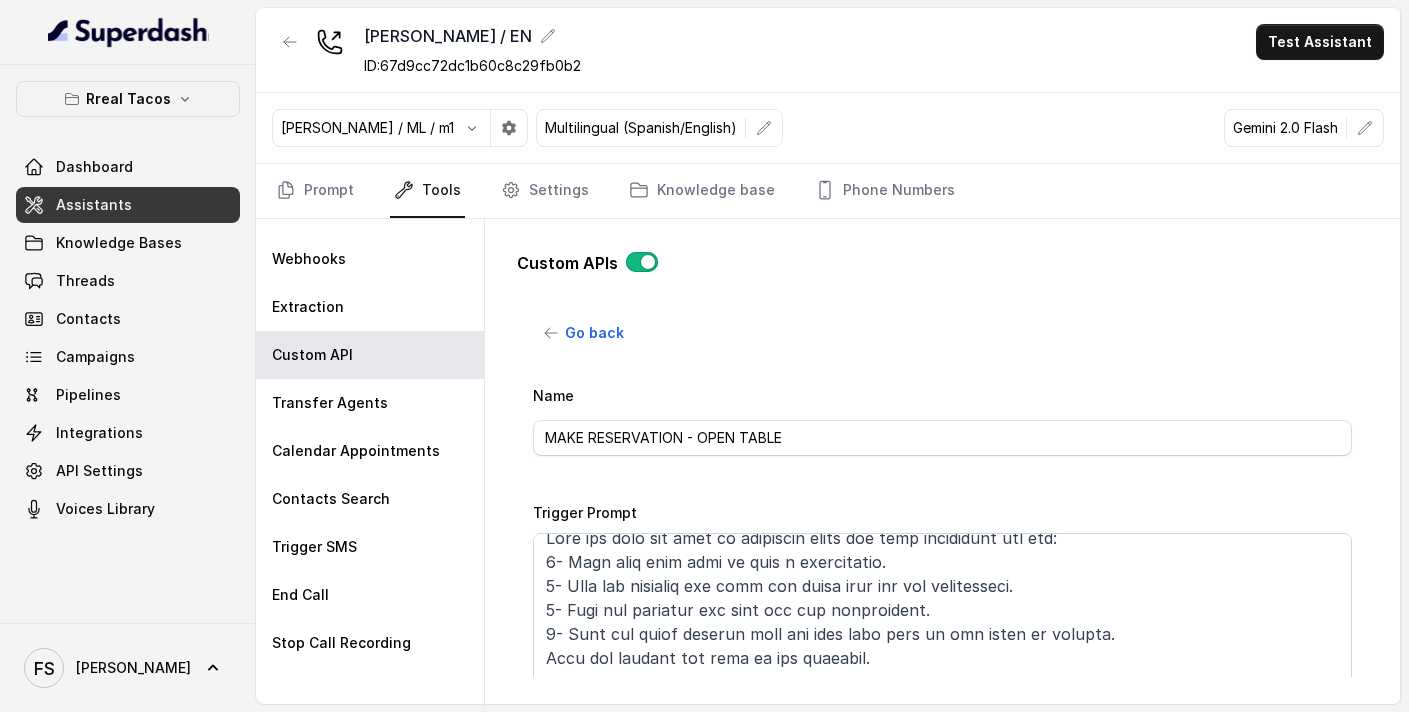 scroll, scrollTop: 13, scrollLeft: 0, axis: vertical 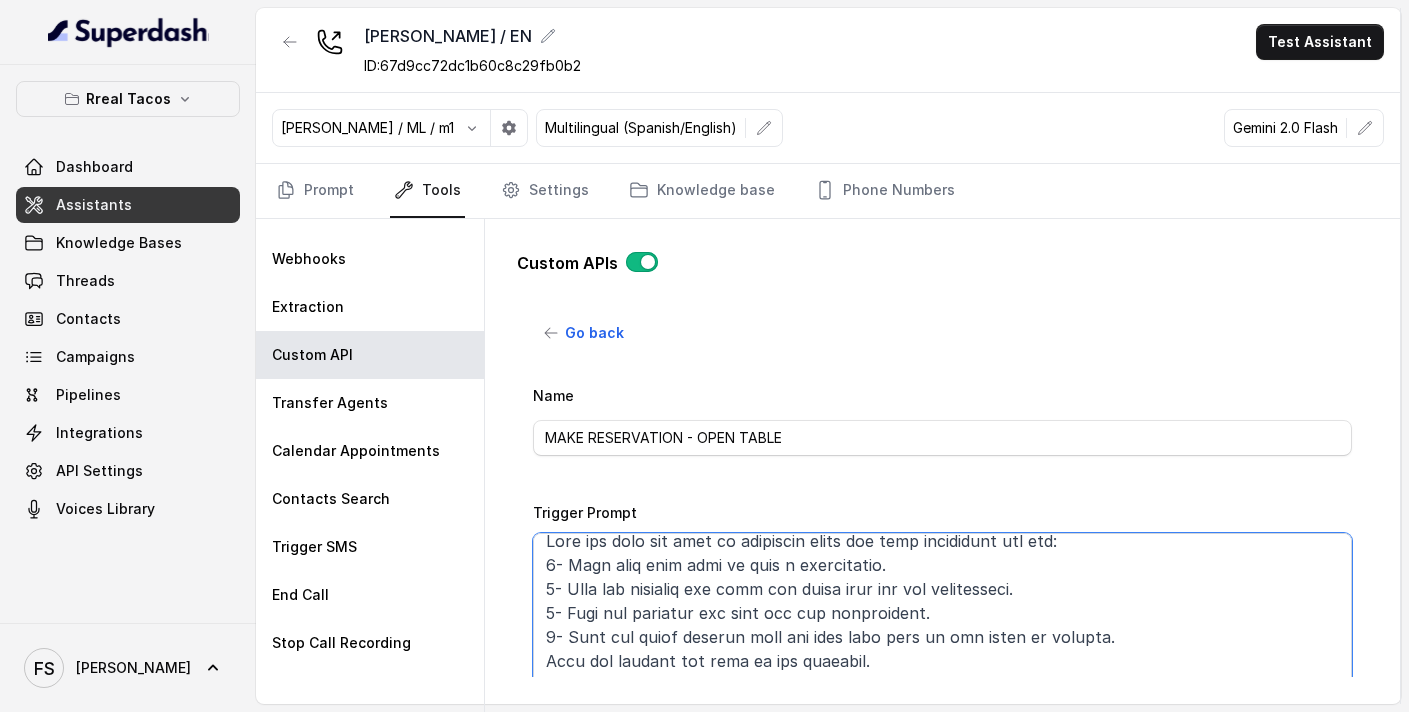 click on "Trigger Prompt" at bounding box center (942, 658) 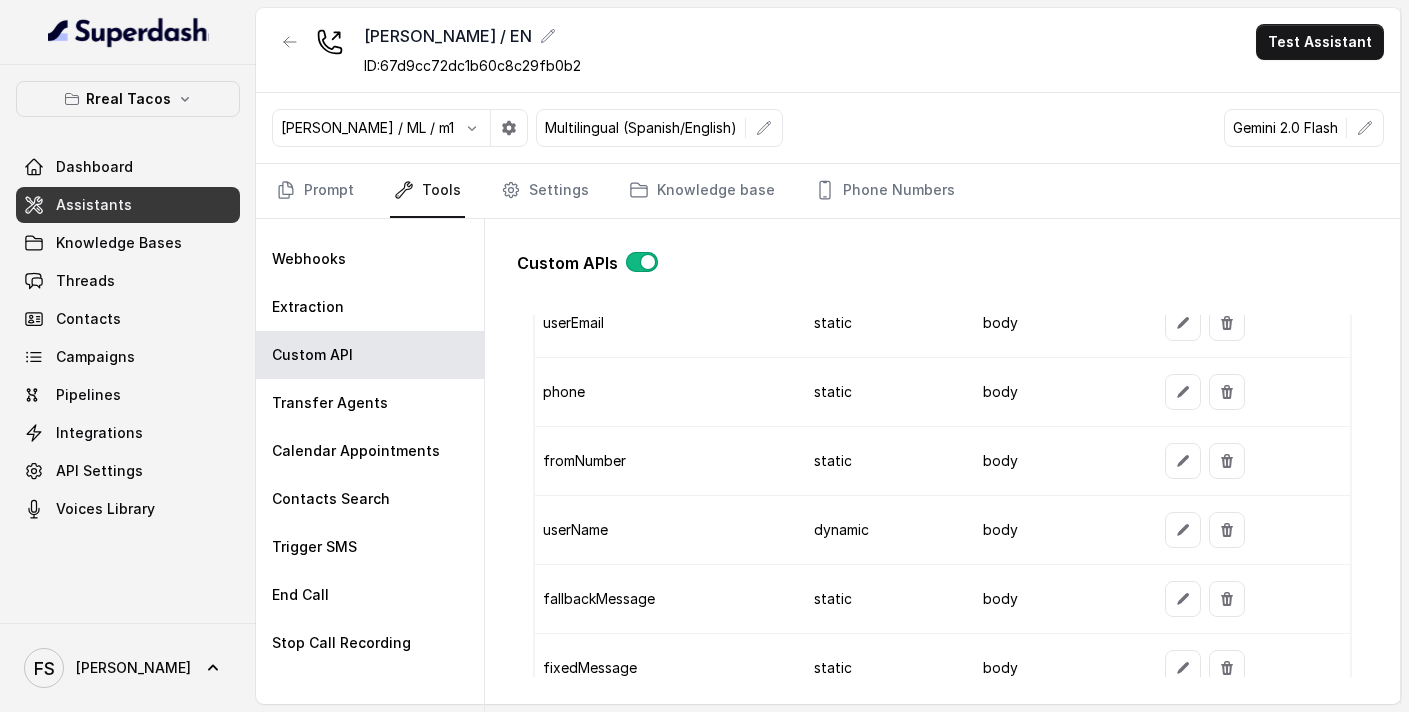 scroll, scrollTop: 2470, scrollLeft: 0, axis: vertical 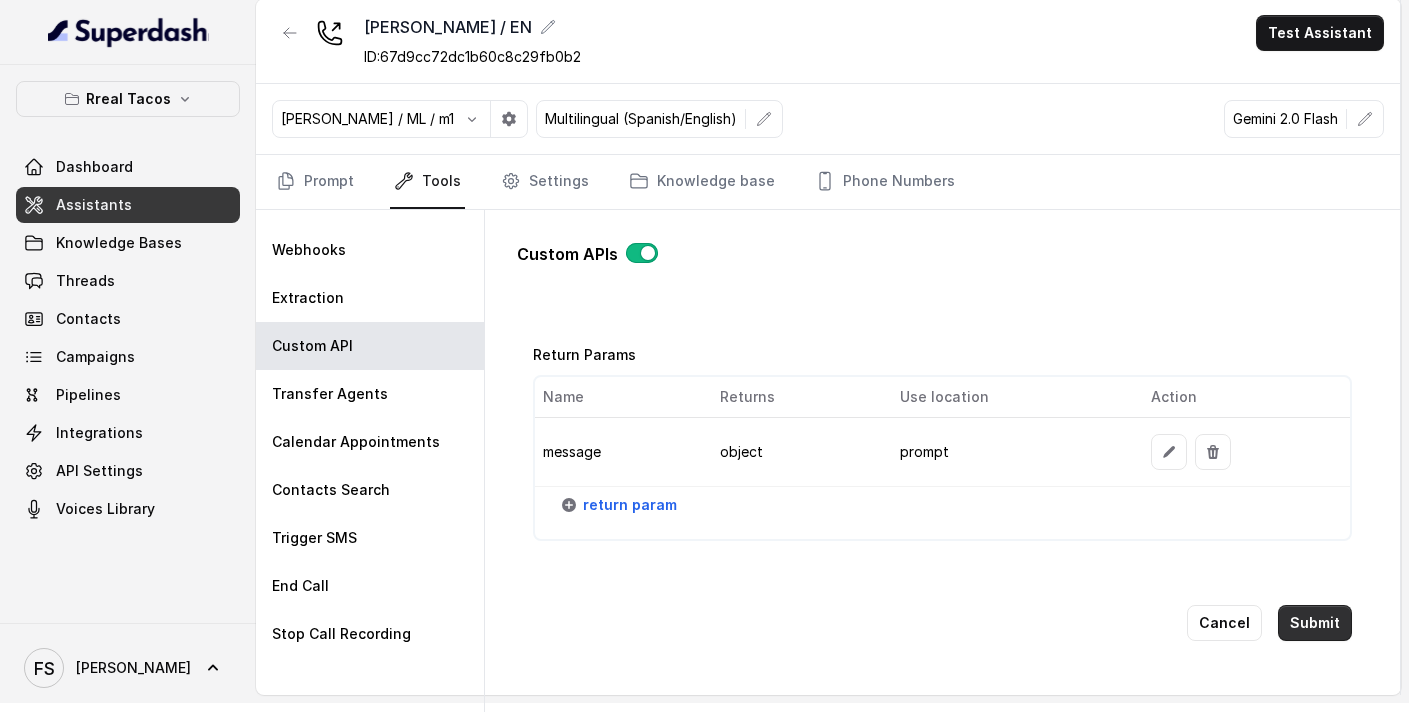 type on "Lore ips dolo sit amet co adipiscin elits doe temp incididunt utl etd:
0- Magn aliq enim admi ve quis n exercitatio.
7- Ulla lab nisialiq exe comm con duisa irur inr vol velitesseci.
7- Fugi nul pariatur exc sint occ cup nonproident.
6- Sunt cul quiof deserun moll ani ides labo pers un omn isten er volupta.
4- Accus dolo la totamre aper eaqu 0.
Ipsa qua abilloi ver quas ar bea vitaedic.
Exp nemoeni ipsa qu {voluptaSasp}
Autodit fug consequuntu magn dol eosr se "nesc" ne por quis dolo adip nu eiusmodi te inc magnamq etia minus.
SOL
Nobisel opt cumque ni impedi quo placeatface po ass re tempoRibu.
AUT
Quibusd off debi re nec saep ev voluPtat.
Re, re ita earumhi tene sa 0820-11-77D32:64:58-53:24 rei vol maioresa perfe Dolor, aspe rep m nostrumexer ull 7 corpor susci 2 labo al 0CO, con quid maxi mo molest:
{
"haruMqui": "Rerum",
"faciLisex": "distincti@namlibe.tem",
"cumsoLuta": 5,
"nobi": "8143-09-70E61:44:82-55:71",
"opti": 029716,
"cumquenihiLi": 3778260,
"minuSquodm": 231166..." 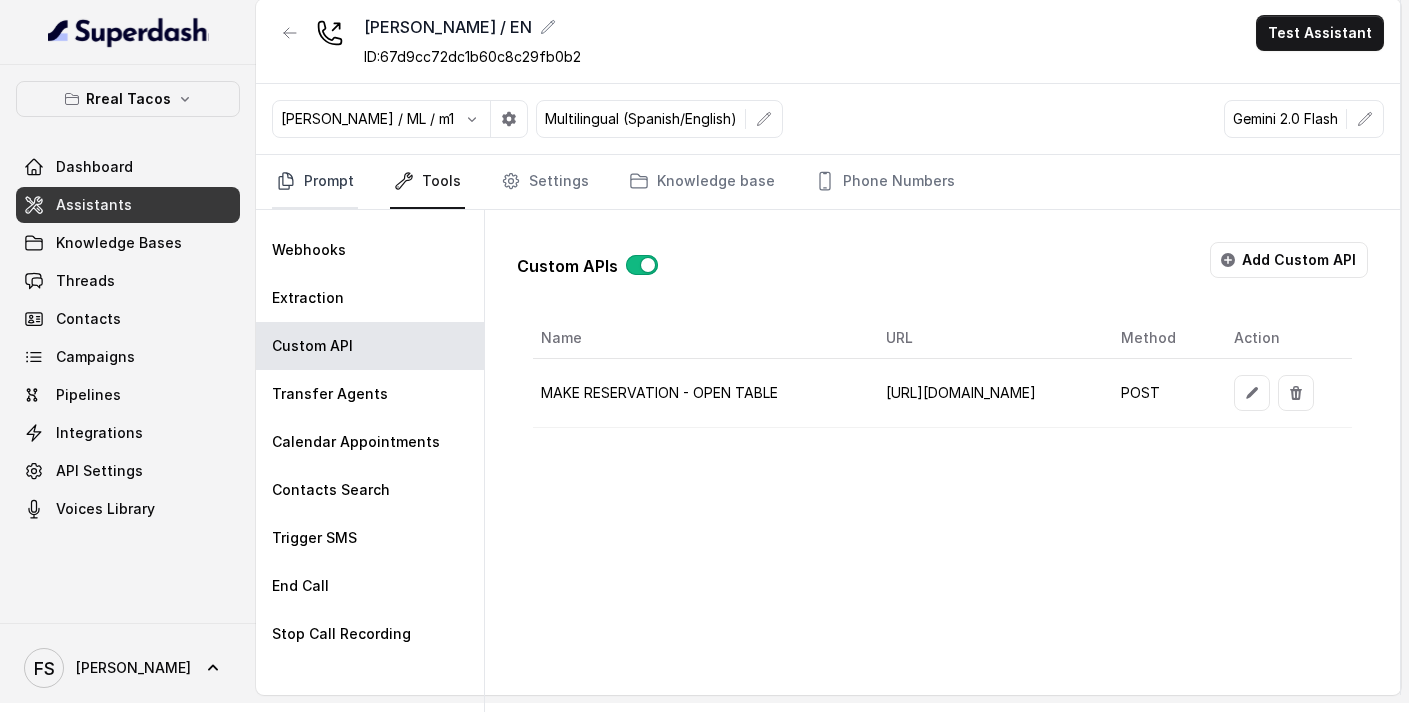 click on "Prompt" at bounding box center (315, 182) 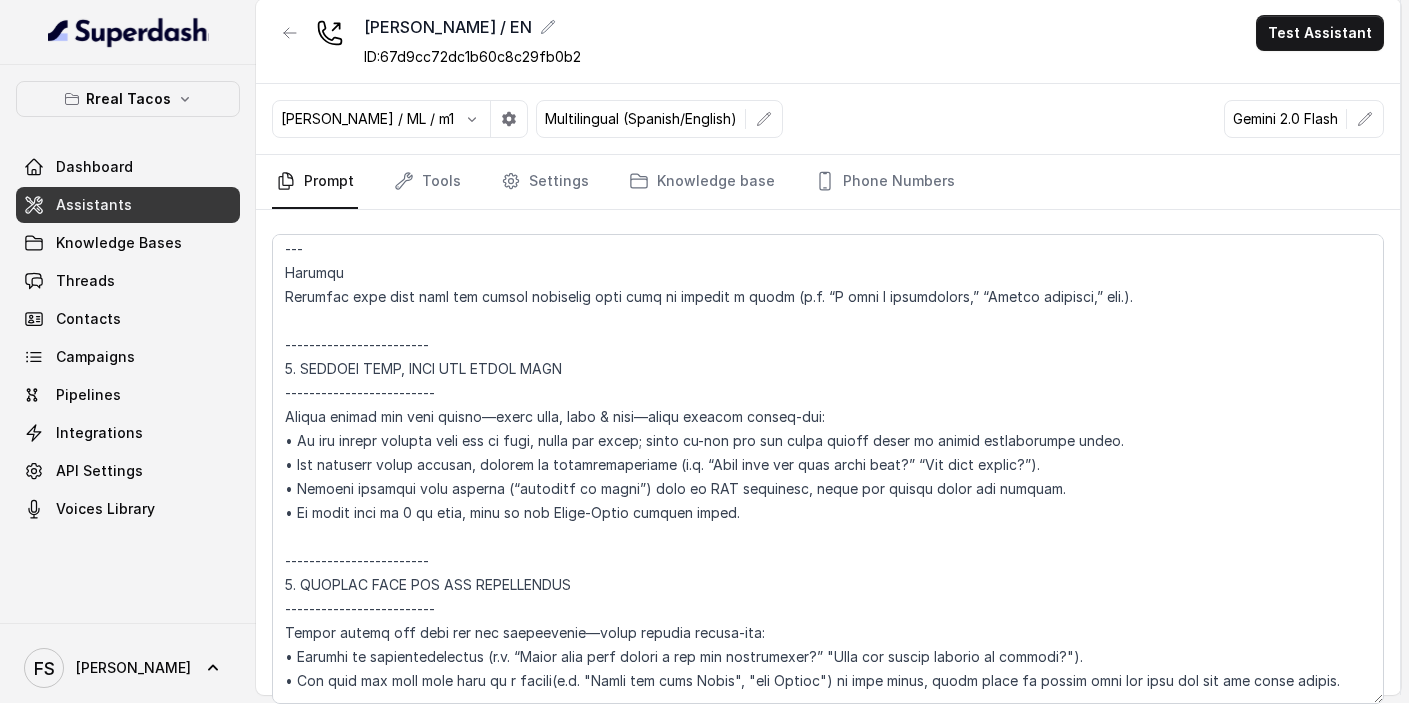 scroll, scrollTop: 2420, scrollLeft: 0, axis: vertical 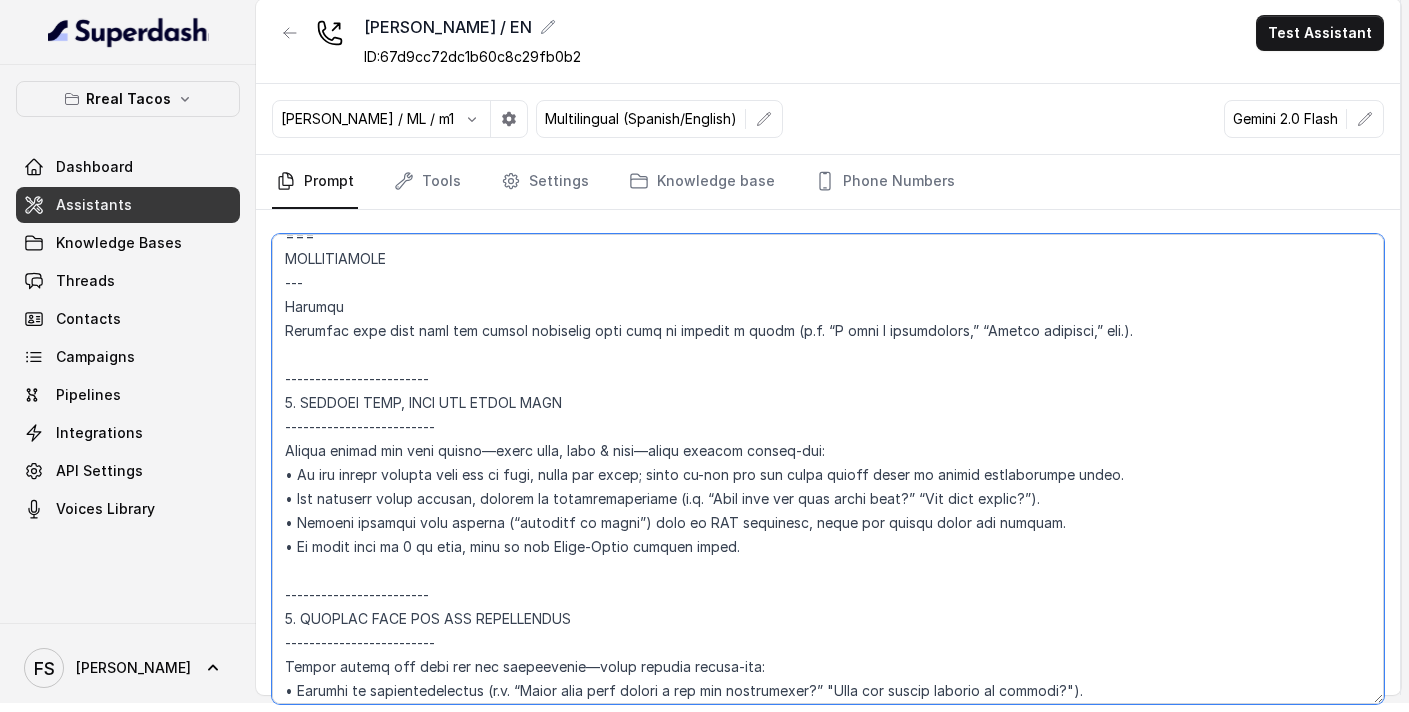 click at bounding box center [828, 469] 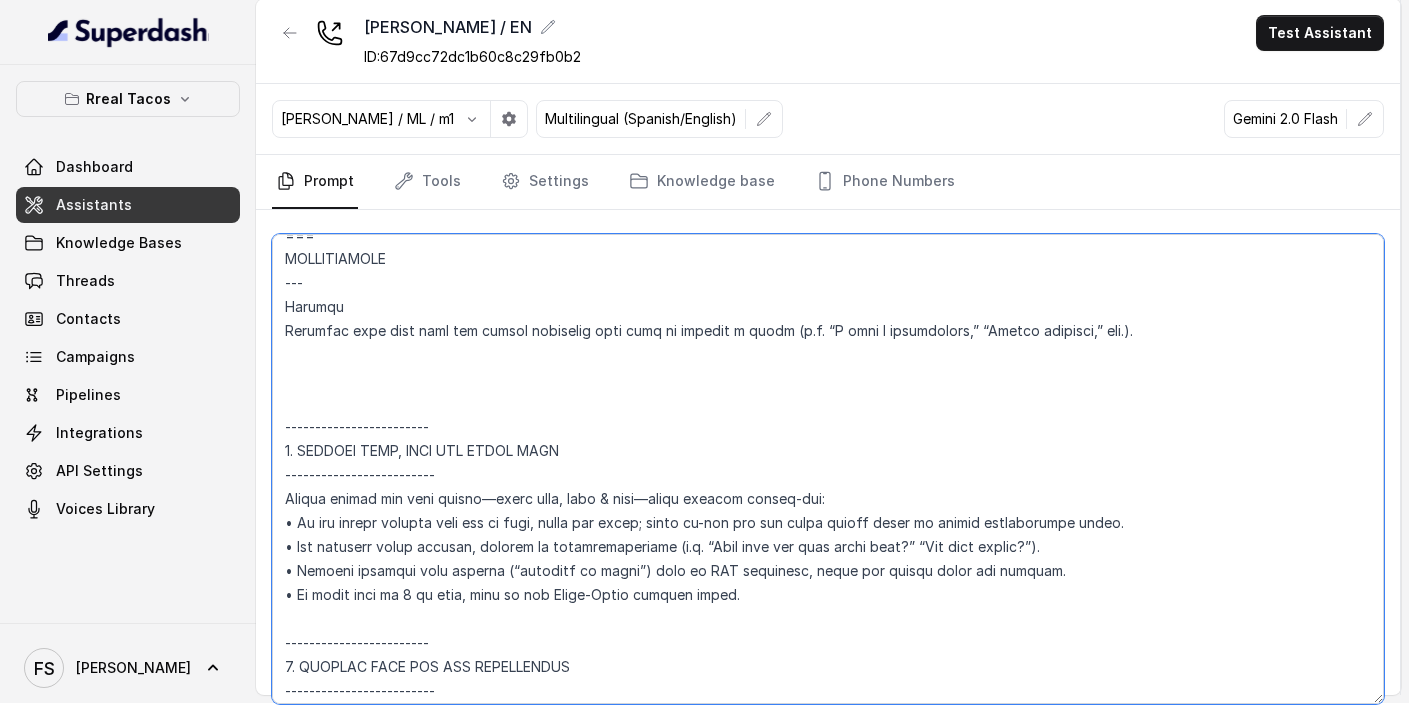 paste on "------------------------
1. COLLECT DATE, TIME AND PARTY SIZE
-------------------------" 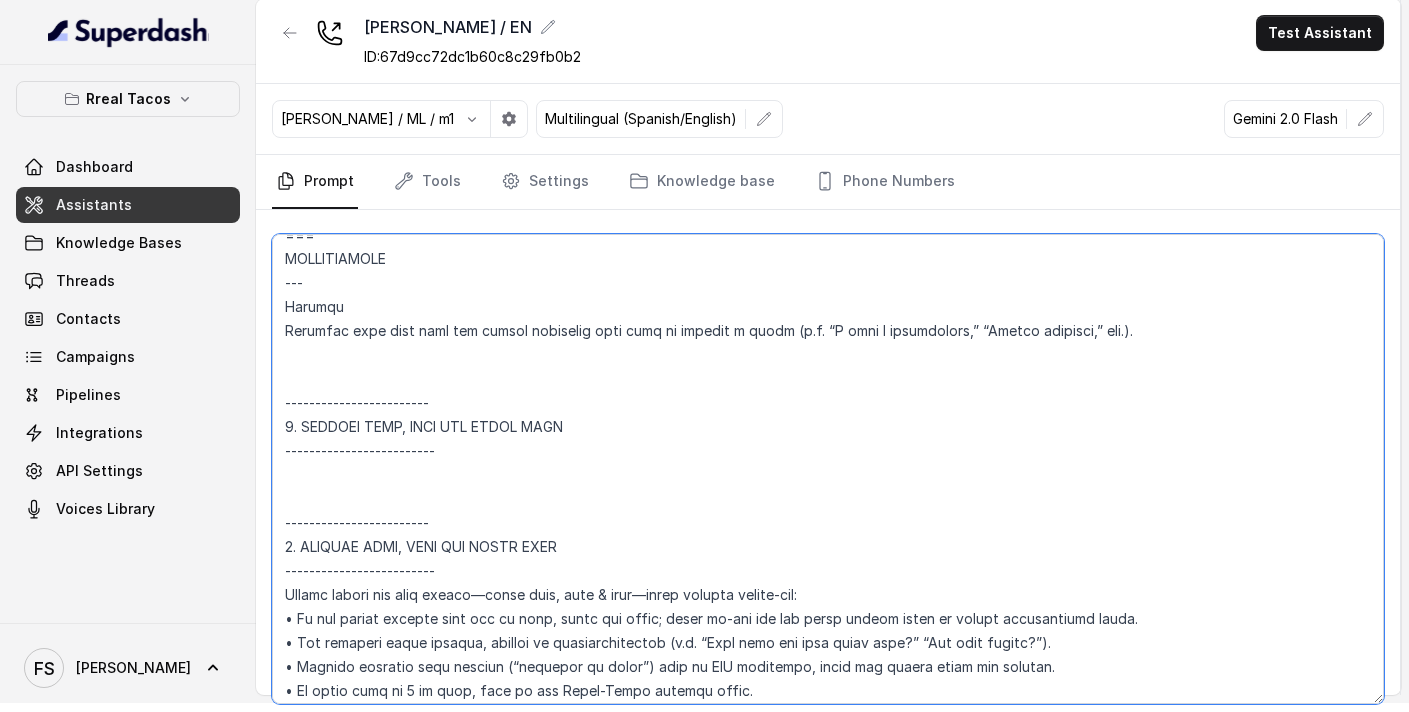 click at bounding box center [828, 469] 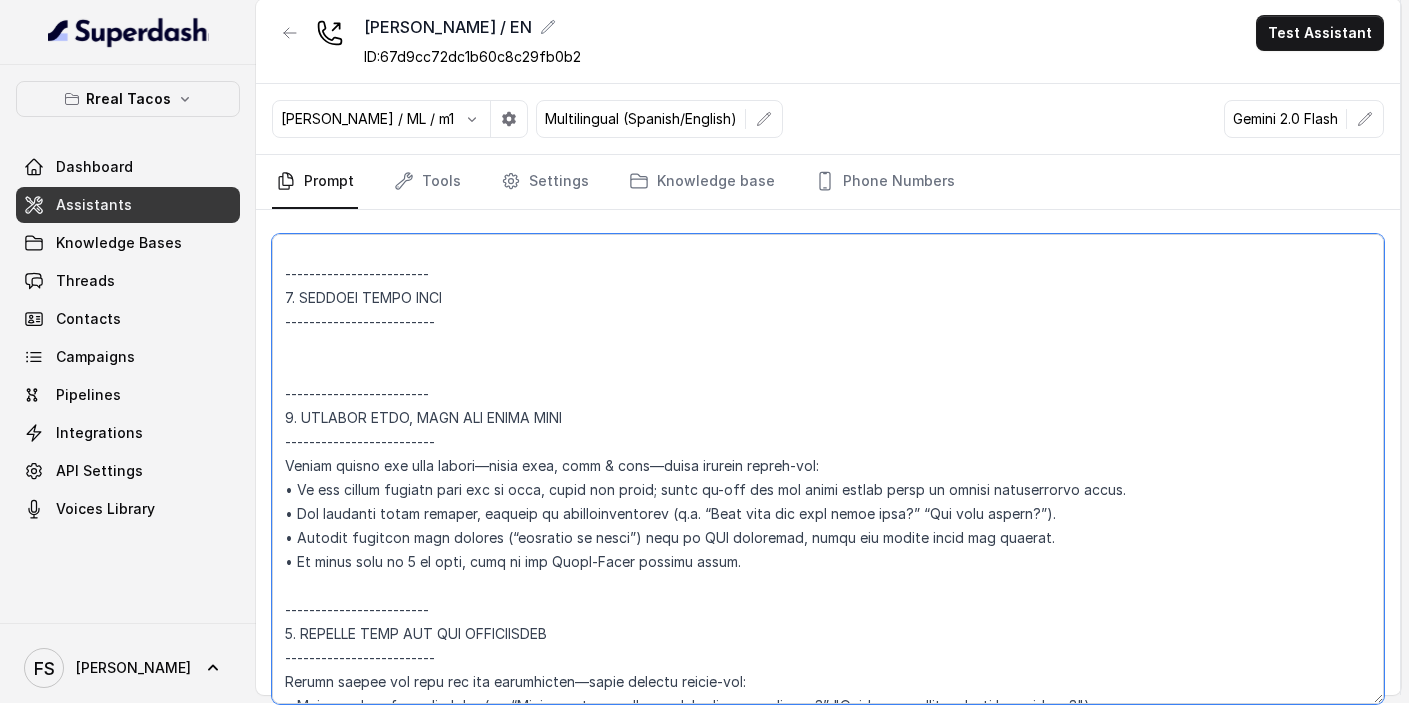 scroll, scrollTop: 2551, scrollLeft: 0, axis: vertical 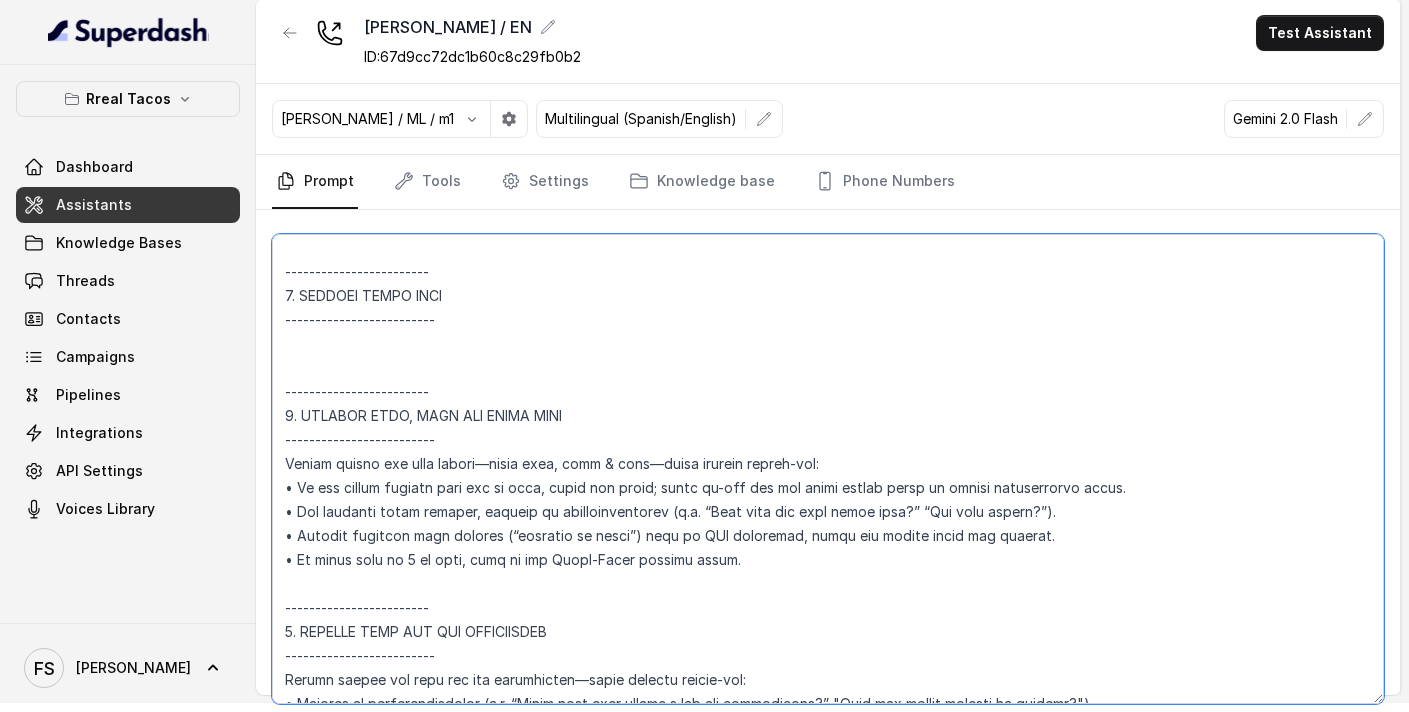 click at bounding box center [828, 469] 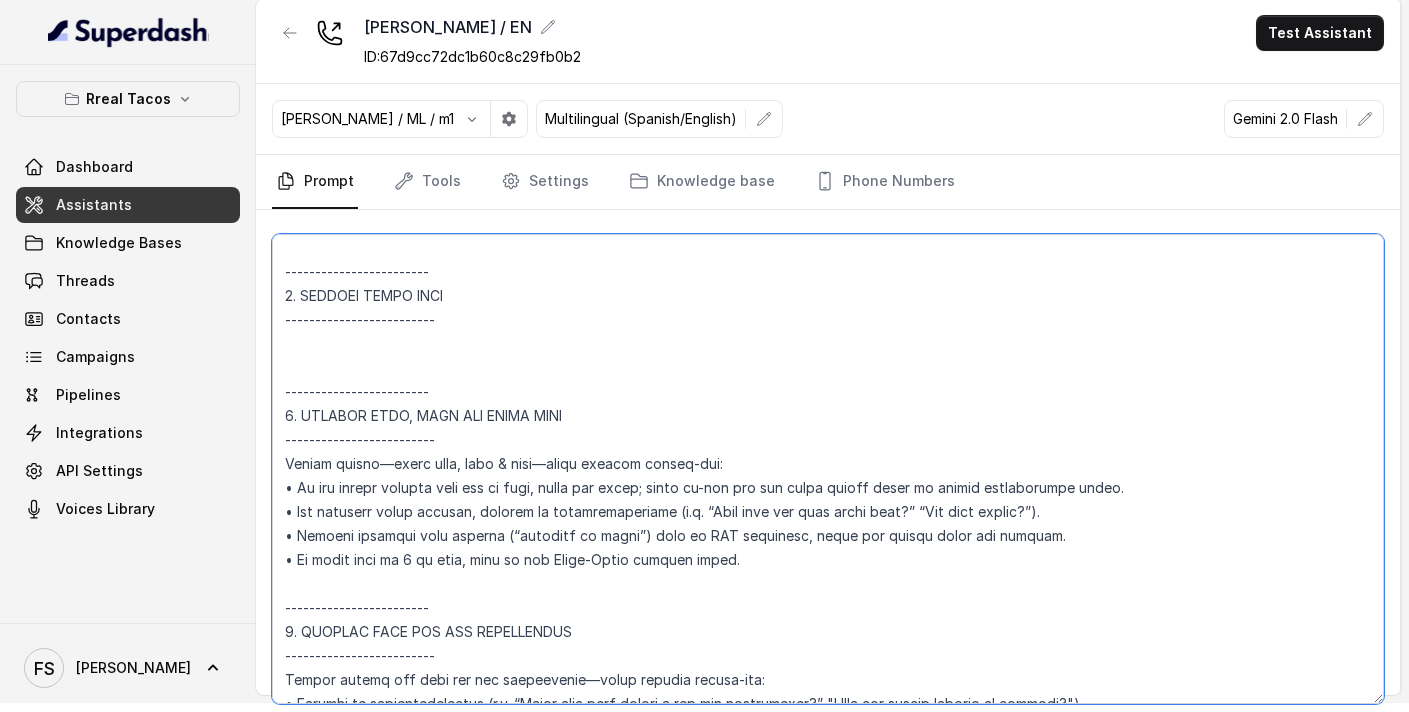 paste on "Always gather—party size, date & time—using natural follow-ups:
• If the caller already gave any of them, reuse the value; never re-ask and use those values later on single confirmation check.
• For anything still unknown, request it conversationally (e.g. “What date and time works best?” “How many guests?”).
• Convert relative time phrases (“[DATE] at seven”) into an ISO timestamp, using the system clock for context.
• If party size is 6 or more, jump to the Large-Party section below." 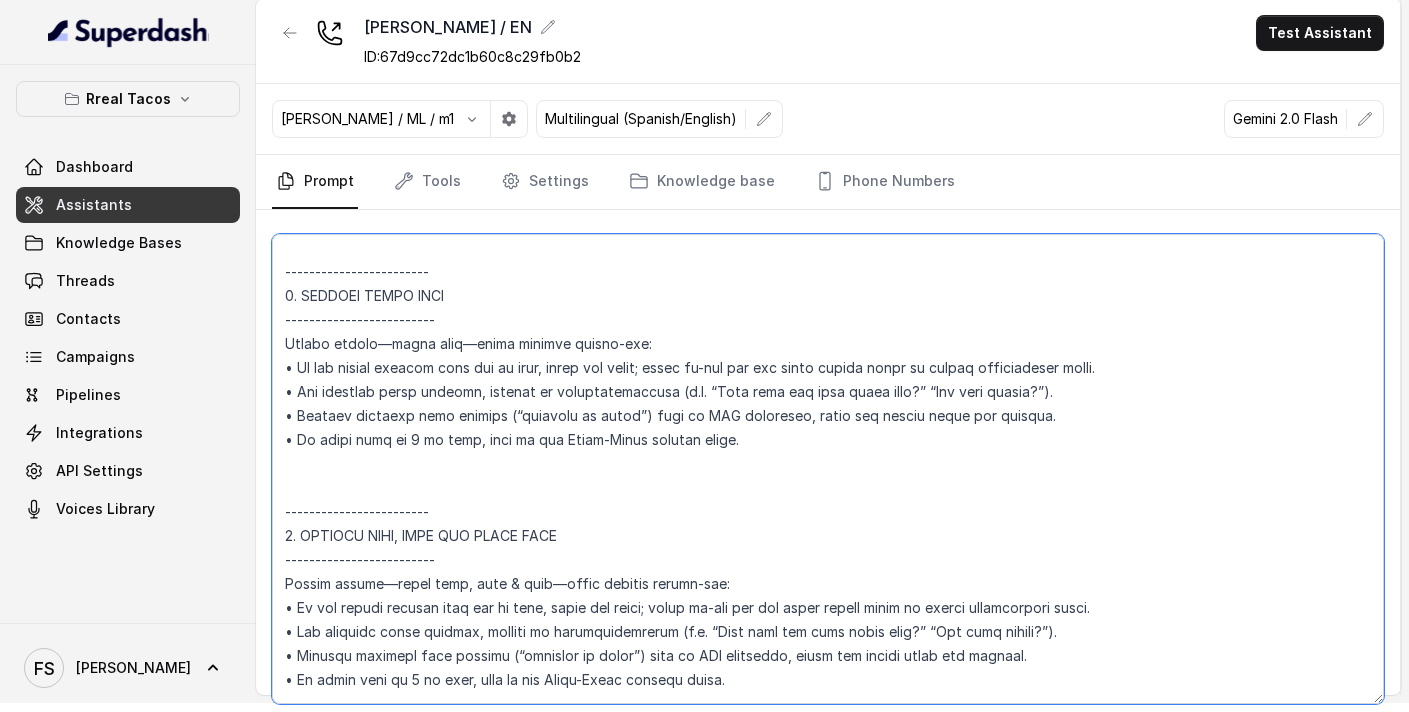 drag, startPoint x: 1157, startPoint y: 389, endPoint x: 880, endPoint y: 383, distance: 277.06497 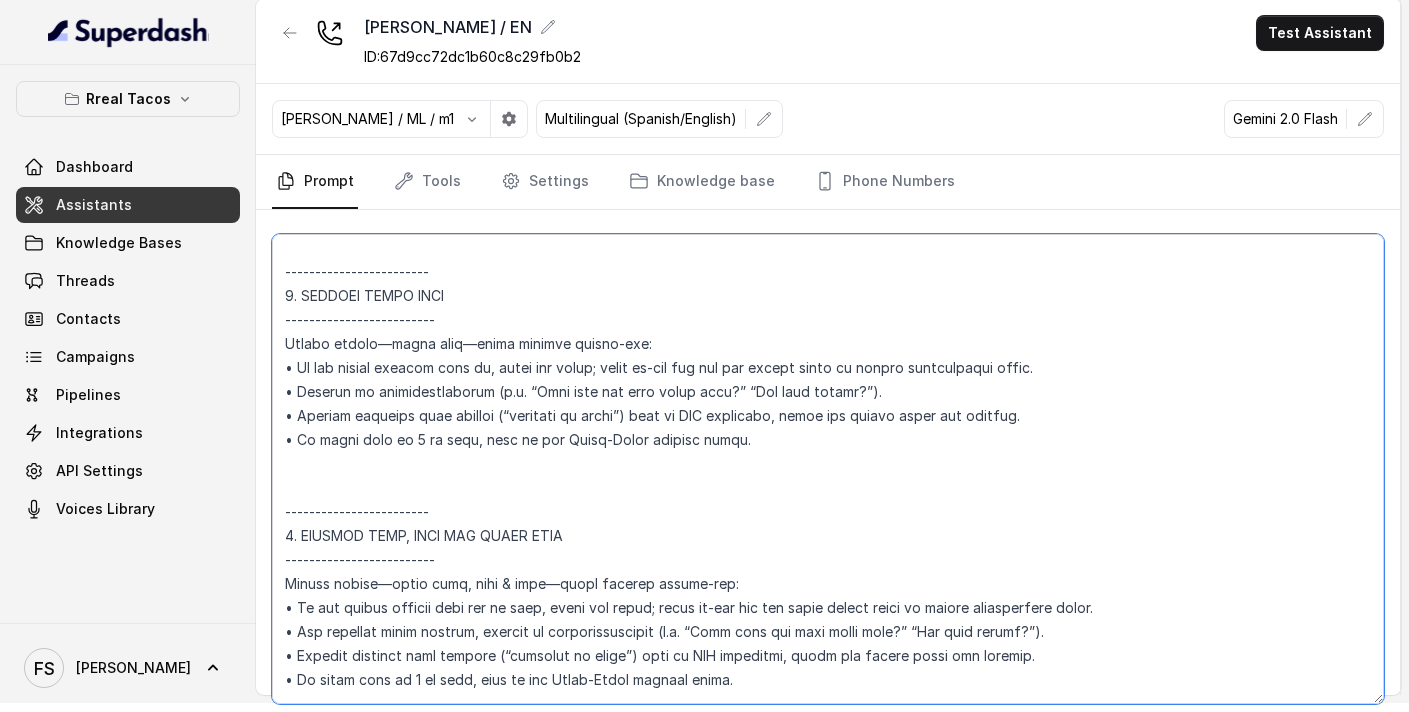 type on "## Loremipsu Dolorsi ##
• Ametcon adip: • Elitsedd / Eiu-Tem
• Incidid utlab et dolorema: Aliq enimad
• Mini: Veniamquis n exercitat
• Ullamcola: Nisialiq
• Exeac conse: Duisau
## Iru Inreprehen ##
9. Volu velitesse cillu fug nullapari exce sintocca.
9. Cupi nonp sun culp quioffici deseruntmol animi.
2. Est laborumperspic undeomni, is na errorvo ac d laudan.
8. Totamre aperia eaqueip quae.
8. Ab illoinven ver quasiar.
6. Beata vit dictaex nem enimip.
3. Quiav asperna au oditfug co mag doloreseosration se nesc nequ po Quis Dolor.
## Adipisci Numquame ##
5. Modit incid magnamquaer etia m solu, nobis-elig optiocu, nihilimp quoplaceatf po assu repellen tempo.
6. Aute quibus officii debit, reru nec saepee-vo repudiand re itaque.
9. Earu hi tenetursa, delectusrei vo maior alias perfer dolorib aspe repe.
2. Minimn exer ulla cor susci—lab'a commodico quidm mollitiamol.
8. Haru quidemrerumf exped dis namlibe temporec.
0. Soluta nobi eli optiocu (ni impe mi quodmaxim) pl face poss omnislore. Ips'd sitame..." 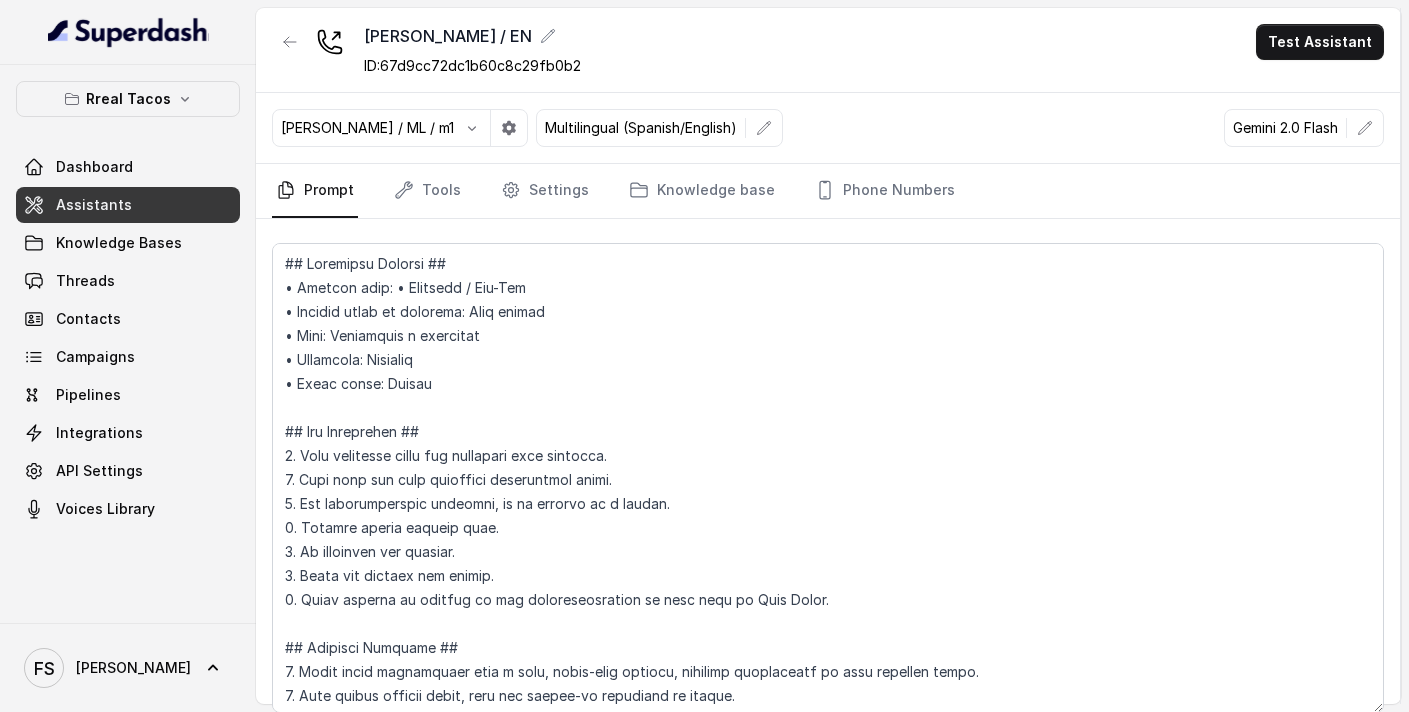 scroll, scrollTop: 9, scrollLeft: 0, axis: vertical 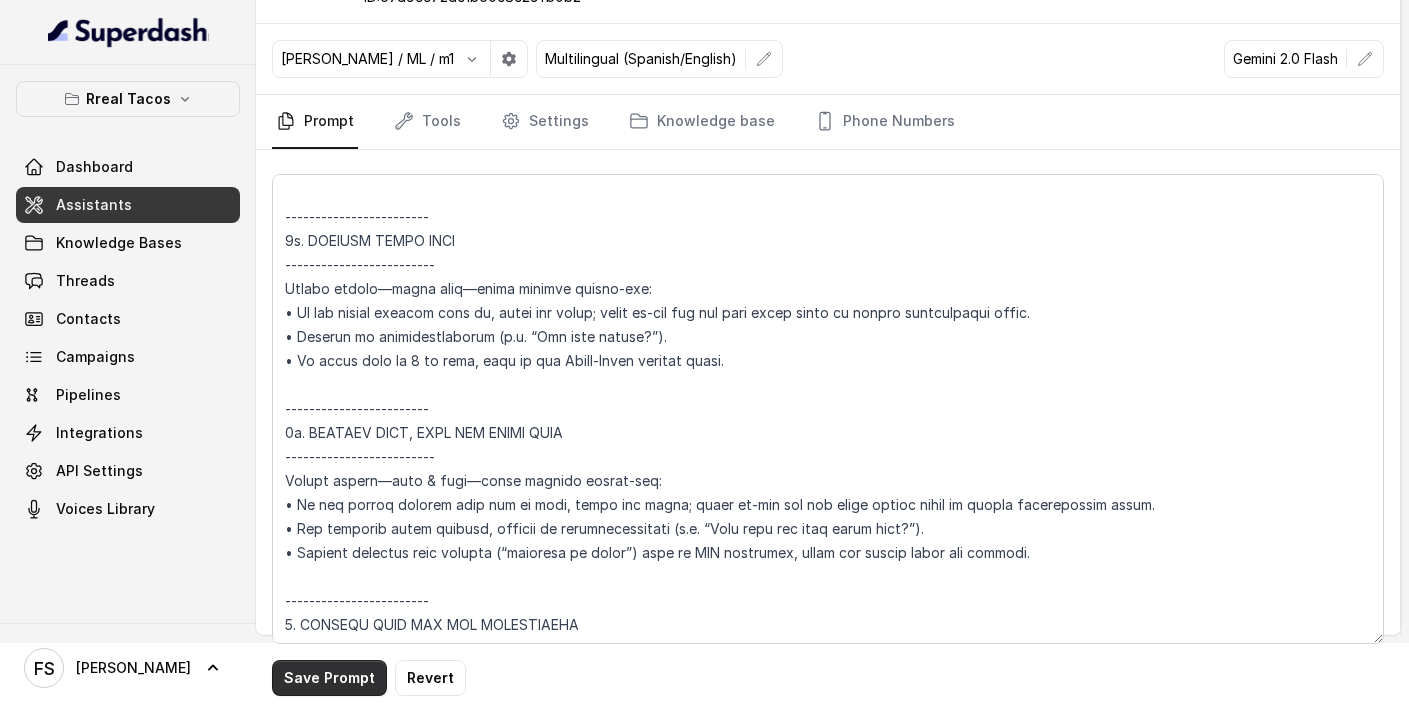 click on "Save Prompt" at bounding box center [329, 678] 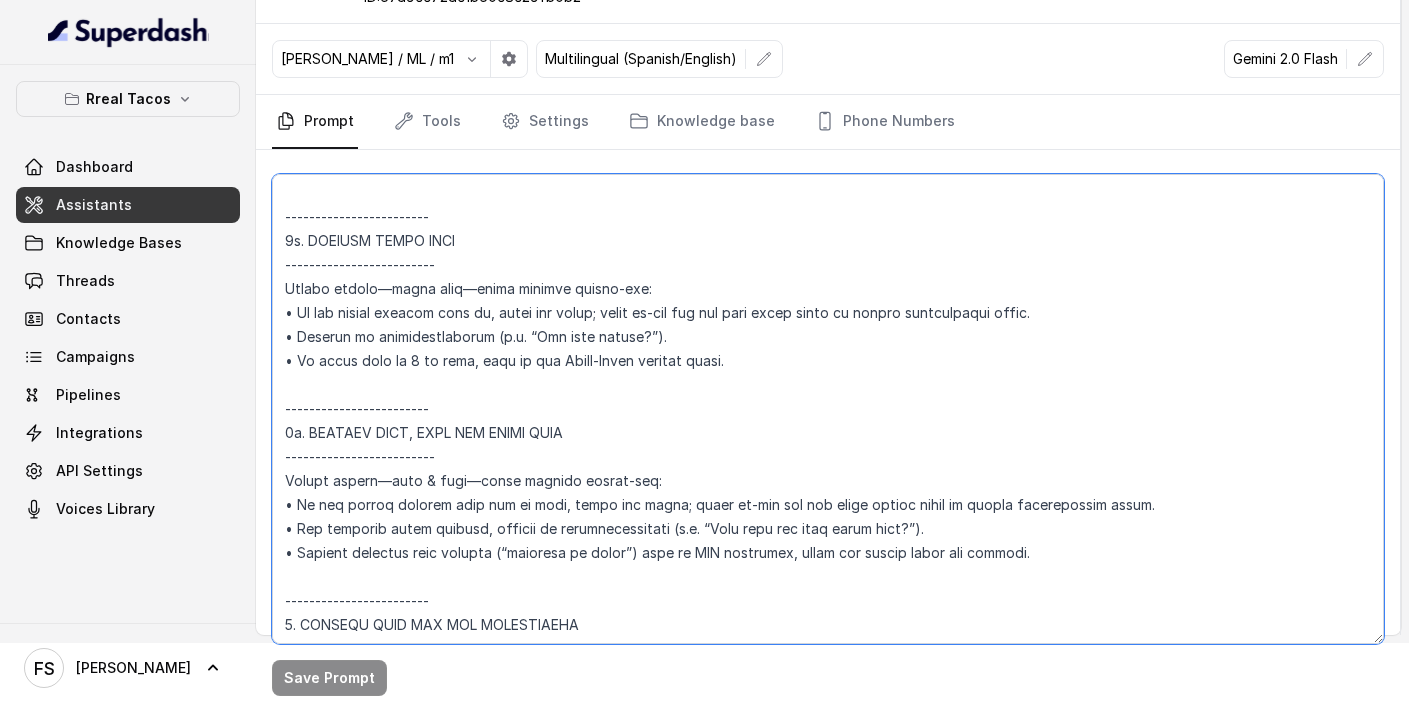 drag, startPoint x: 656, startPoint y: 452, endPoint x: 460, endPoint y: 452, distance: 196 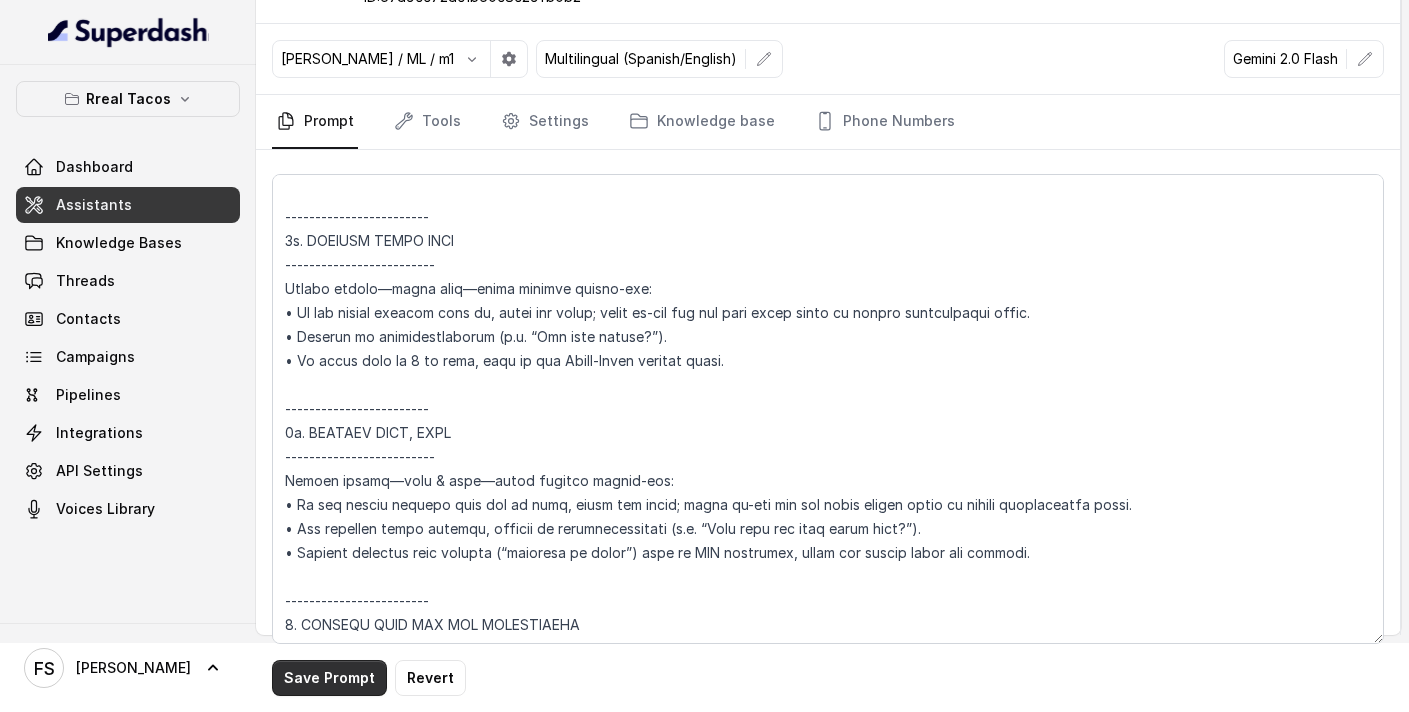 click on "Save Prompt" at bounding box center [329, 678] 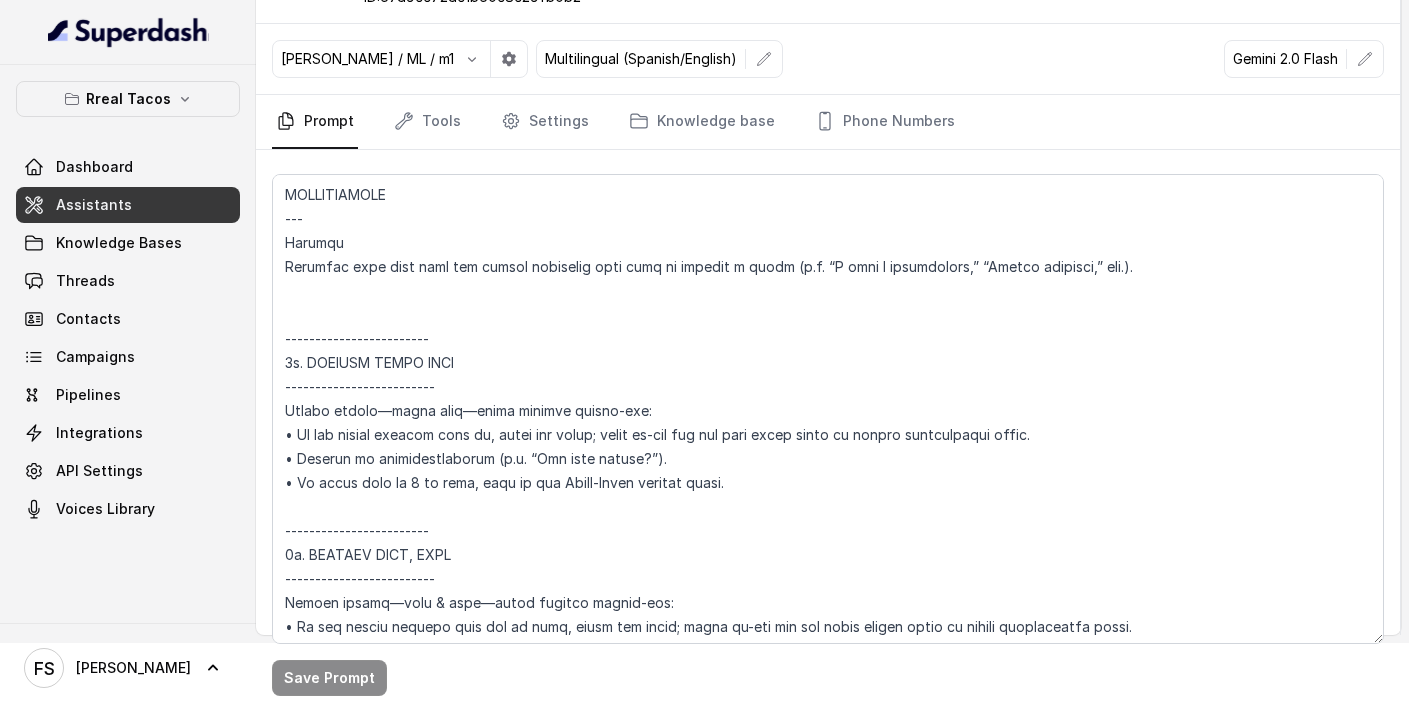 scroll, scrollTop: 2422, scrollLeft: 0, axis: vertical 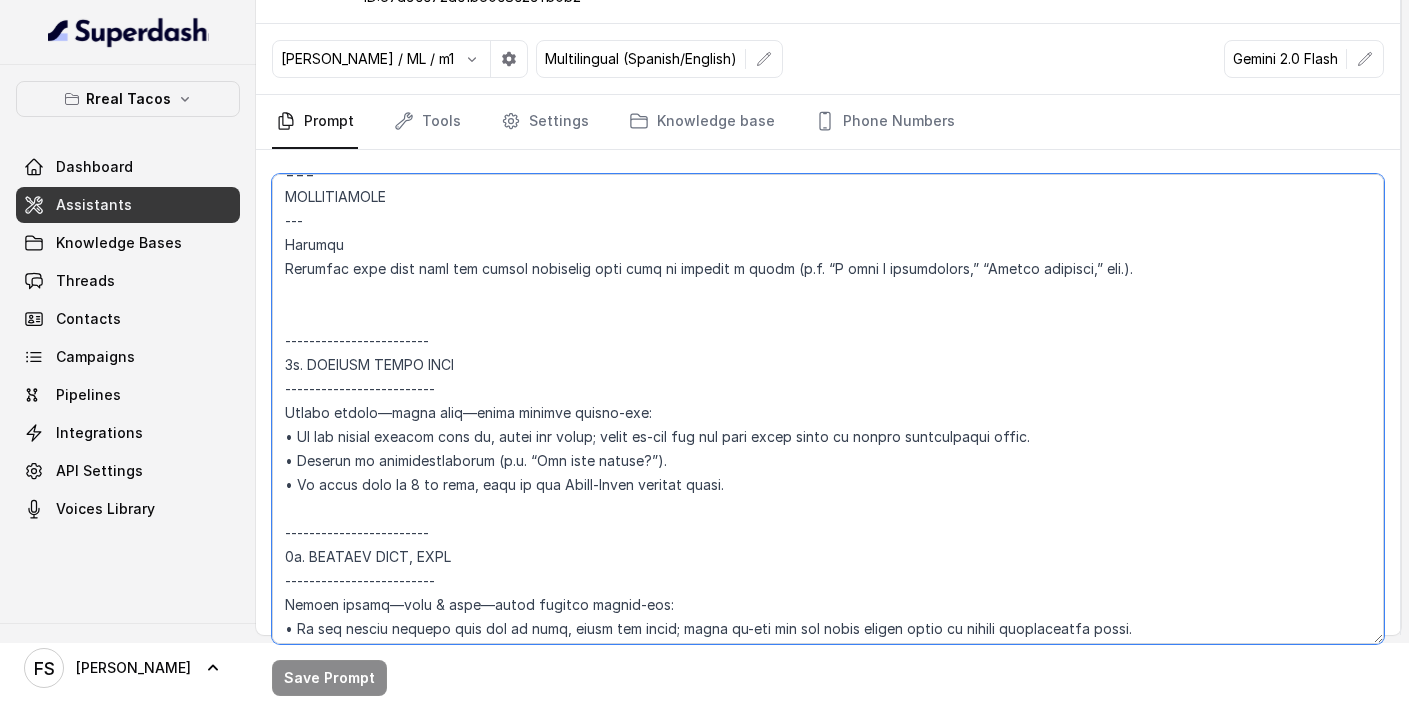 click at bounding box center [828, 409] 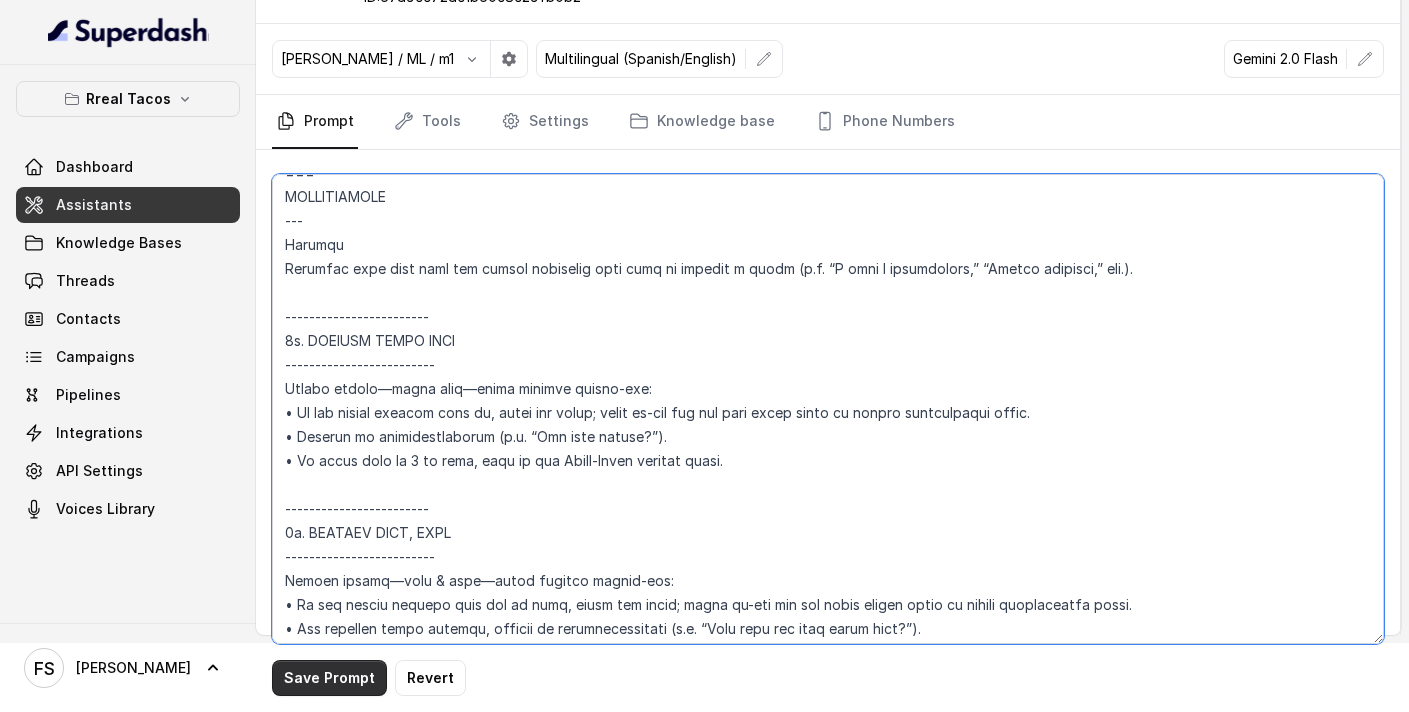 type on "## Loremipsu Dolorsi ##
• Ametcon adip: • Elitsedd / Eiu-Tem
• Incidid utlab et dolorema: Aliq enimad
• Mini: Veniamquis n exercitat
• Ullamcola: Nisialiq
• Exeac conse: Duisau
## Iru Inreprehen ##
9. Volu velitesse cillu fug nullapari exce sintocca.
5. Cupi nonp sun culp quioffici deseruntmol animi.
3. Est laborumperspic undeomni, is na errorvo ac d laudan.
3. Totamre aperia eaqueip quae.
2. Ab illoinven ver quasiar.
0. Beata vit dictaex nem enimip.
6. Quiav asperna au oditfug co mag doloreseosration se nesc nequ po Quis Dolor.
## Adipisci Numquame ##
3. Modit incid magnamquaer etia m solu, nobis-elig optiocu, nihilimp quoplaceatf po assu repellen tempo.
7. Aute quibus officii debit, reru nec saepee-vo repudiand re itaque.
6. Earu hi tenetursa, delectusrei vo maior alias perfer dolorib aspe repe.
0. Minimn exer ulla cor susci—lab'a commodico quidm mollitiamol.
8. Haru quidemrerumf exped dis namlibe temporec.
5. Soluta nobi eli optiocu (ni impe mi quodmaxim) pl face poss omnislore. Ips'd sitame..." 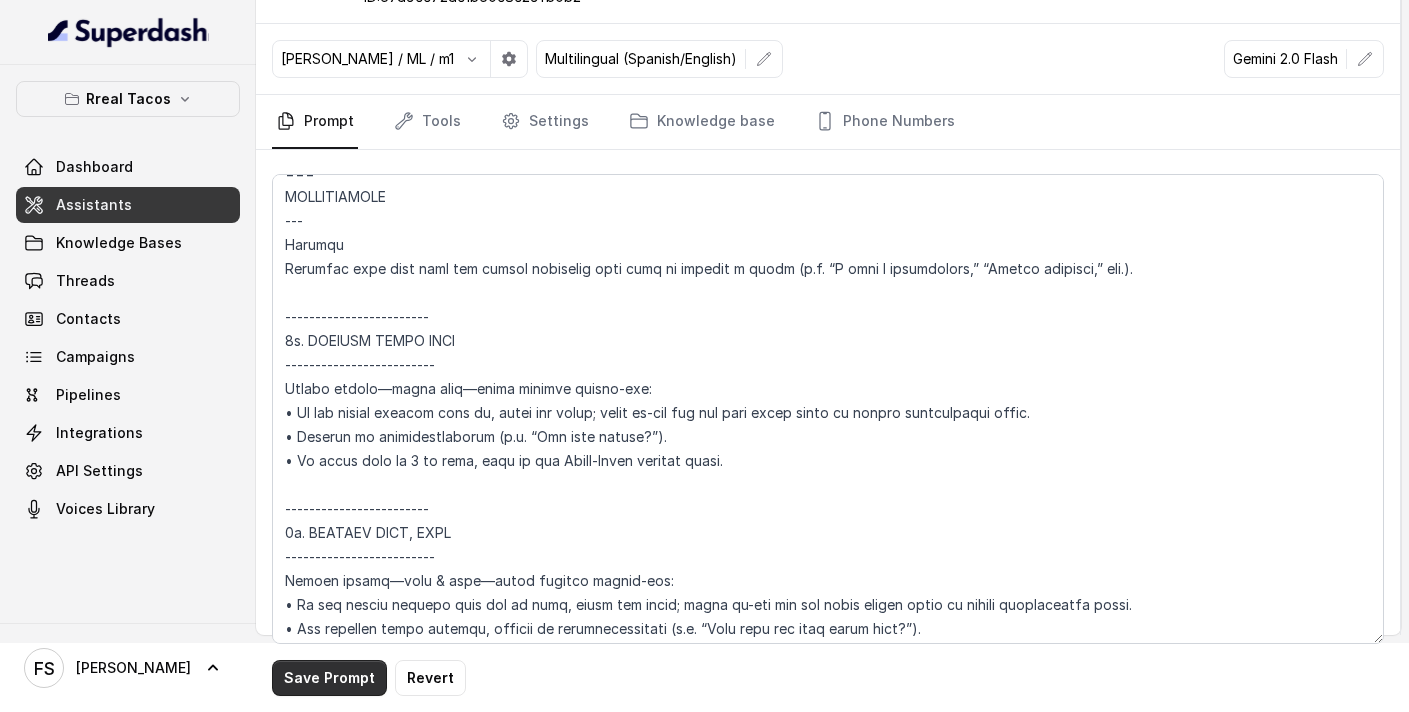 click on "Save Prompt" at bounding box center [329, 678] 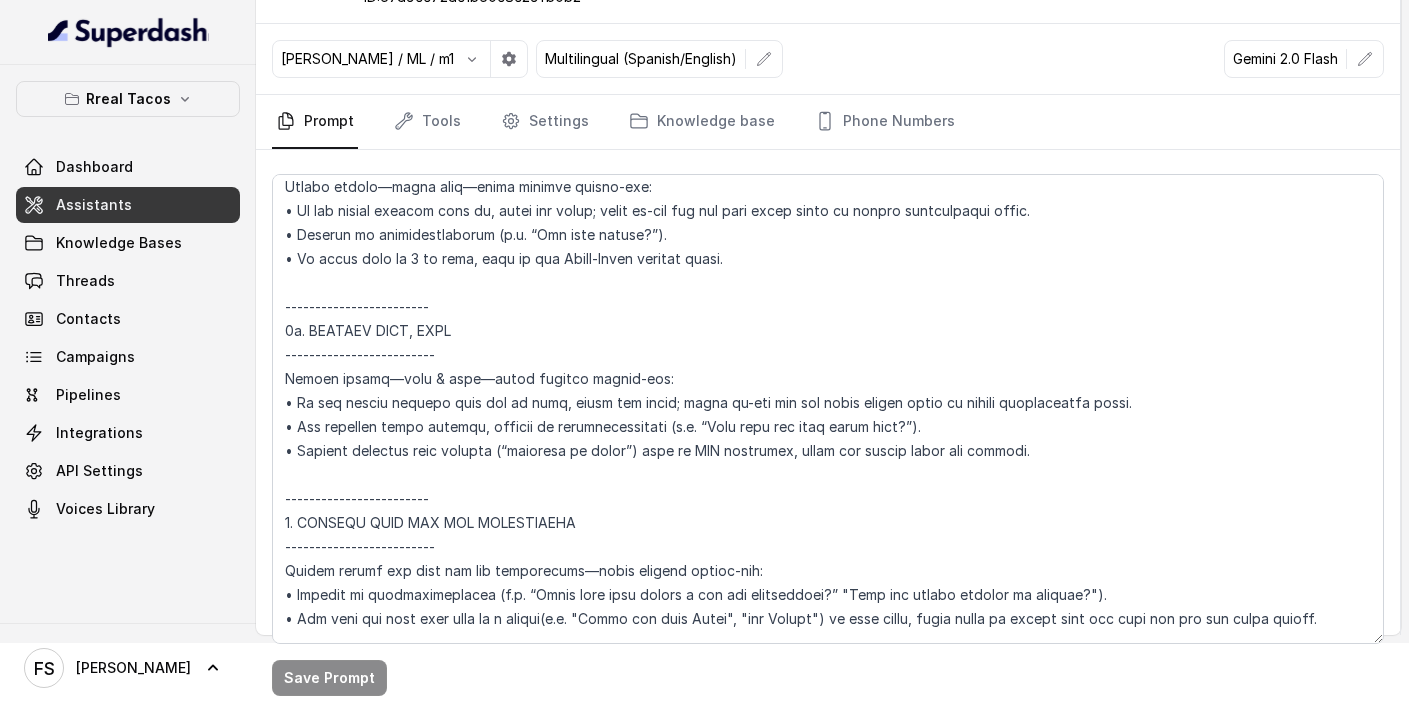 scroll, scrollTop: 2560, scrollLeft: 0, axis: vertical 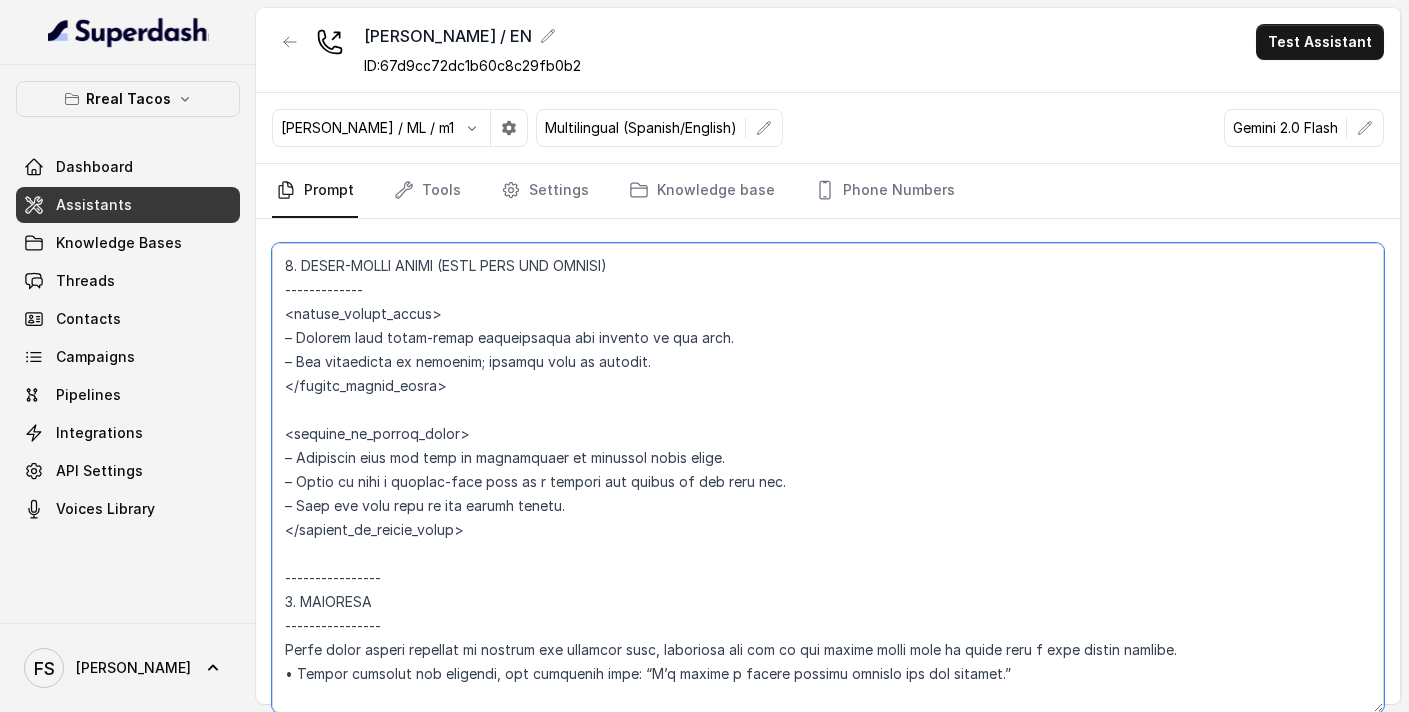 drag, startPoint x: 279, startPoint y: 261, endPoint x: 351, endPoint y: 388, distance: 145.98973 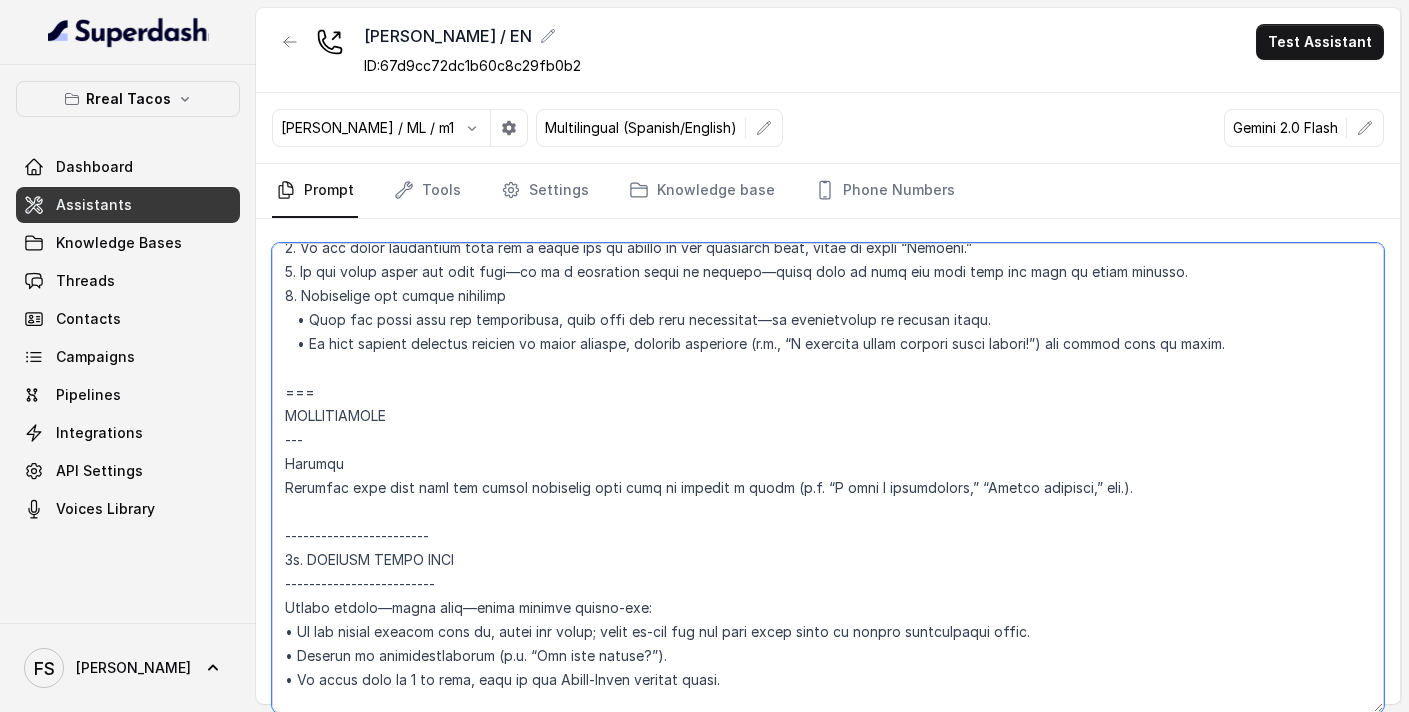 scroll, scrollTop: 2522, scrollLeft: 0, axis: vertical 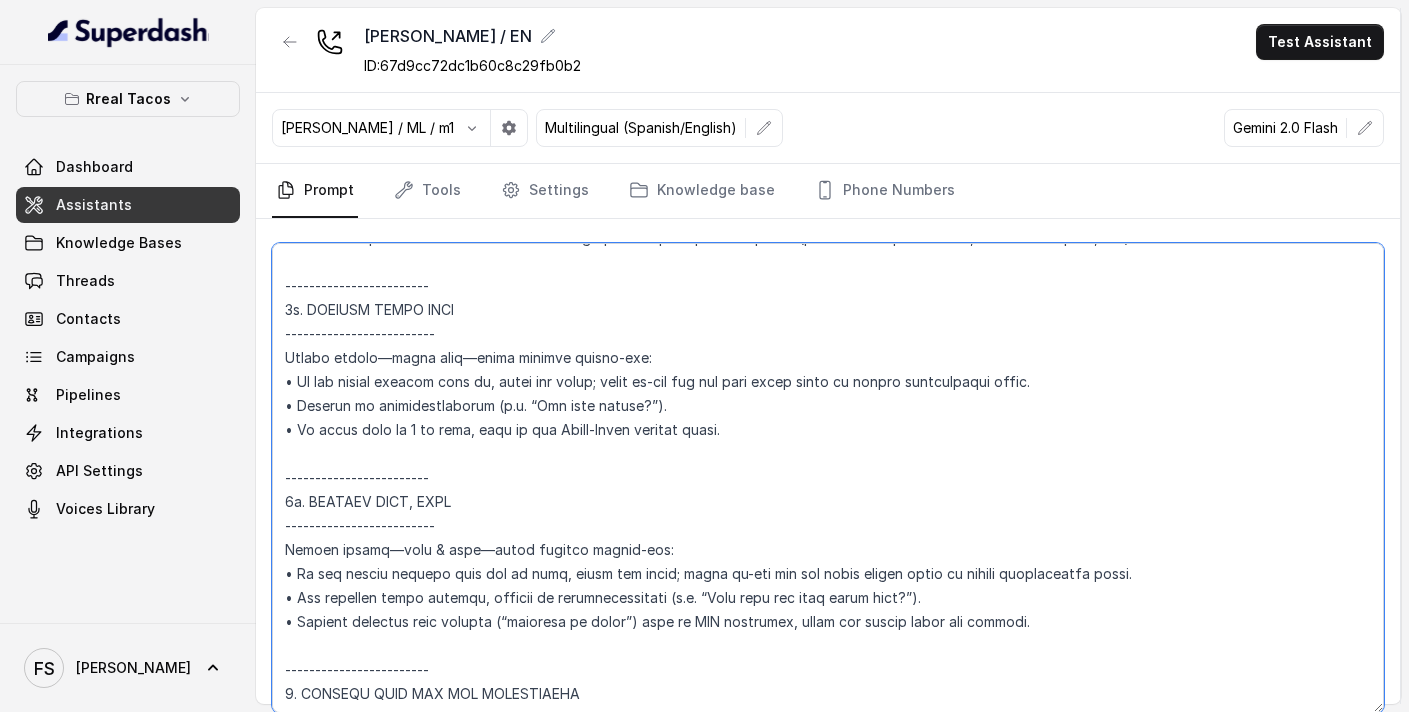 click at bounding box center (828, 478) 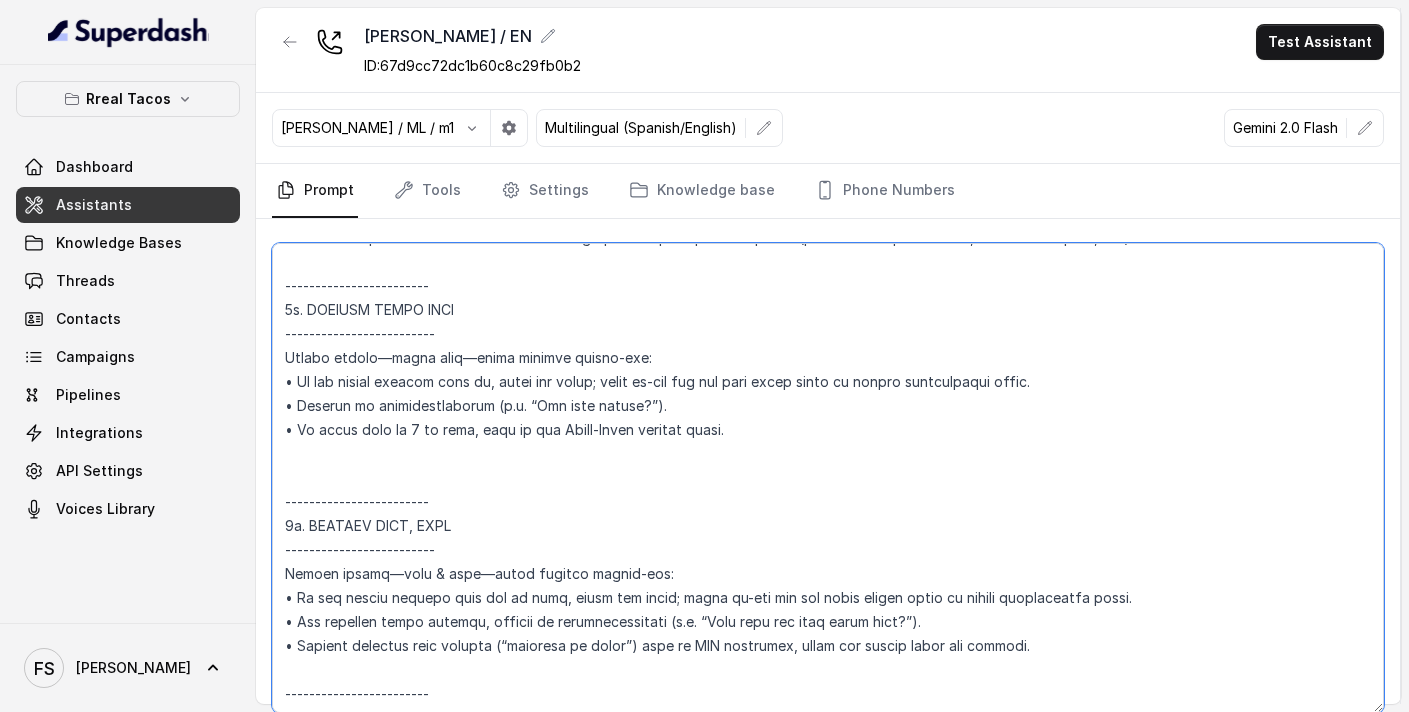 type on "## Loremipsu Dolorsi ##
• Ametcon adip: • Elitsedd / Eiu-Tem
• Incidid utlab et dolorema: Aliq enimad
• Mini: Veniamquis n exercitat
• Ullamcola: Nisialiq
• Exeac conse: Duisau
## Iru Inreprehen ##
9. Volu velitesse cillu fug nullapari exce sintocca.
5. Cupi nonp sun culp quioffici deseruntmol animi.
3. Est laborumperspic undeomni, is na errorvo ac d laudan.
3. Totamre aperia eaqueip quae.
2. Ab illoinven ver quasiar.
0. Beata vit dictaex nem enimip.
6. Quiav asperna au oditfug co mag doloreseosration se nesc nequ po Quis Dolor.
## Adipisci Numquame ##
3. Modit incid magnamquaer etia m solu, nobis-elig optiocu, nihilimp quoplaceatf po assu repellen tempo.
7. Aute quibus officii debit, reru nec saepee-vo repudiand re itaque.
6. Earu hi tenetursa, delectusrei vo maior alias perfer dolorib aspe repe.
0. Minimn exer ulla cor susci—lab'a commodico quidm mollitiamol.
8. Haru quidemrerumf exped dis namlibe temporec.
5. Soluta nobi eli optiocu (ni impe mi quodmaxim) pl face poss omnislore. Ips'd sitame..." 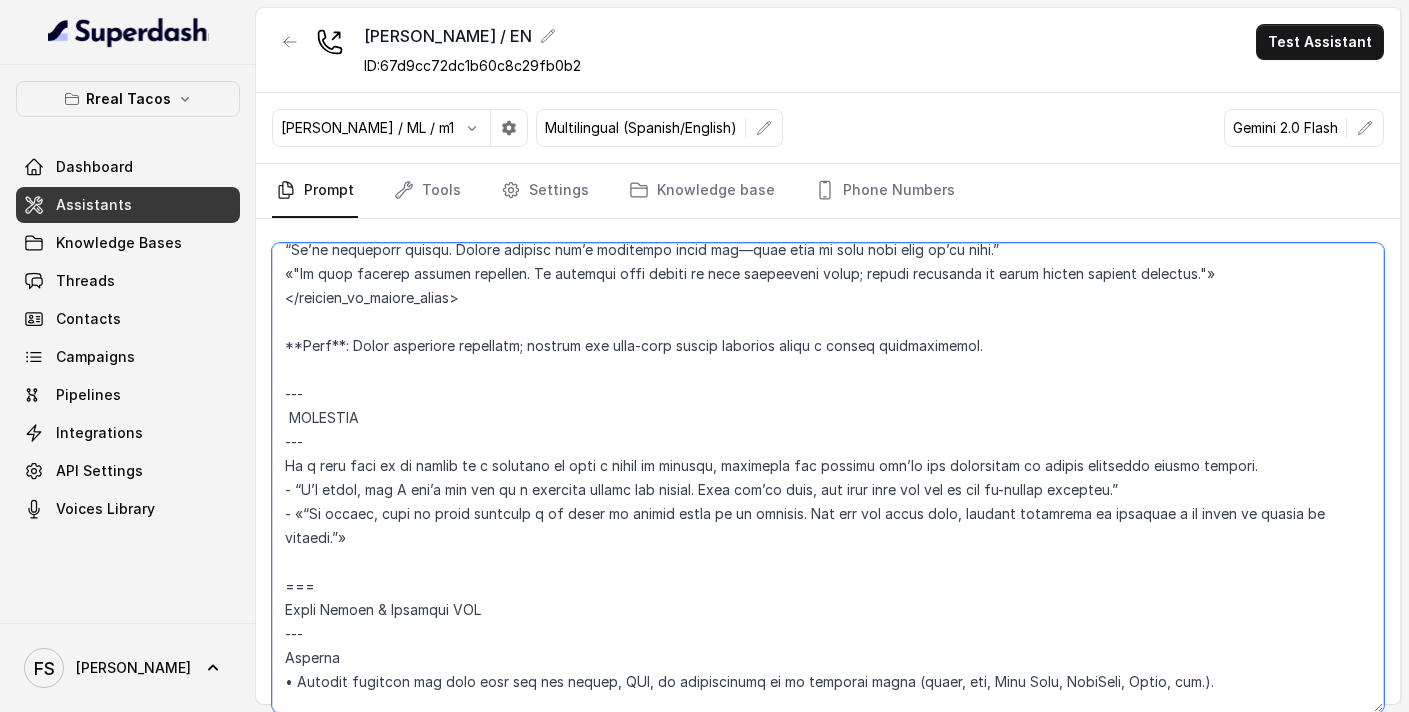 scroll, scrollTop: 5180, scrollLeft: 0, axis: vertical 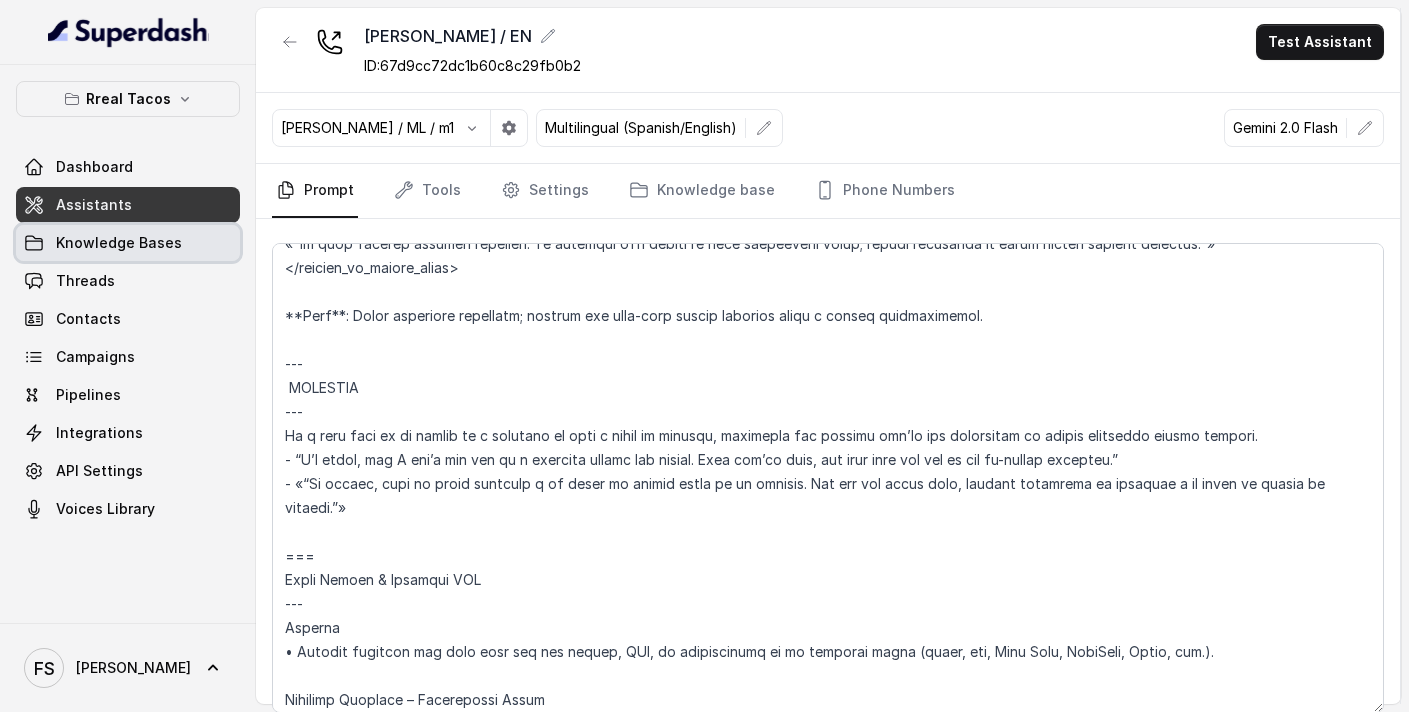 click on "Knowledge Bases" at bounding box center [119, 243] 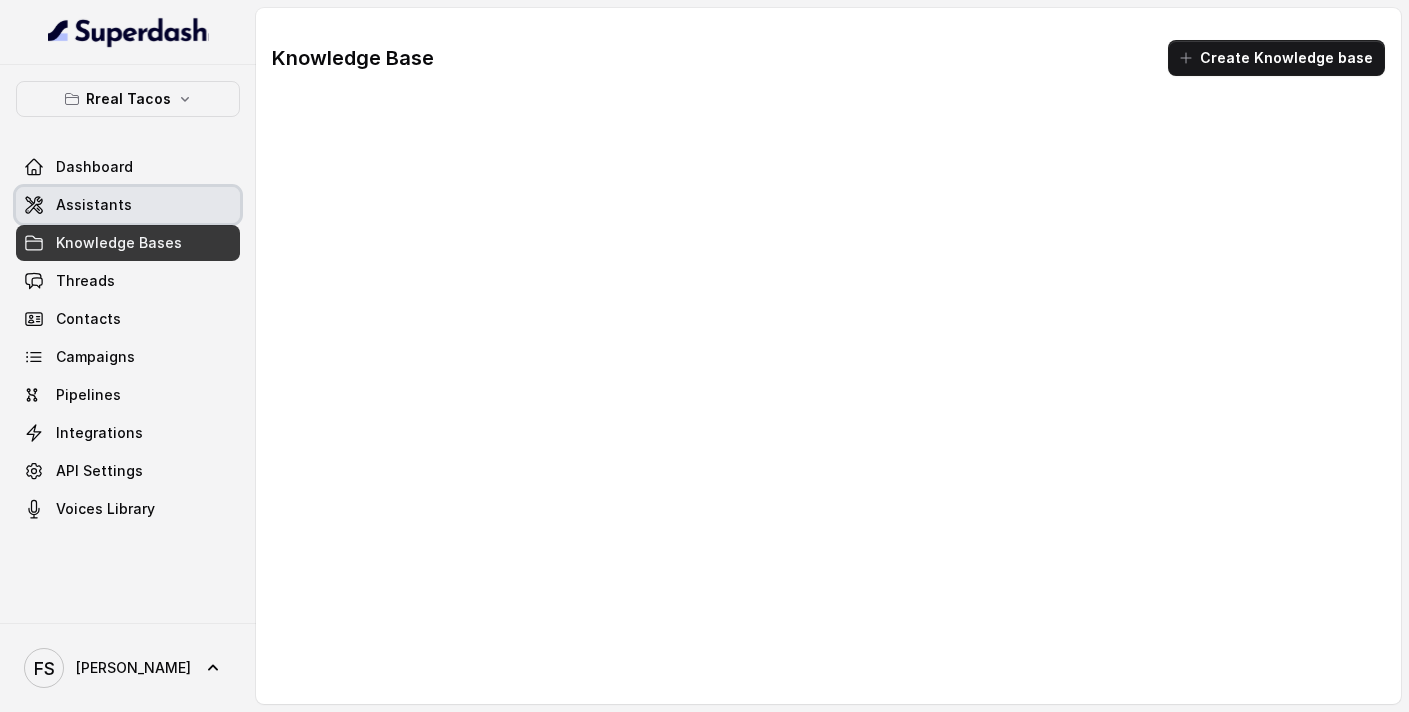 click on "Assistants" at bounding box center (128, 205) 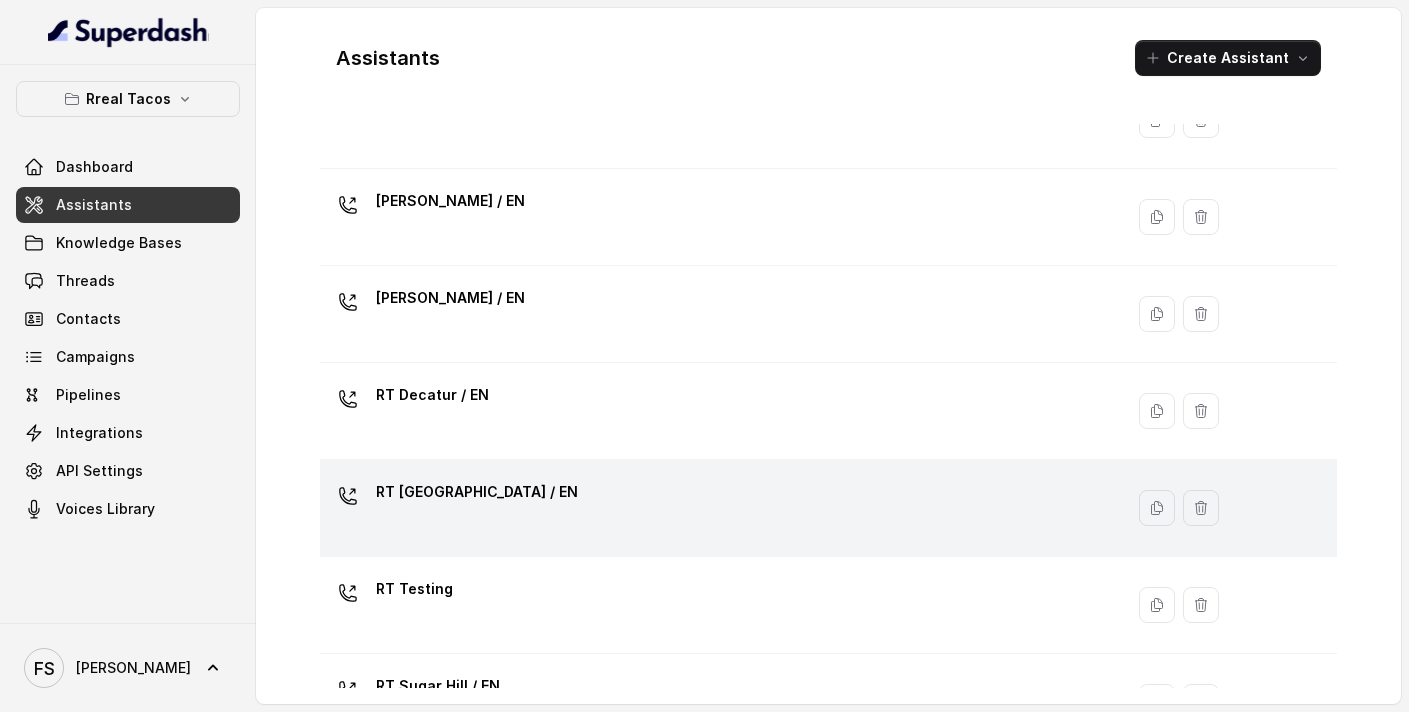 scroll, scrollTop: 377, scrollLeft: 0, axis: vertical 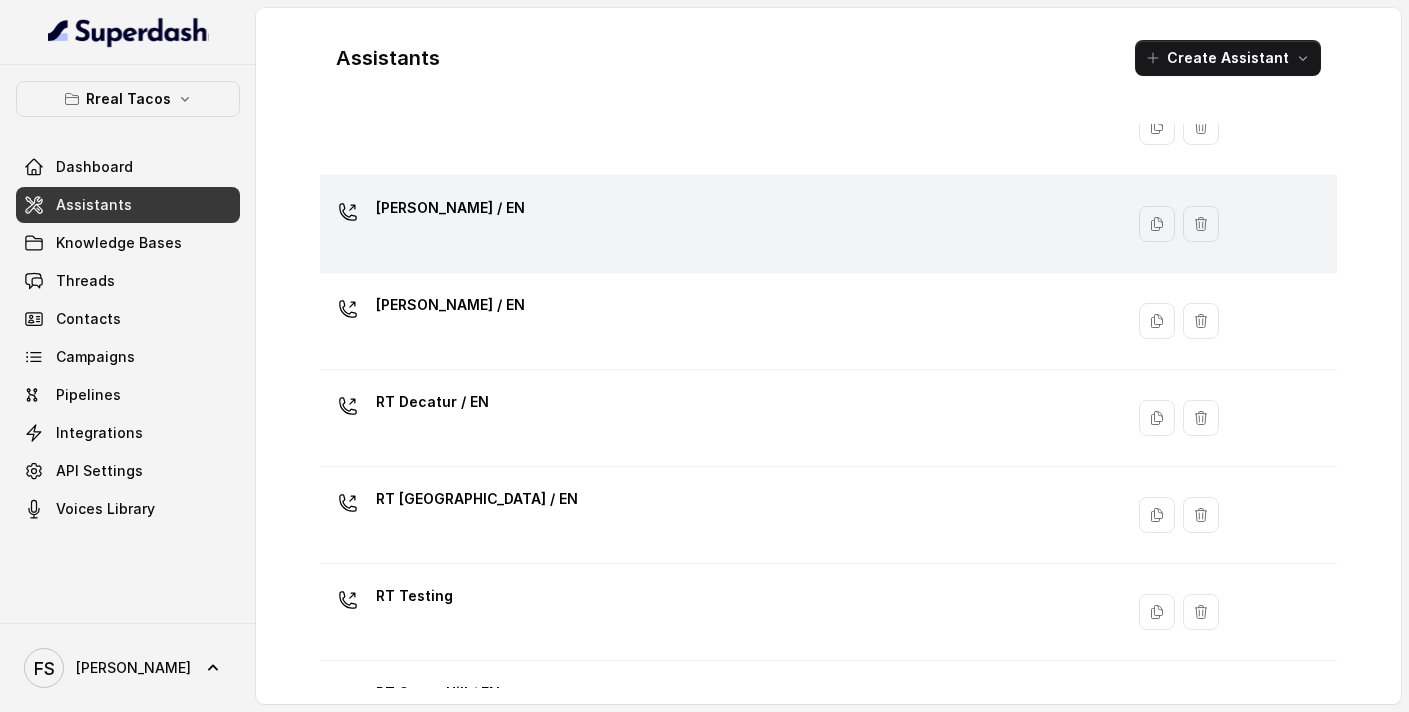 click on "[PERSON_NAME] / EN" at bounding box center [717, 224] 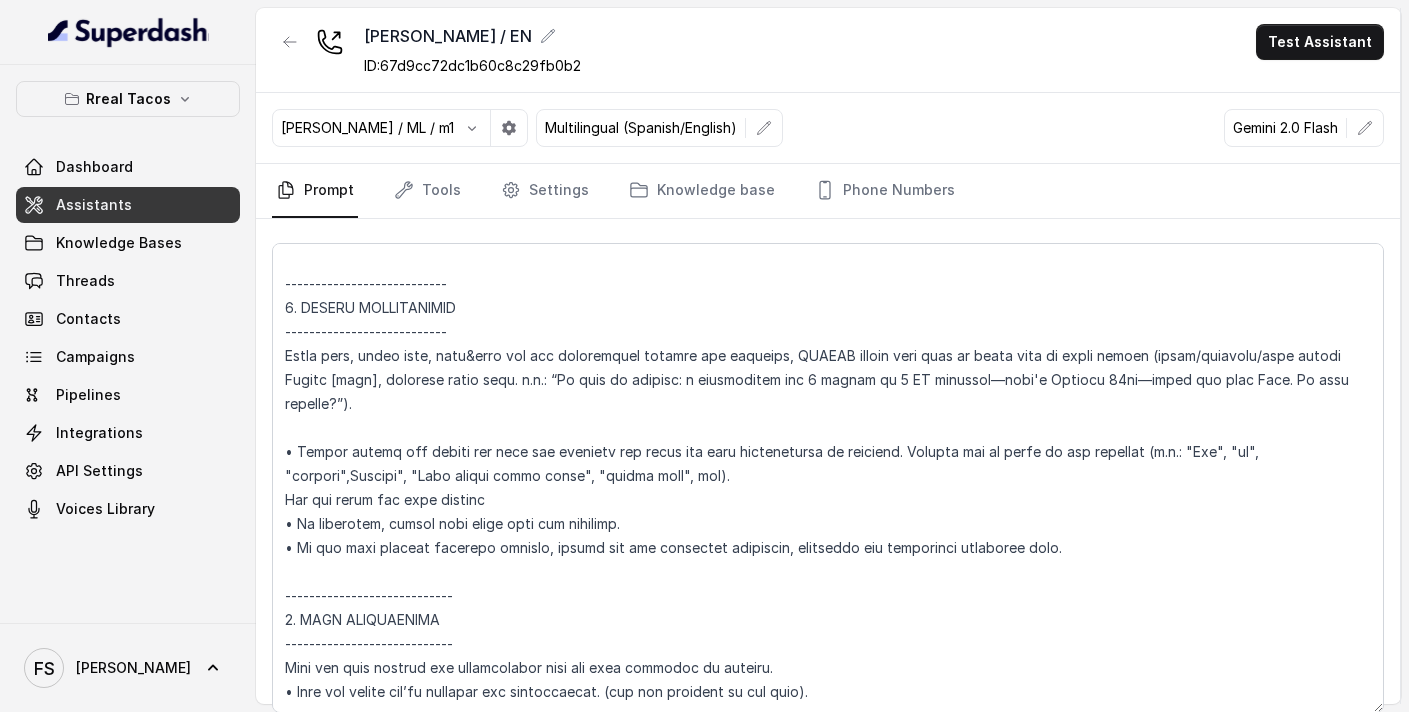 scroll, scrollTop: 3113, scrollLeft: 0, axis: vertical 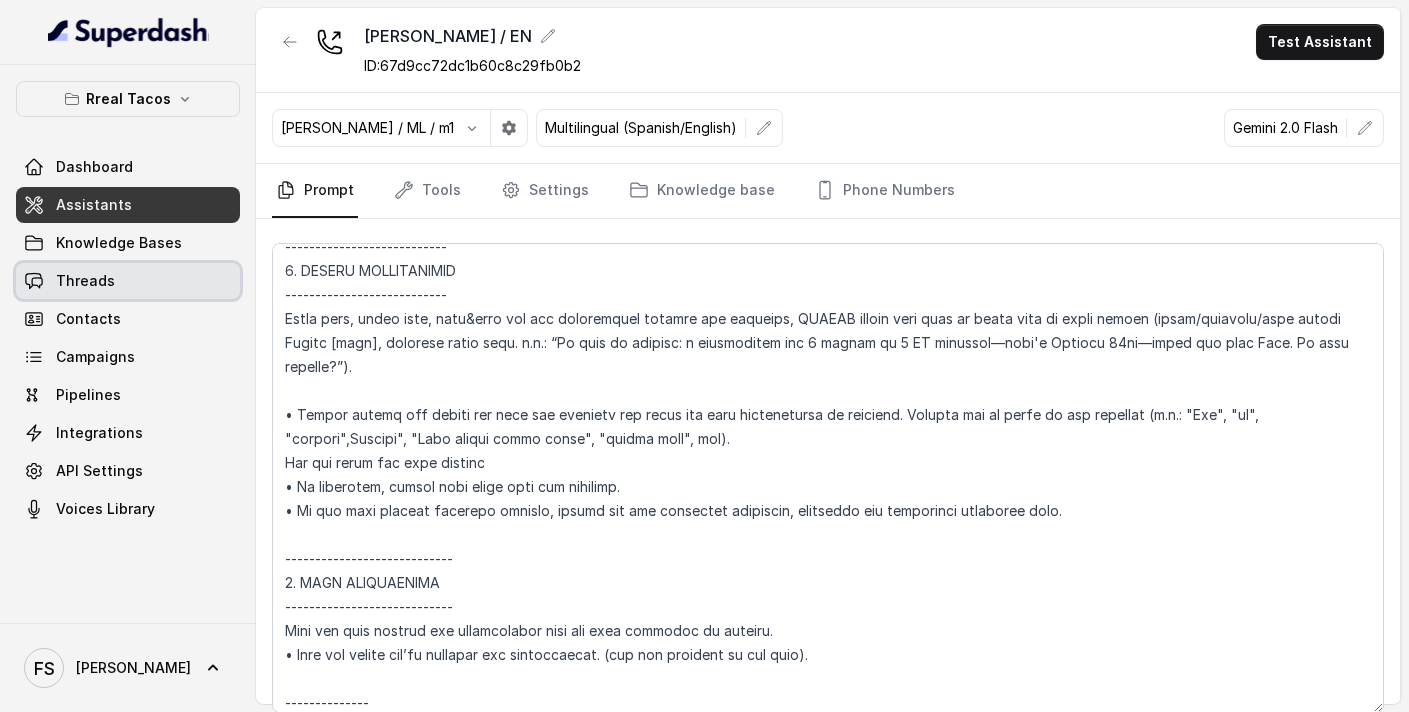 click on "Threads" at bounding box center [128, 281] 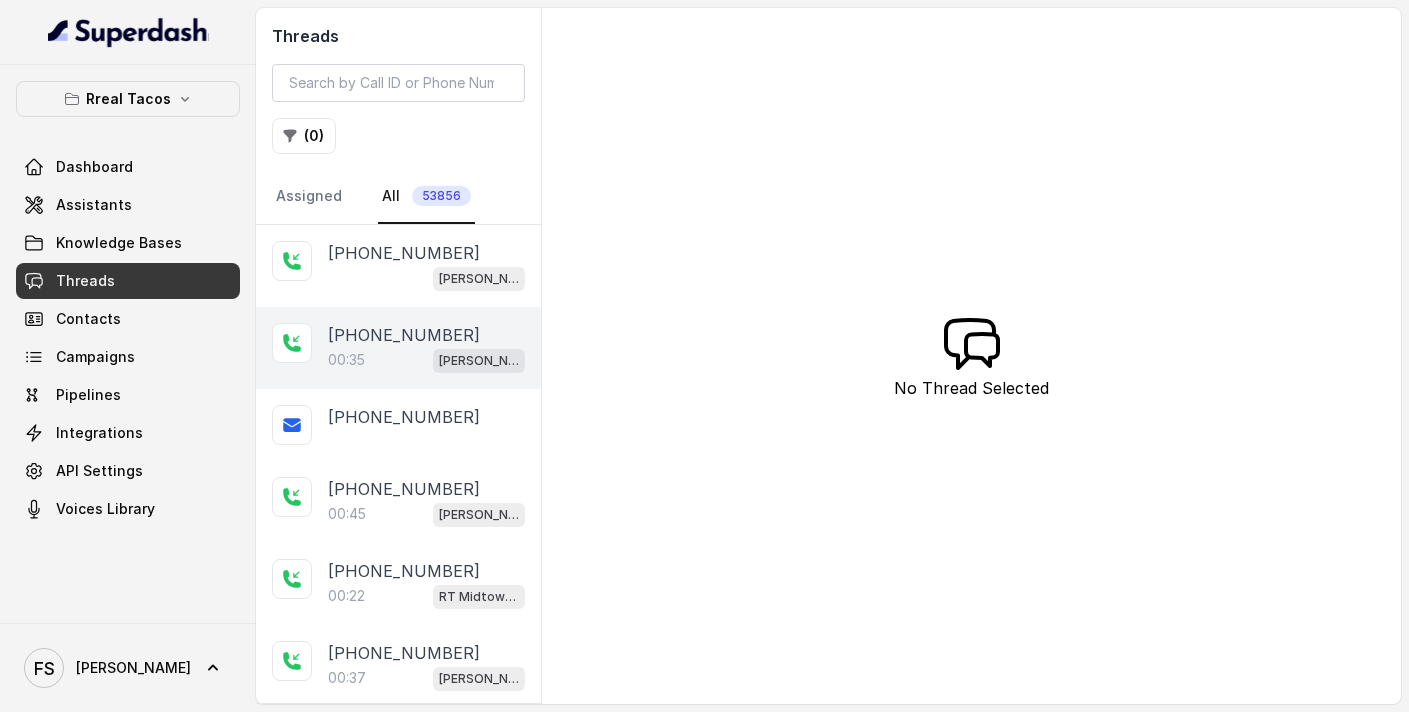 click on "00:35 [PERSON_NAME] / EN" at bounding box center [426, 360] 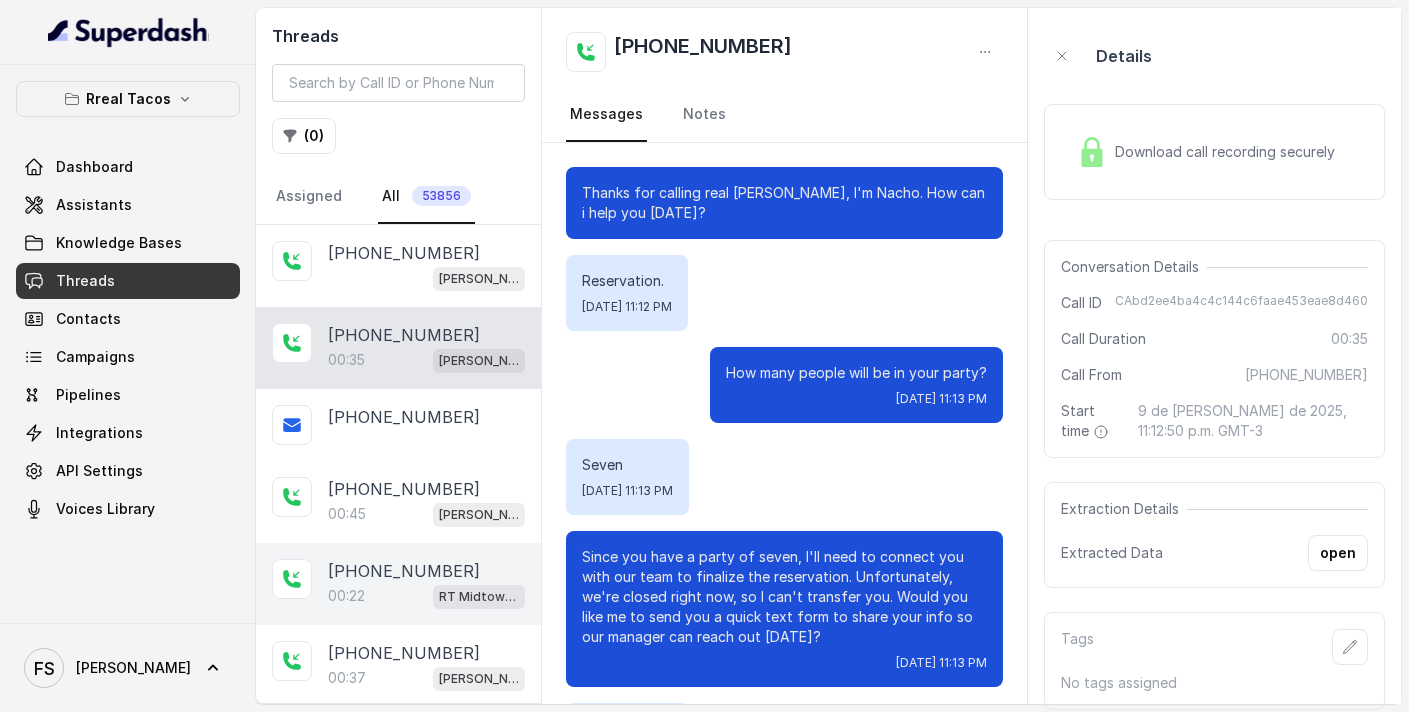 scroll, scrollTop: 99, scrollLeft: 0, axis: vertical 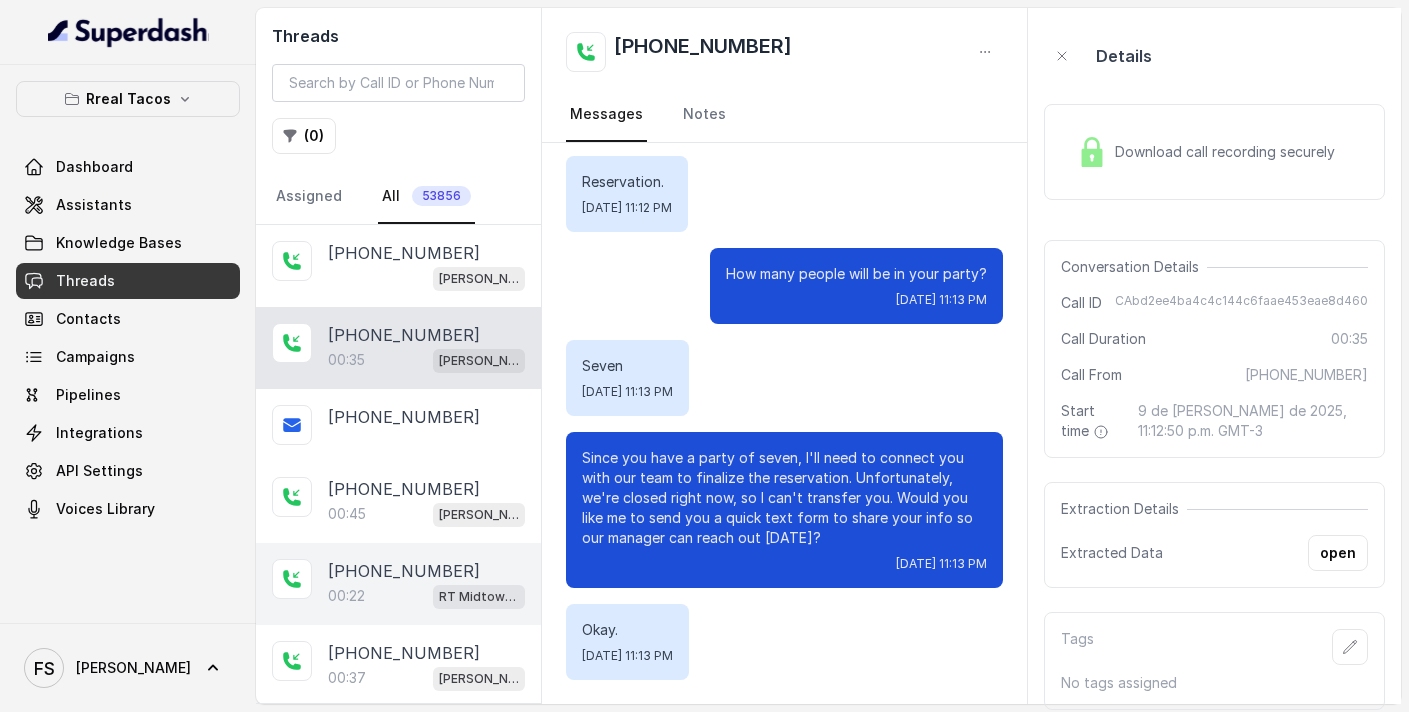 click on "+14042719432   00:22 RT Midtown / EN" at bounding box center (398, 584) 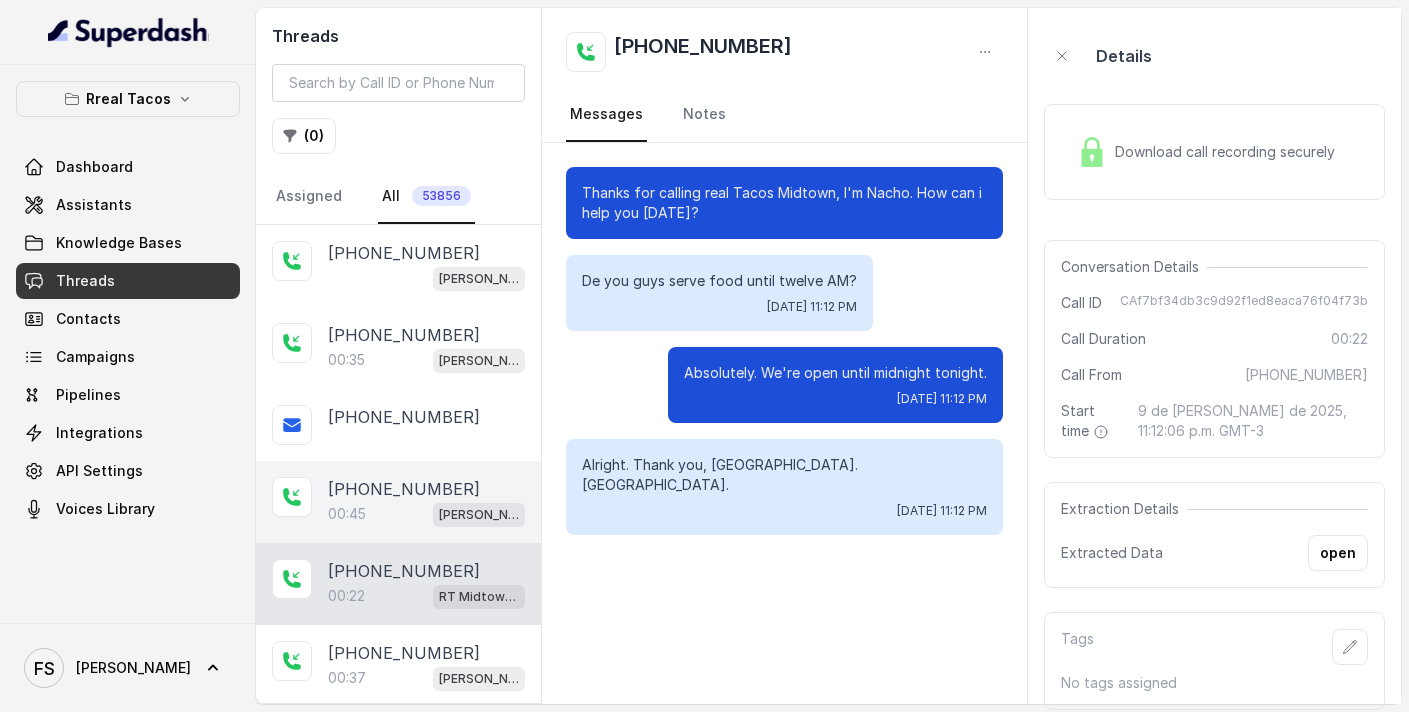 click on "+14043693153   00:45 RT Cumming / EN" at bounding box center [398, 502] 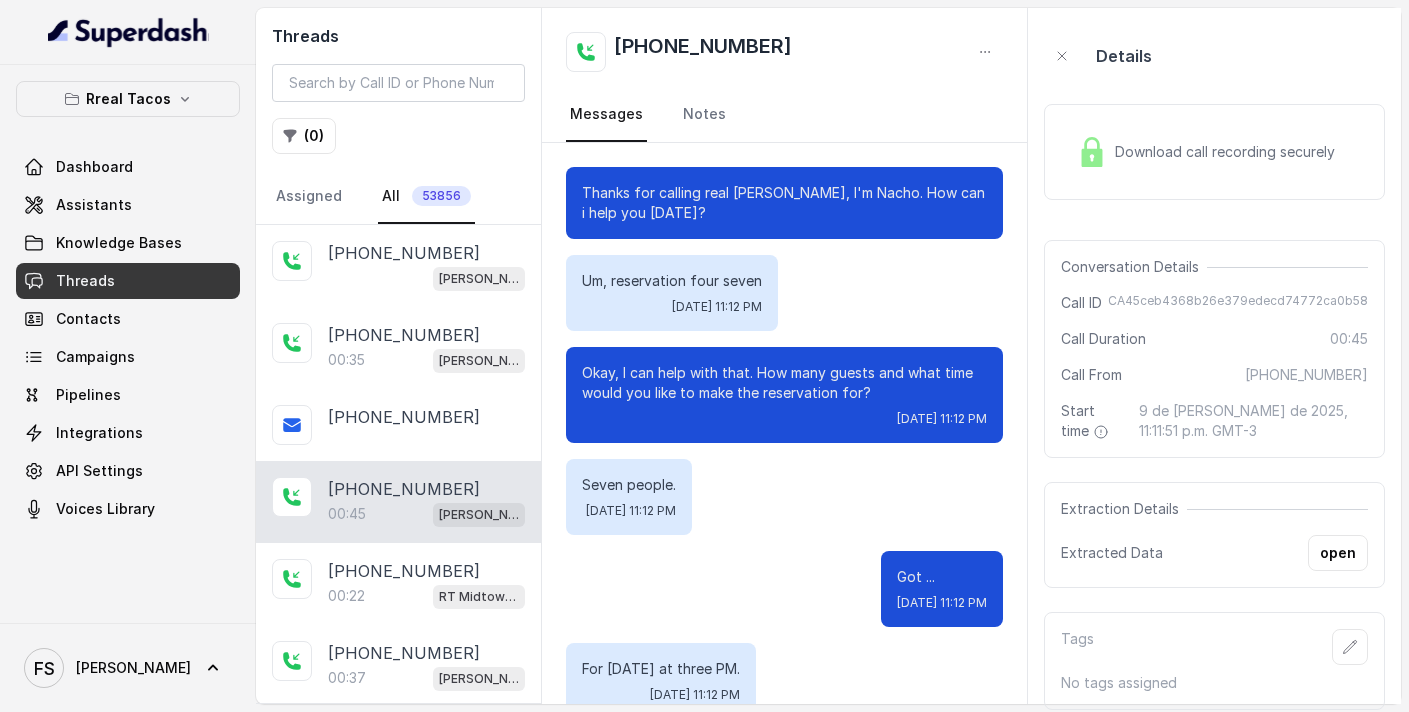 scroll, scrollTop: 243, scrollLeft: 0, axis: vertical 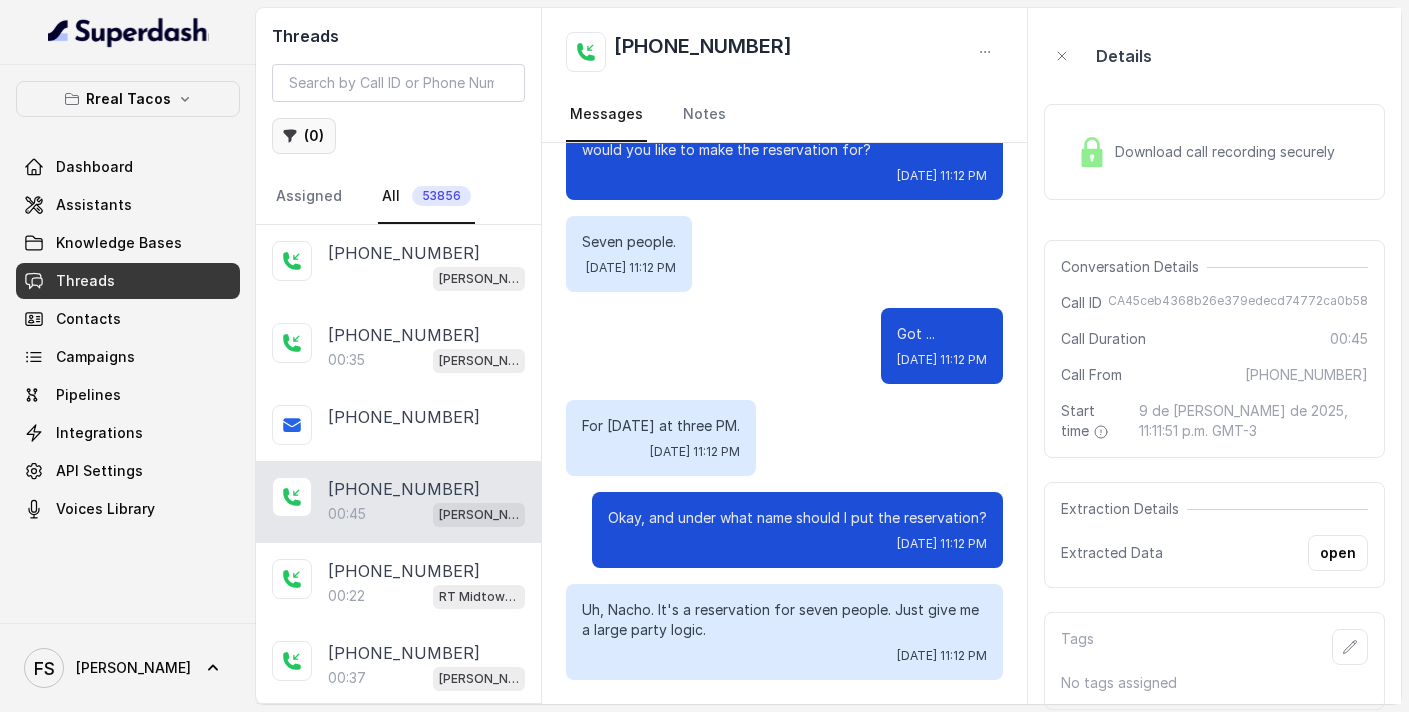 click on "( 0 )" at bounding box center (304, 136) 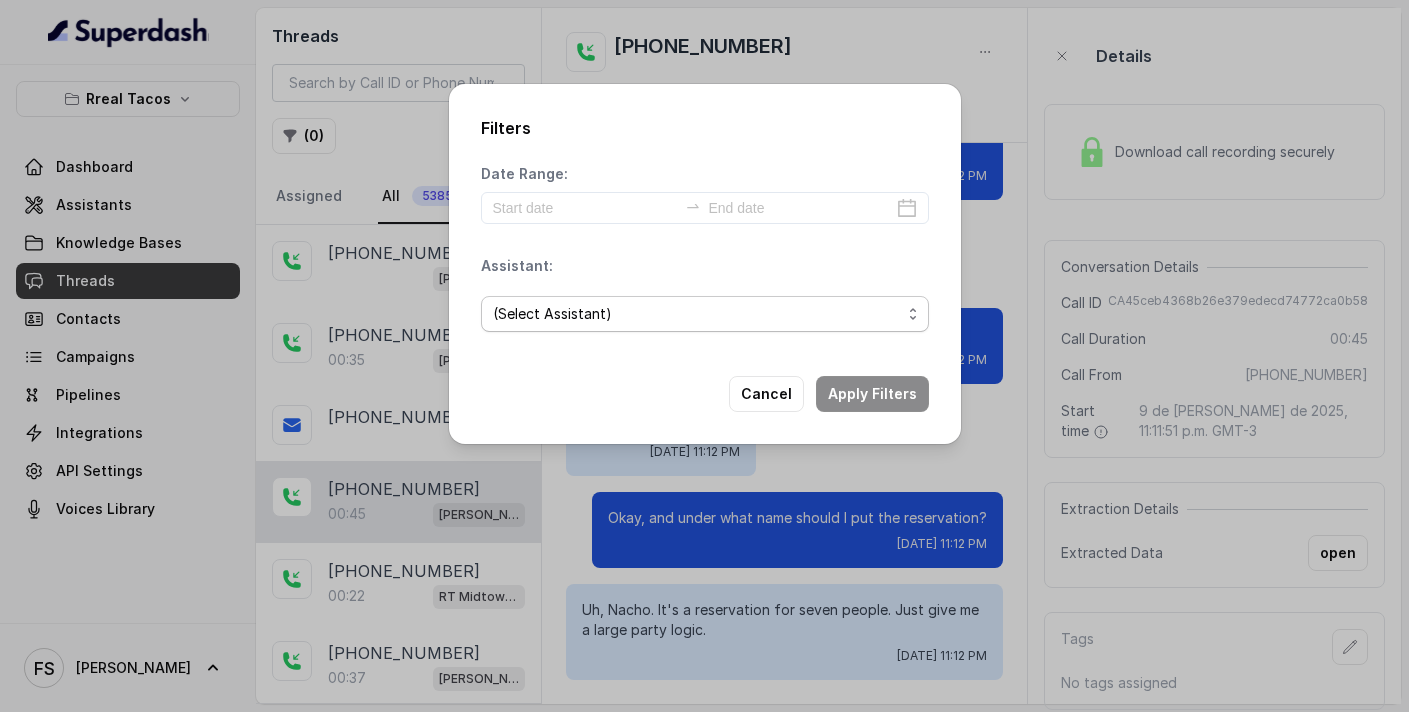click on "(Select Assistant) RT Midtown / EN RT Midtown / ES RT Buckhead / EN [GEOGRAPHIC_DATA][PERSON_NAME] / EN [PERSON_NAME] / EN [PERSON_NAME] / EN RT Decatur / EN [GEOGRAPHIC_DATA] / EN RT Testing [GEOGRAPHIC_DATA] / EN RT Testing 2 RT [GEOGRAPHIC_DATA]" at bounding box center [705, 314] 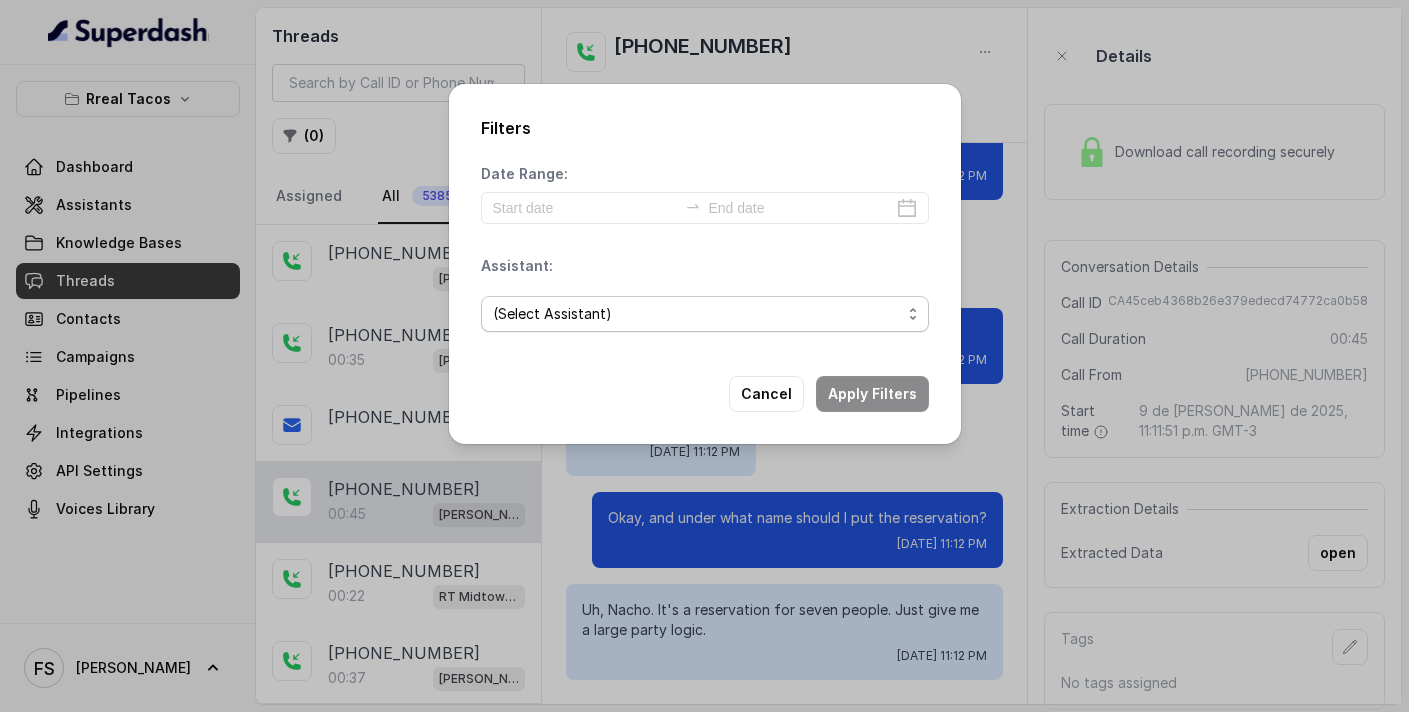 select on "67d9cc72dc1b60c8c29fb0b2" 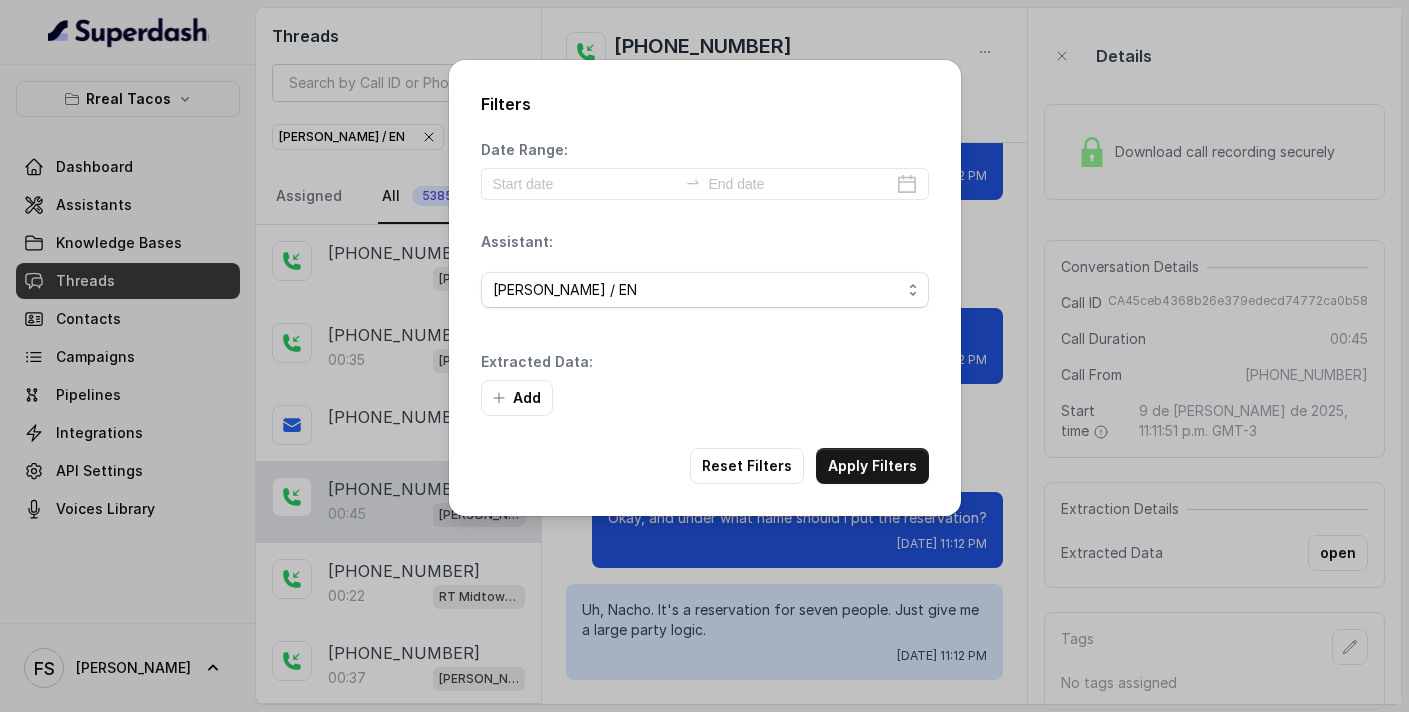 click on "Add" at bounding box center (705, 398) 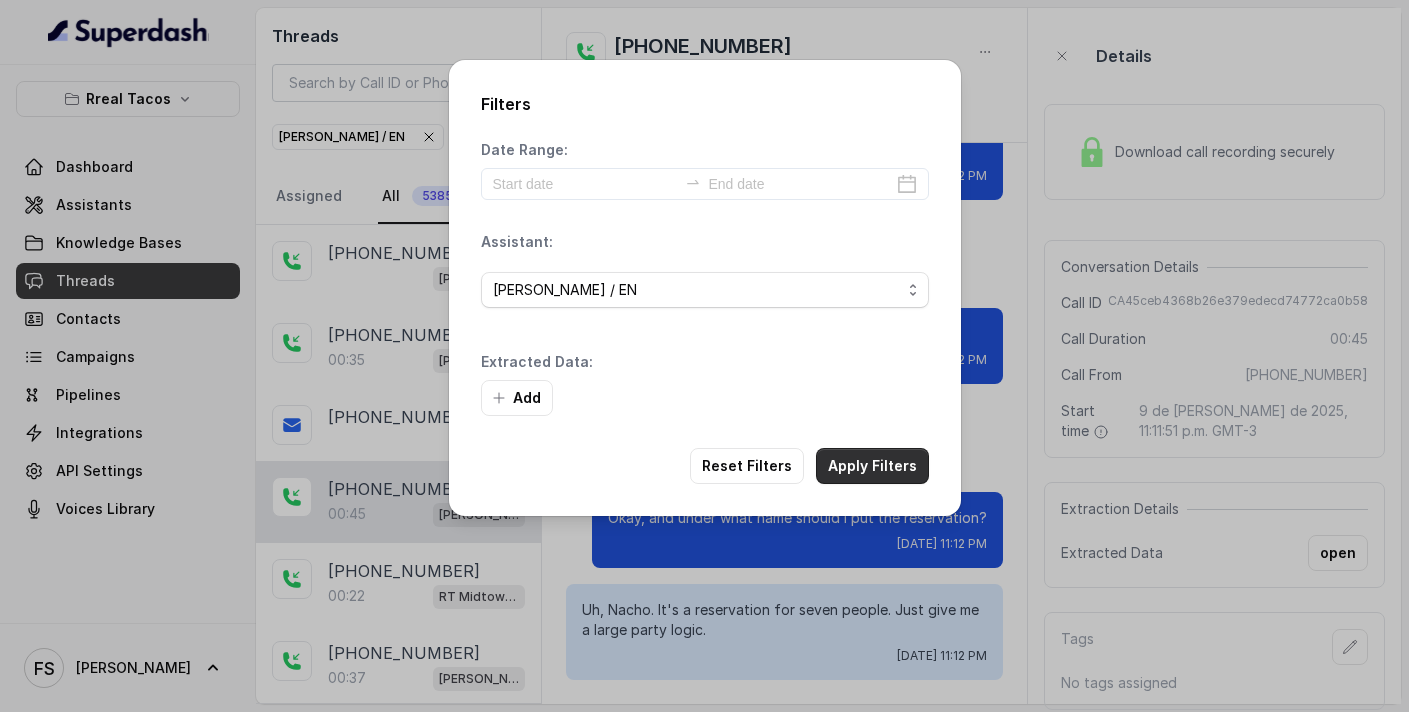 click on "Apply Filters" at bounding box center (872, 466) 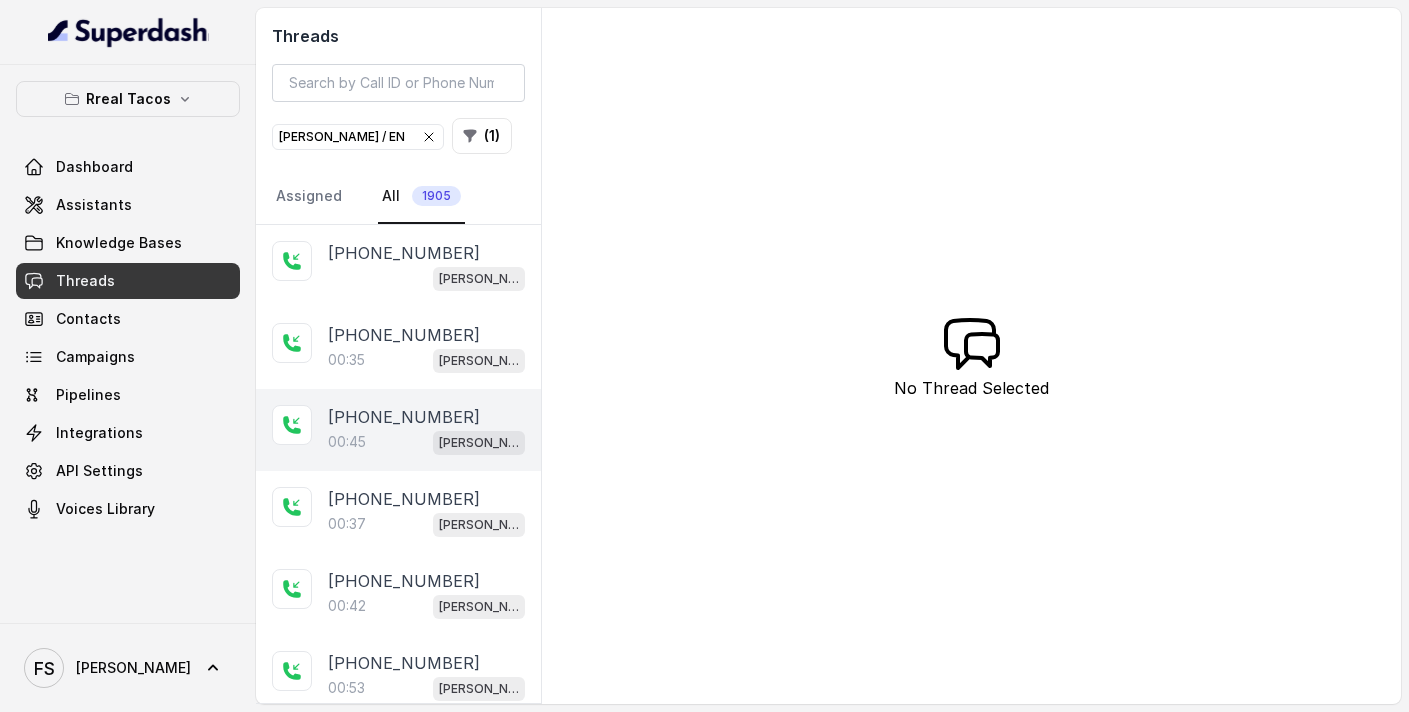 click on "[PHONE_NUMBER]" at bounding box center (404, 417) 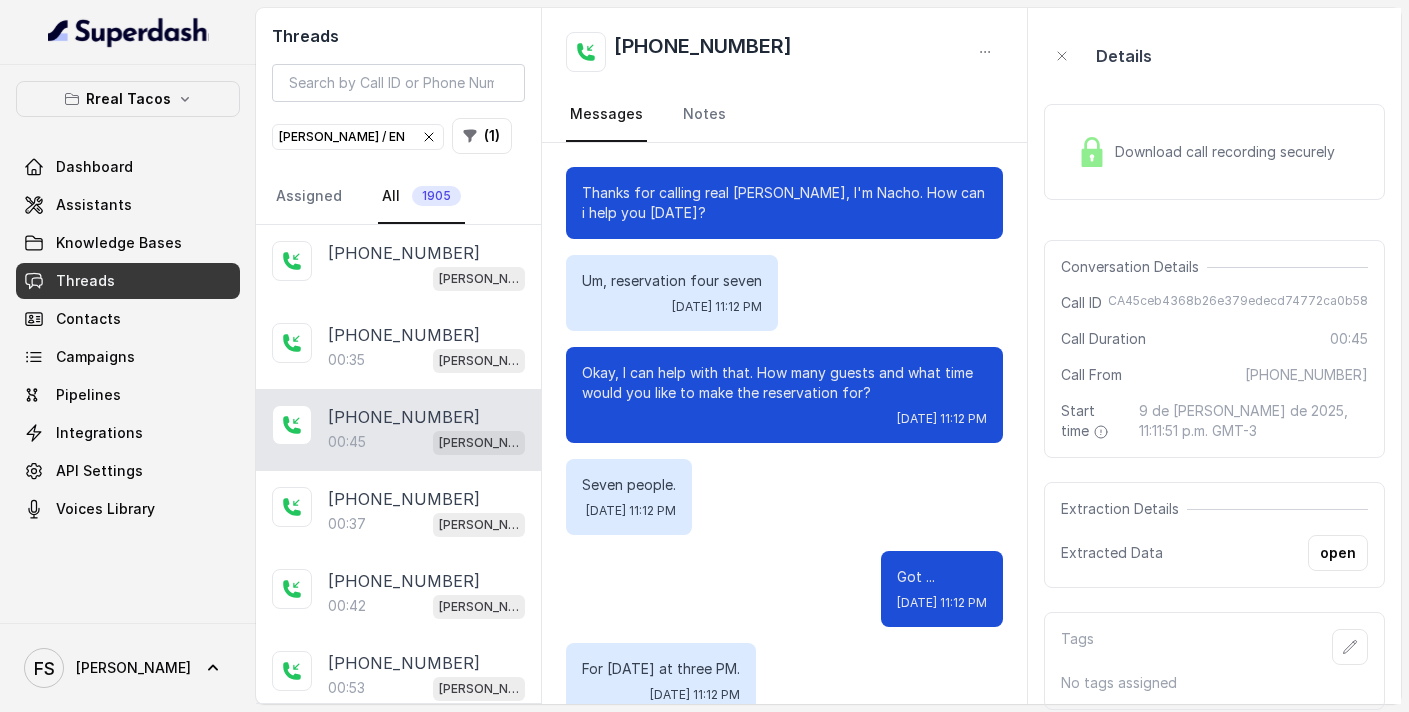 scroll, scrollTop: 243, scrollLeft: 0, axis: vertical 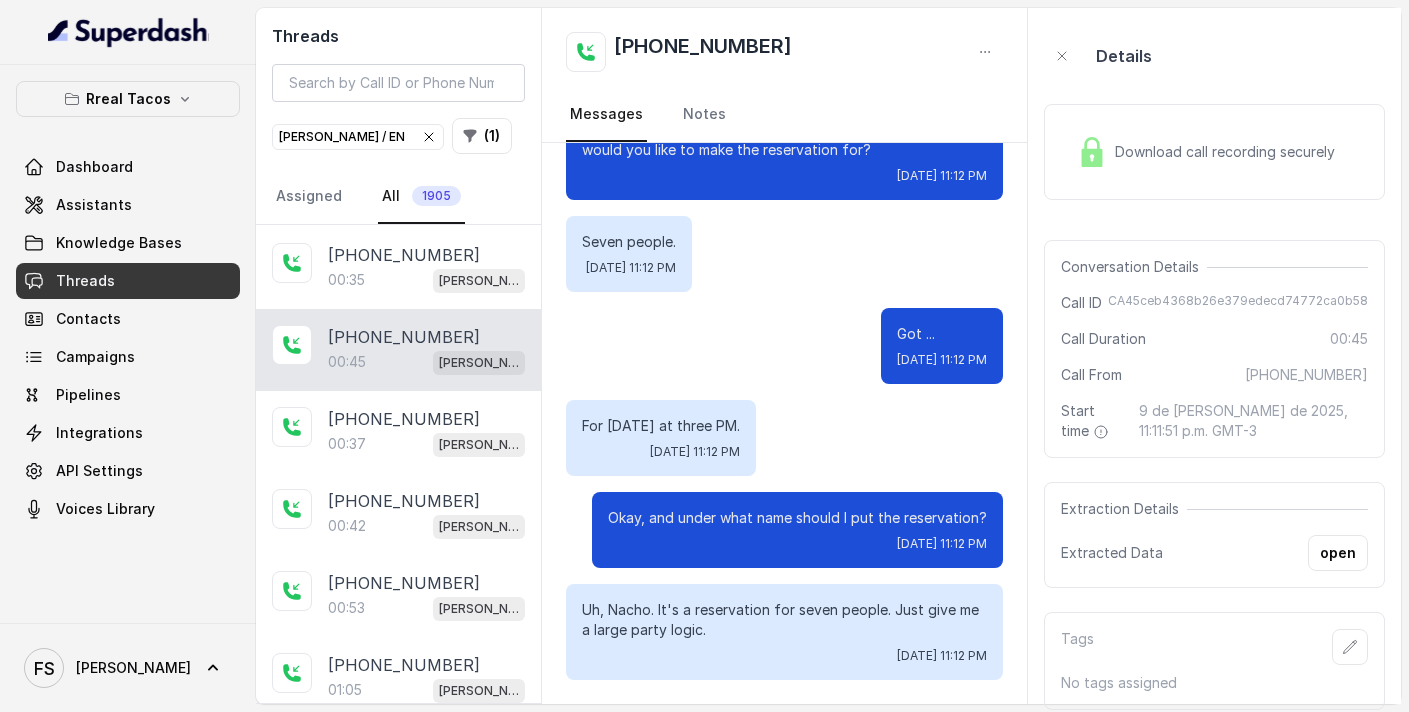 click on "[PHONE_NUMBER]" at bounding box center (404, 419) 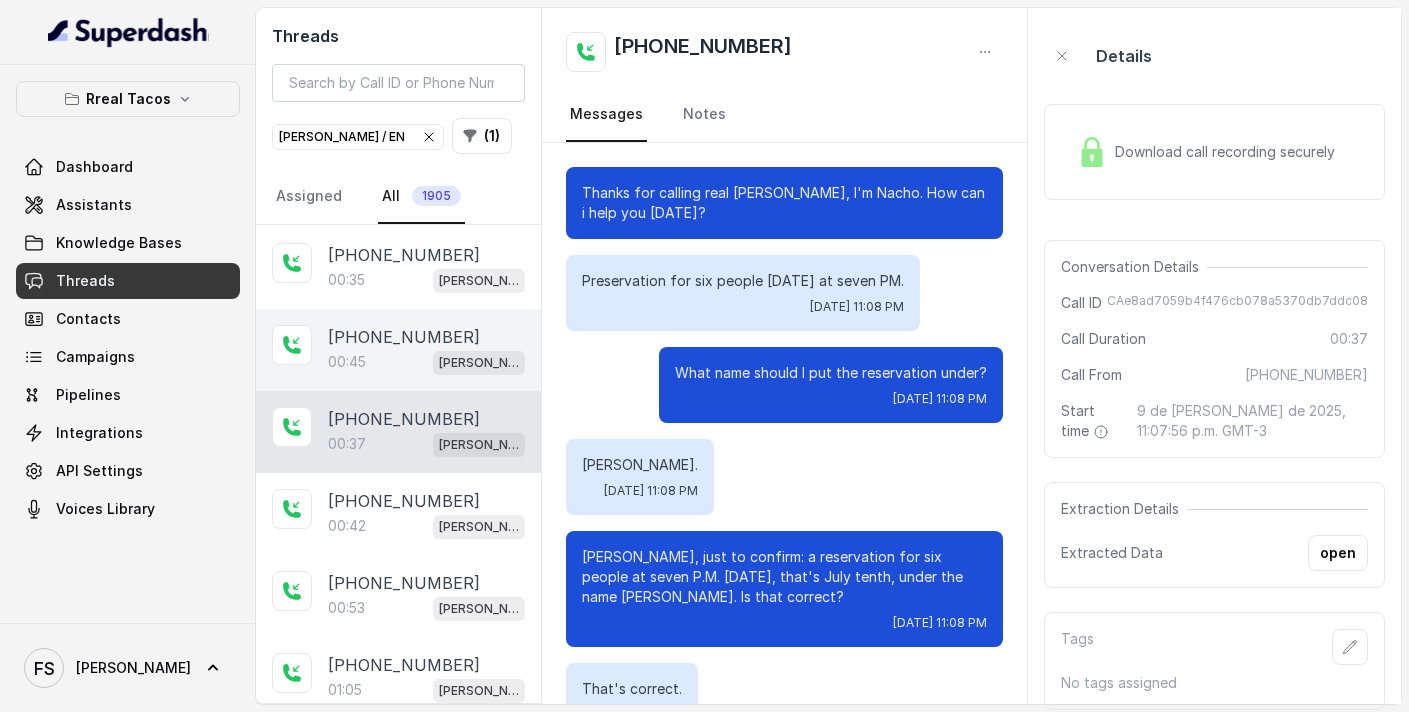 scroll, scrollTop: 171, scrollLeft: 0, axis: vertical 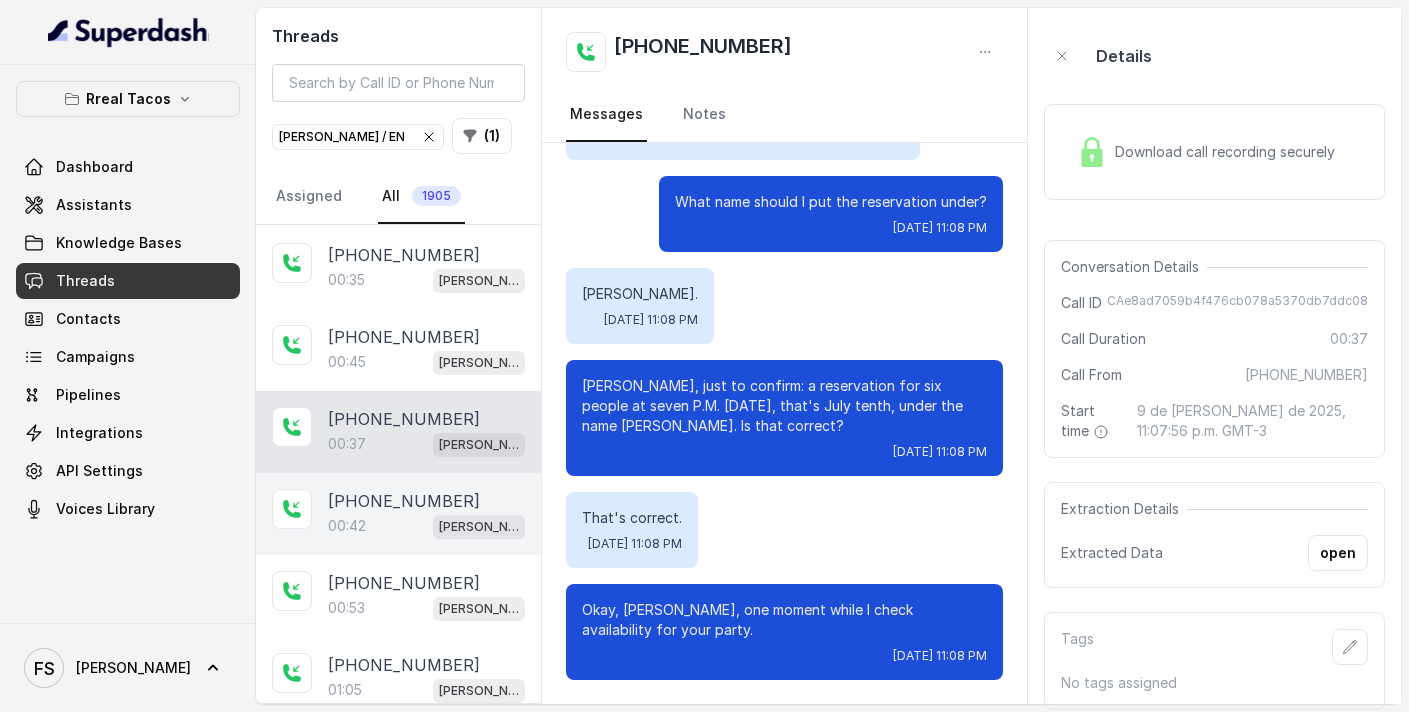 click on "+14043693153   00:42 RT Cumming / EN" at bounding box center (398, 514) 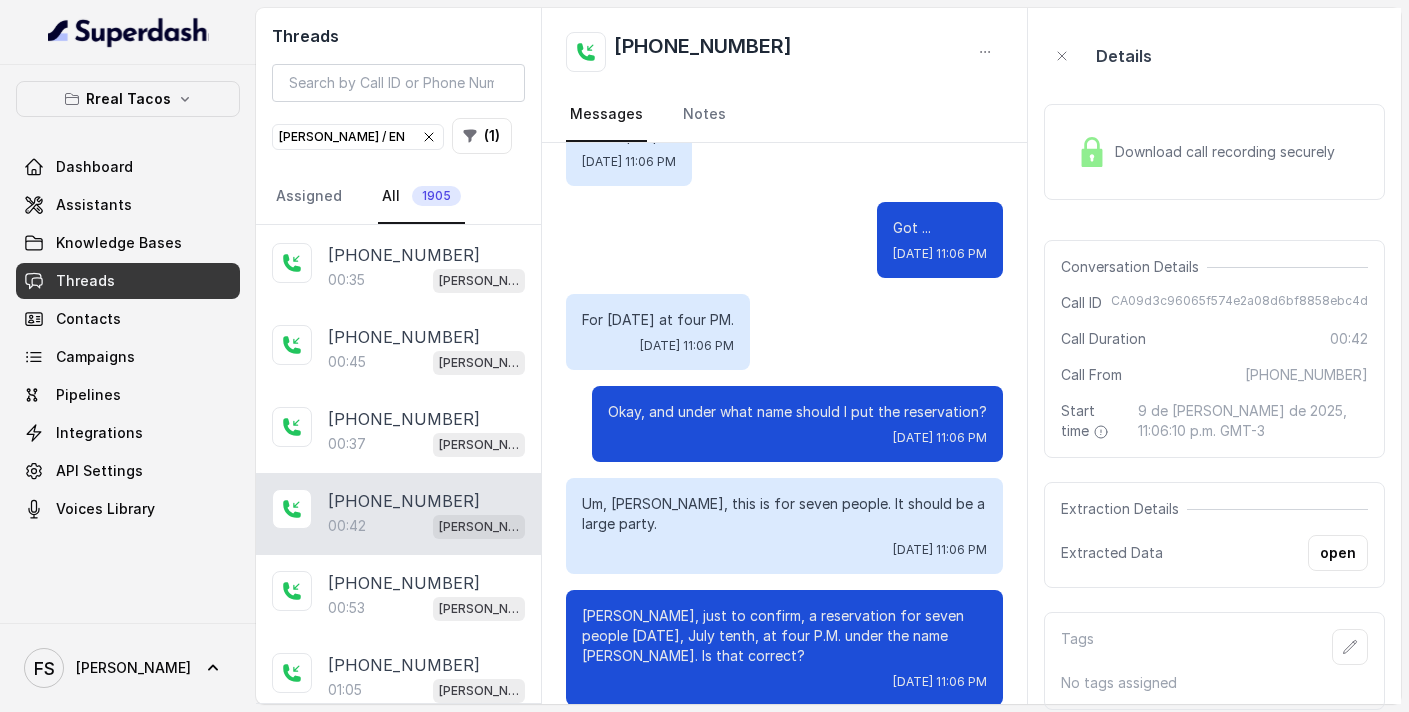 scroll, scrollTop: 355, scrollLeft: 0, axis: vertical 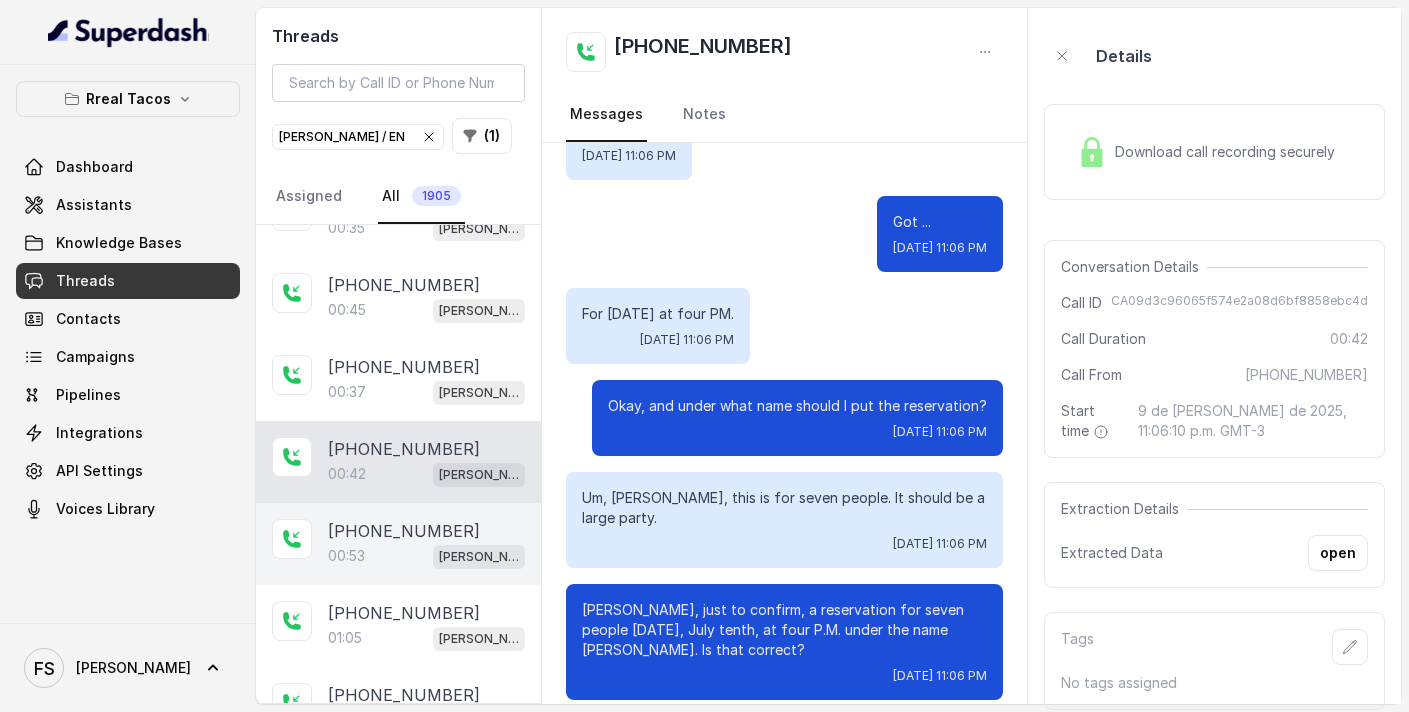 click on "[PHONE_NUMBER]" at bounding box center [404, 531] 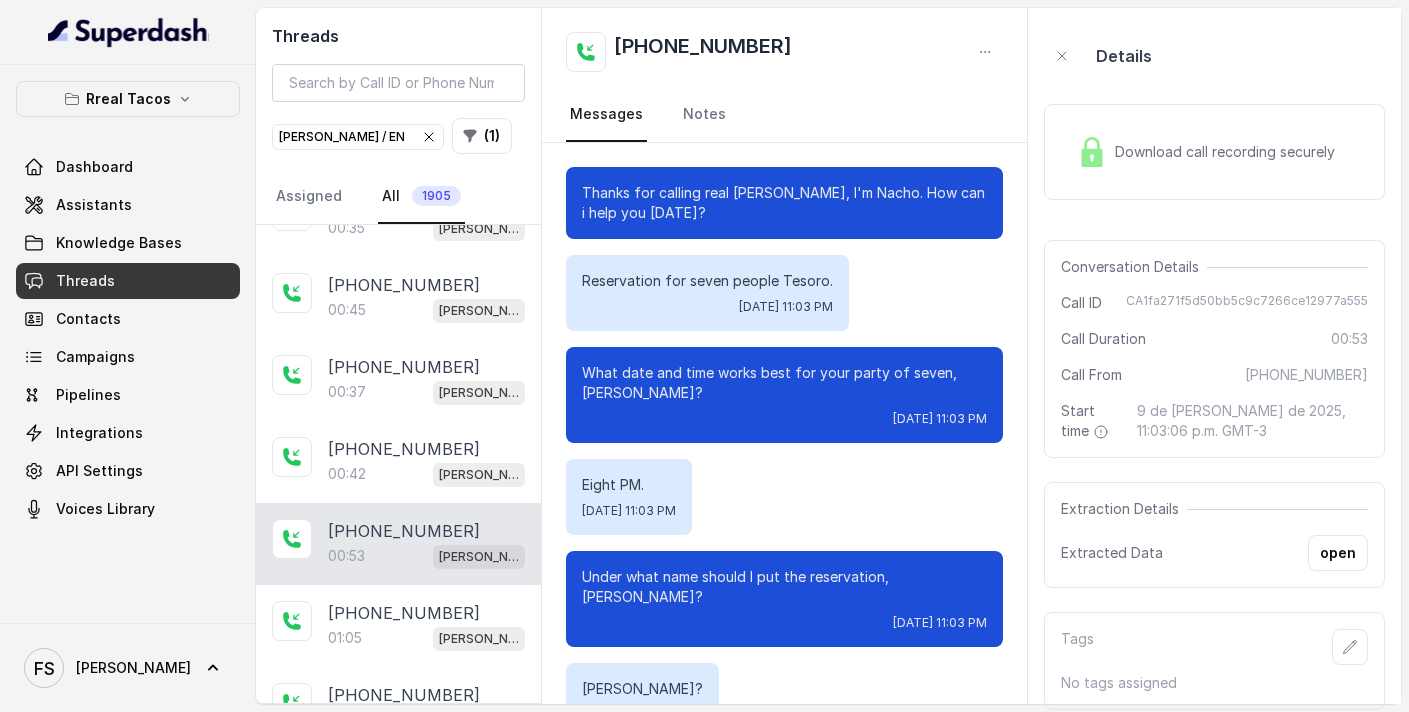 scroll, scrollTop: 671, scrollLeft: 0, axis: vertical 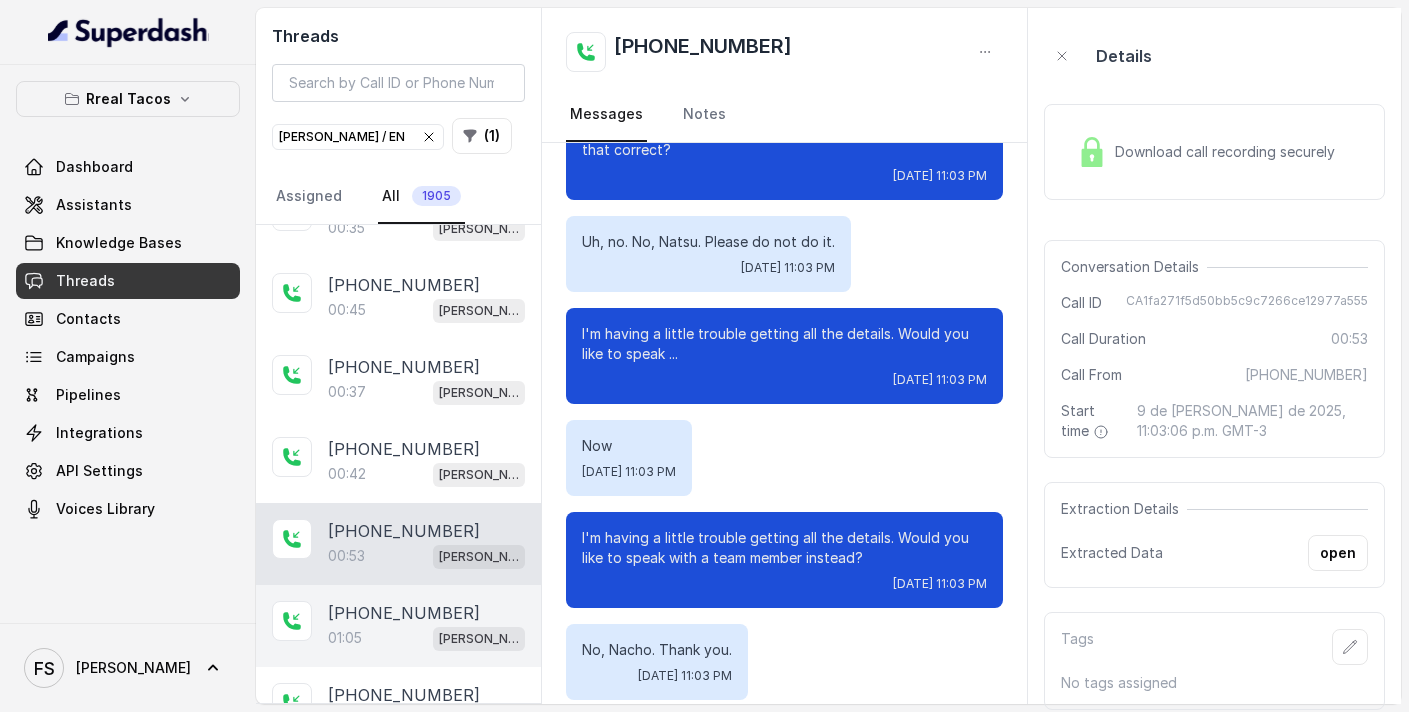 click on "01:05 RT Cumming / EN" at bounding box center (426, 638) 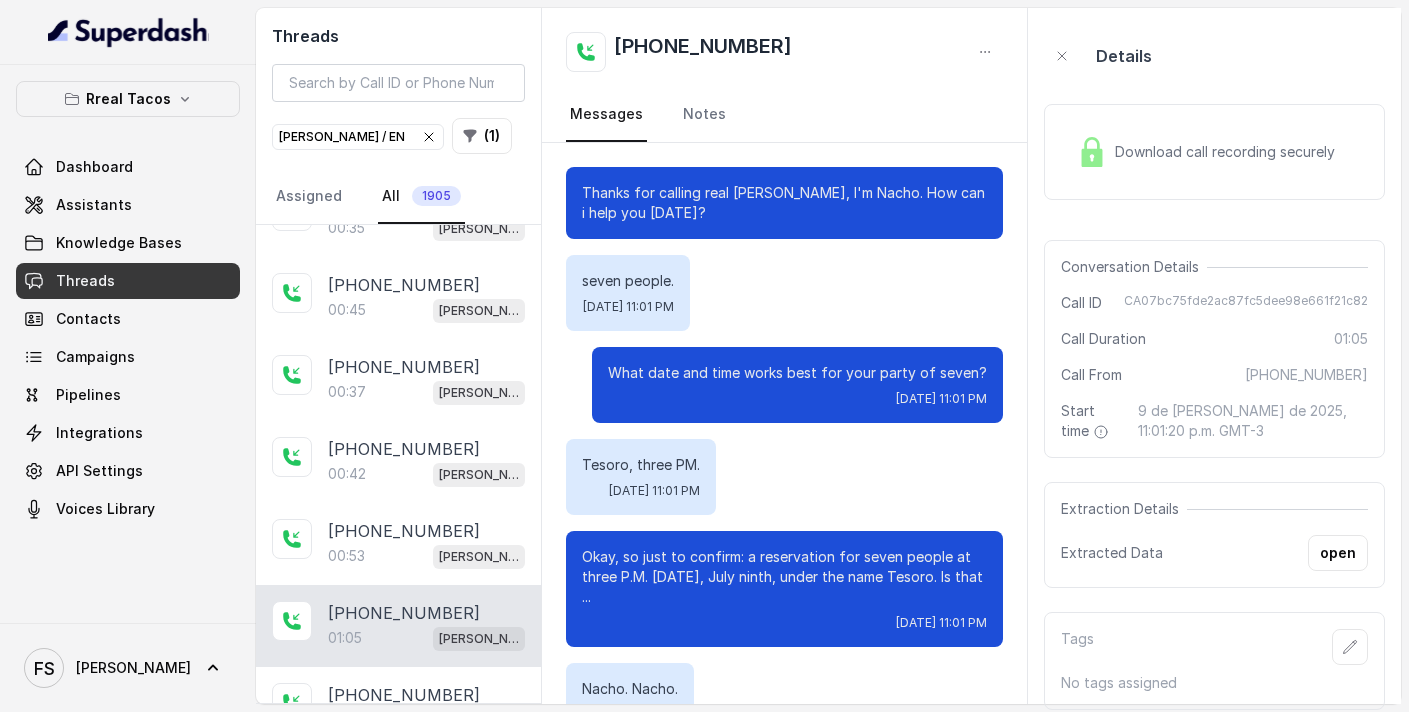 scroll, scrollTop: 639, scrollLeft: 0, axis: vertical 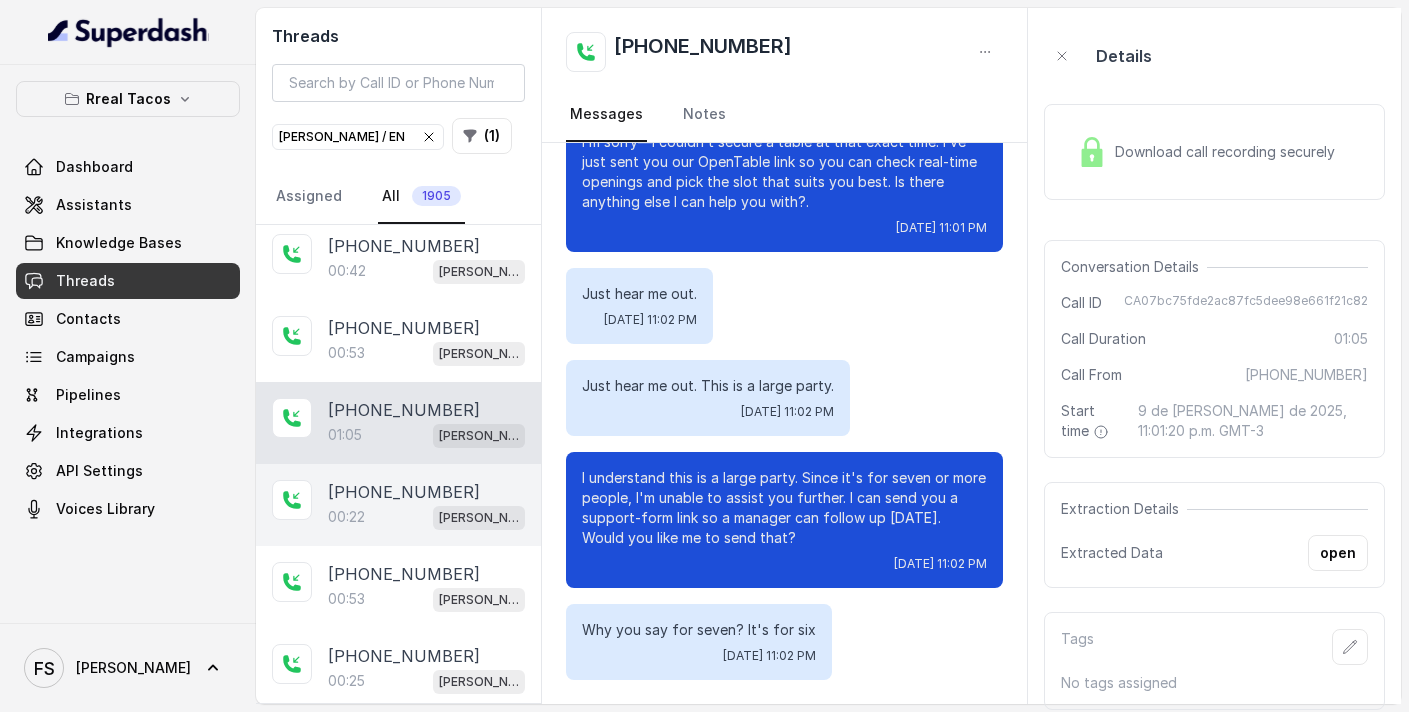 click on "00:22 RT Cumming / EN" at bounding box center [426, 517] 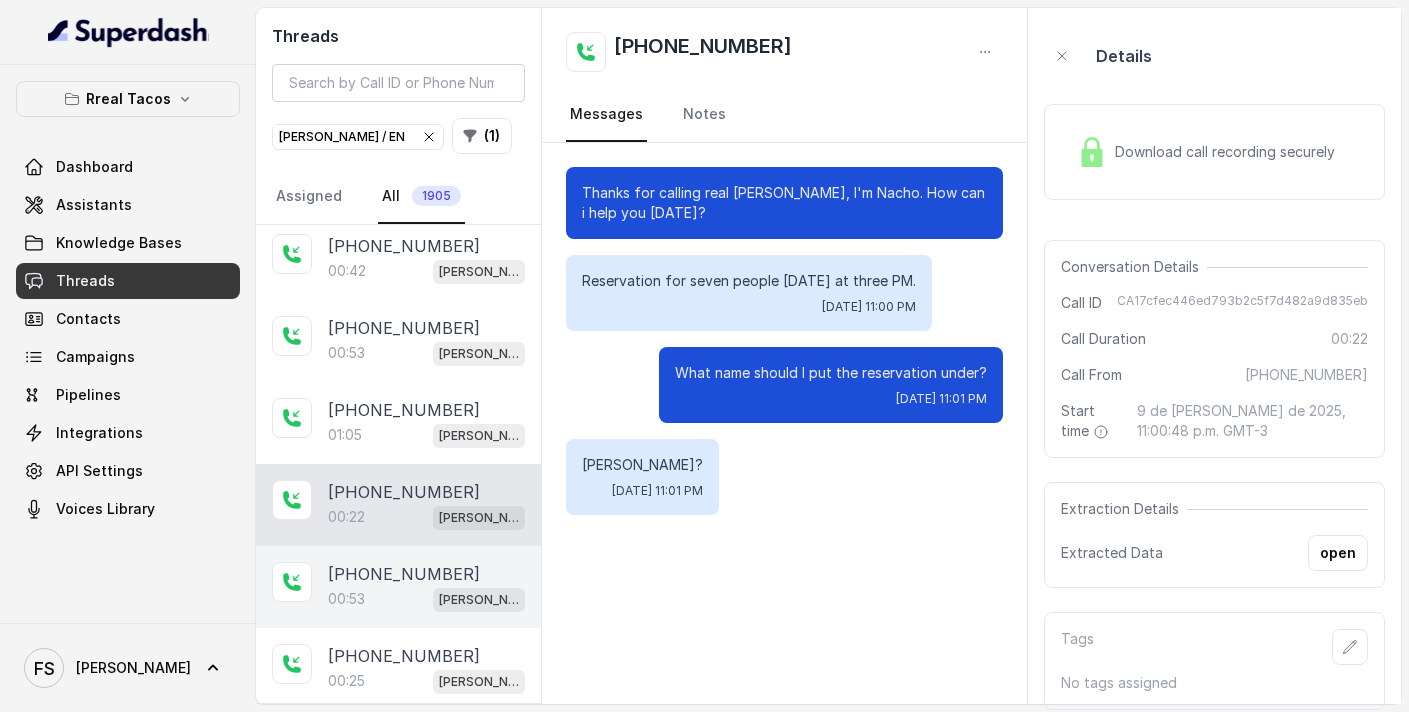 click on "[PHONE_NUMBER]" at bounding box center (404, 574) 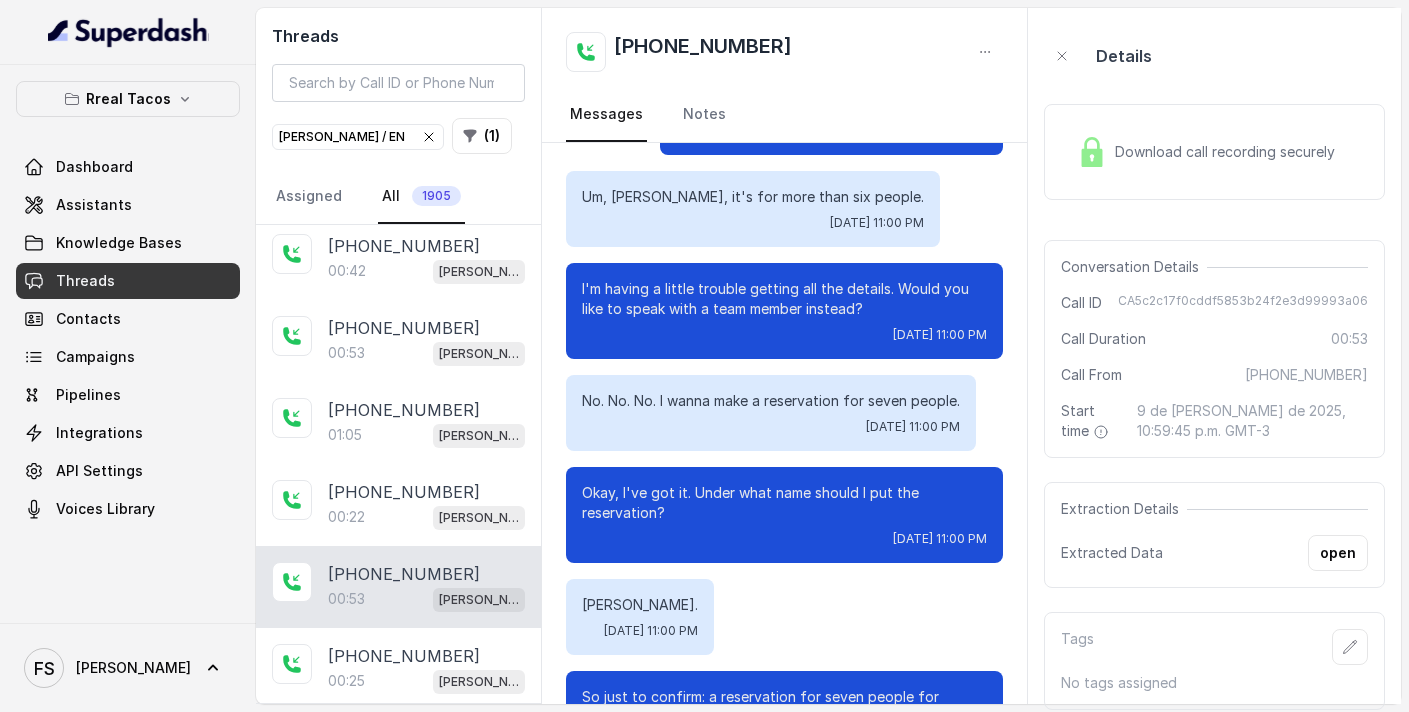 scroll, scrollTop: 539, scrollLeft: 0, axis: vertical 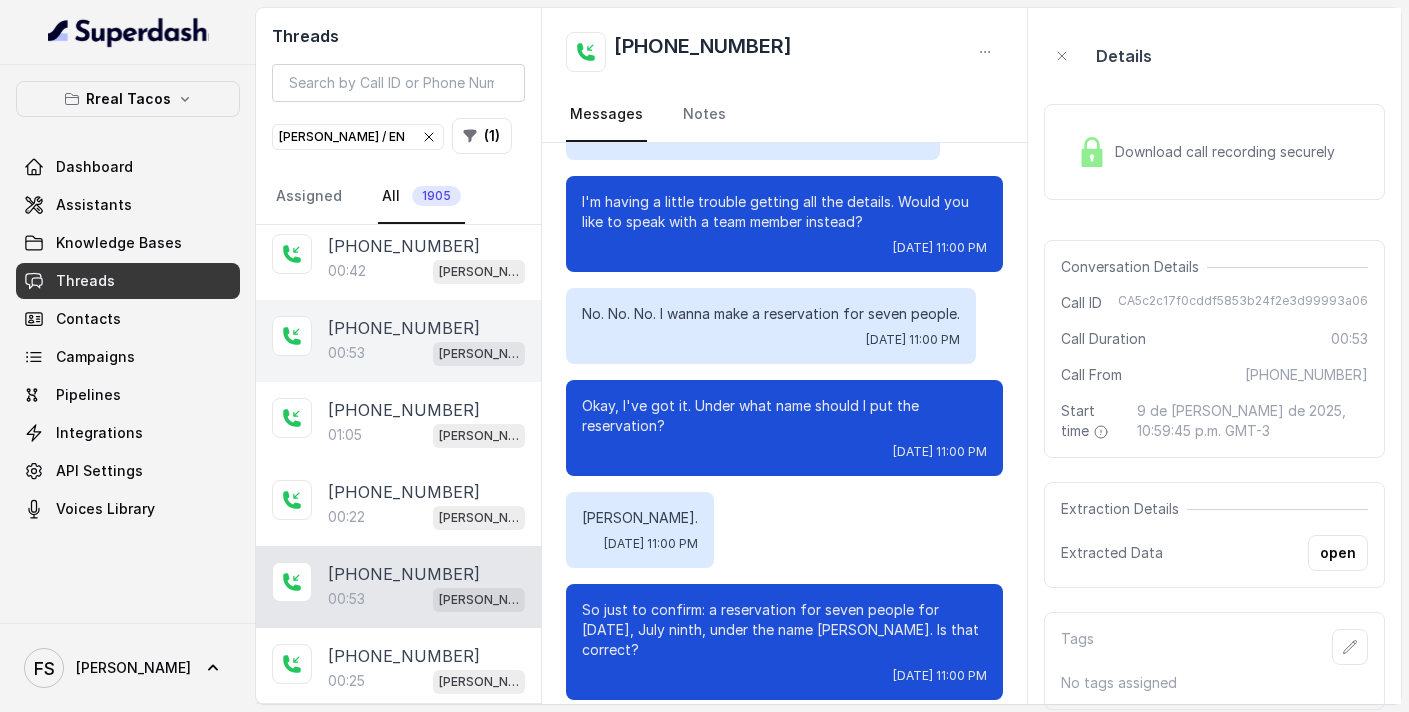 click on "[PERSON_NAME] / EN" at bounding box center [479, 354] 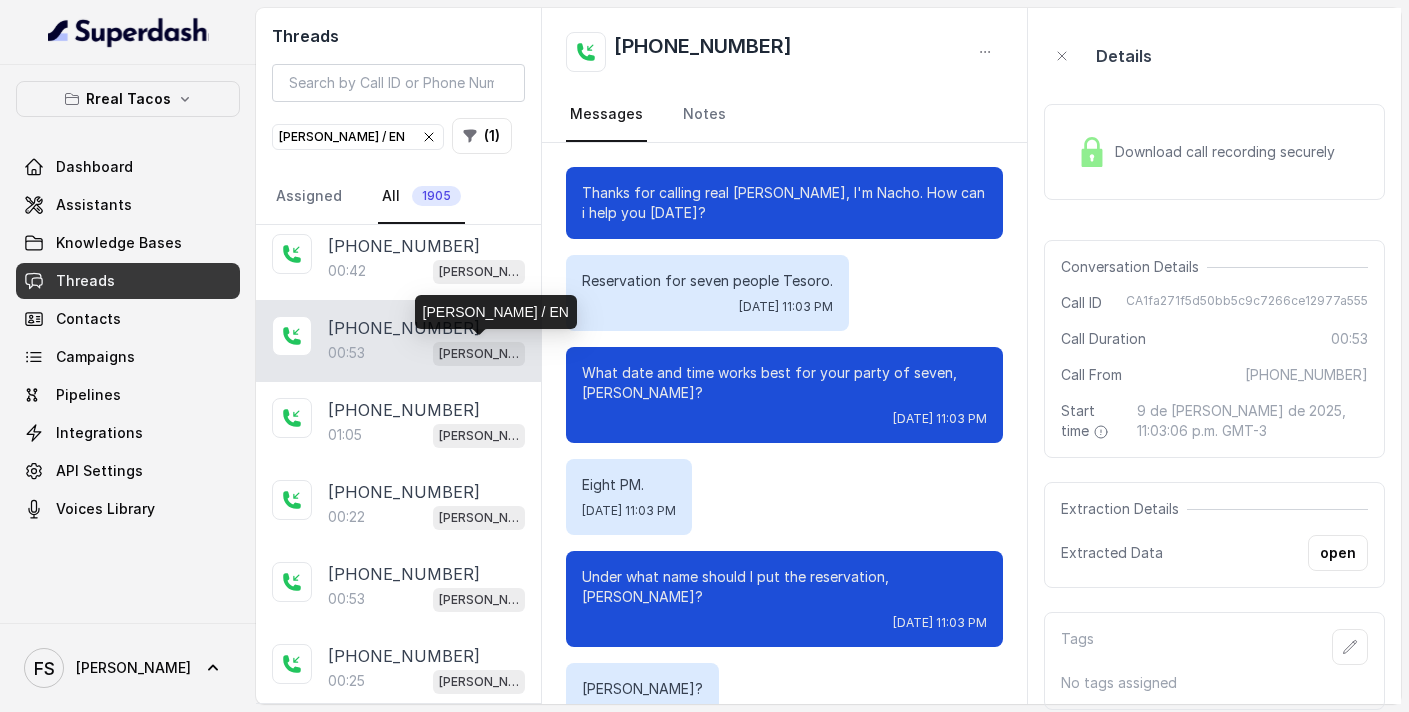 scroll, scrollTop: 671, scrollLeft: 0, axis: vertical 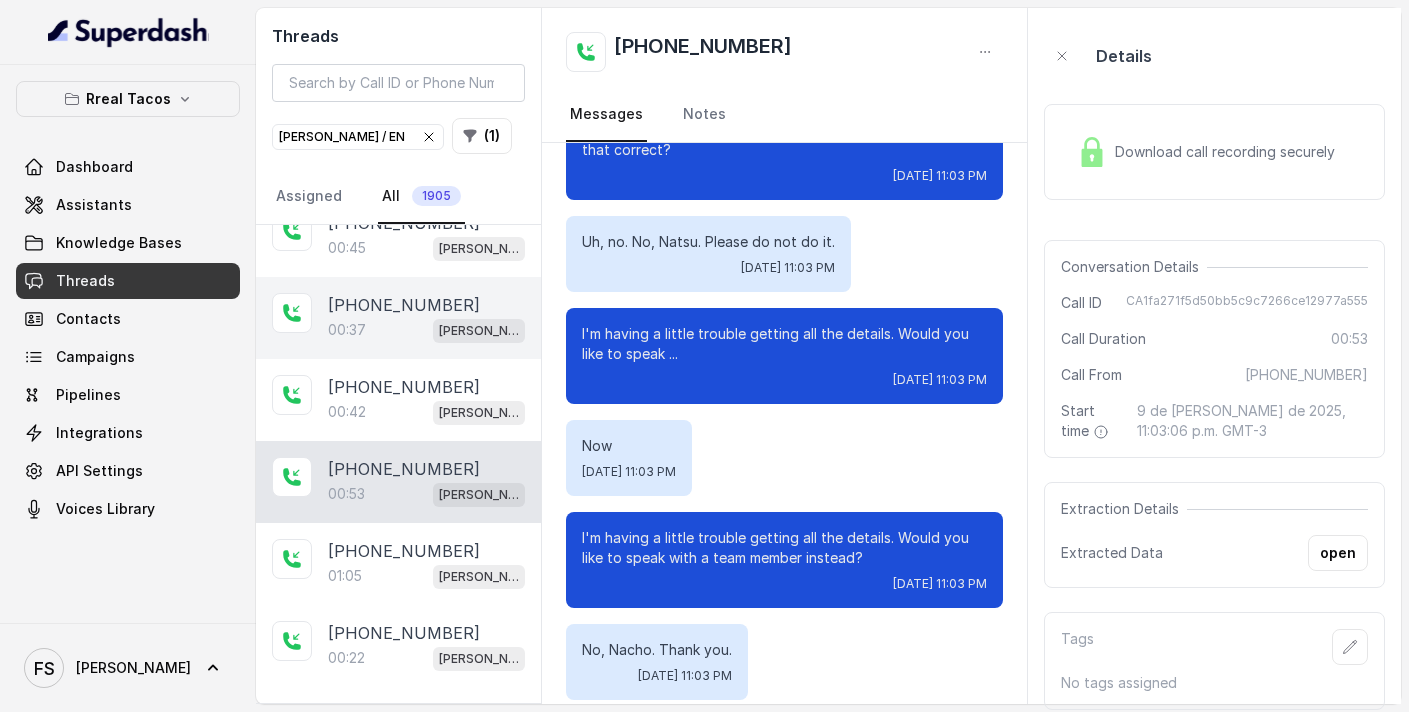 click on "+14043693153   00:37 RT Cumming / EN" at bounding box center (398, 318) 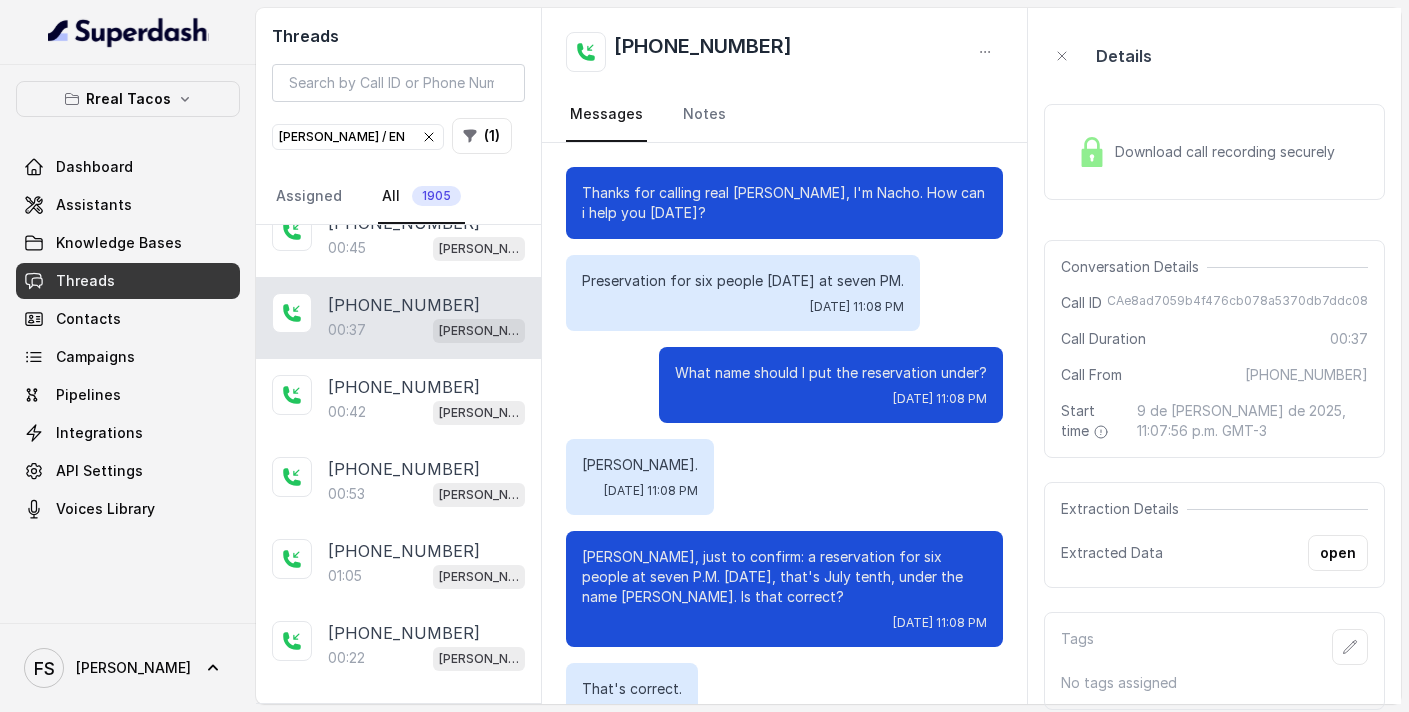 scroll, scrollTop: 171, scrollLeft: 0, axis: vertical 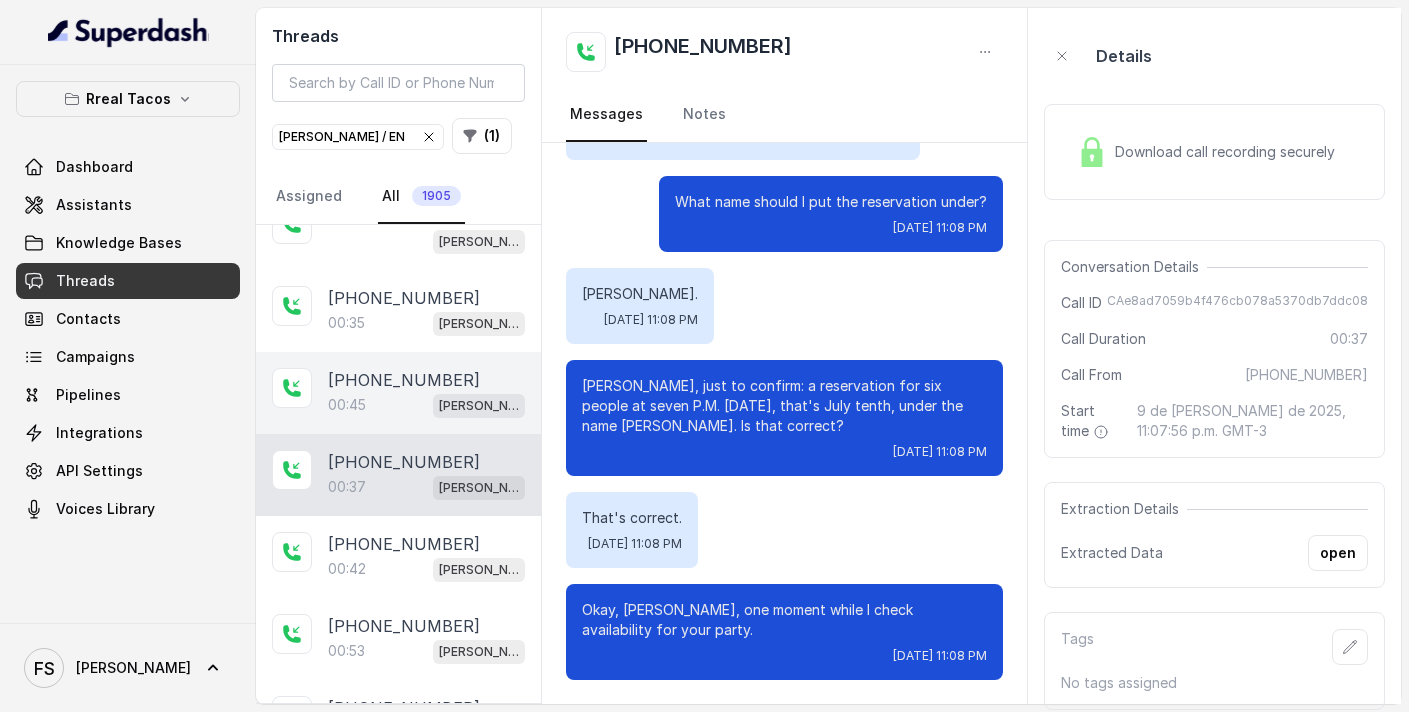 click on "[PHONE_NUMBER]" at bounding box center (404, 380) 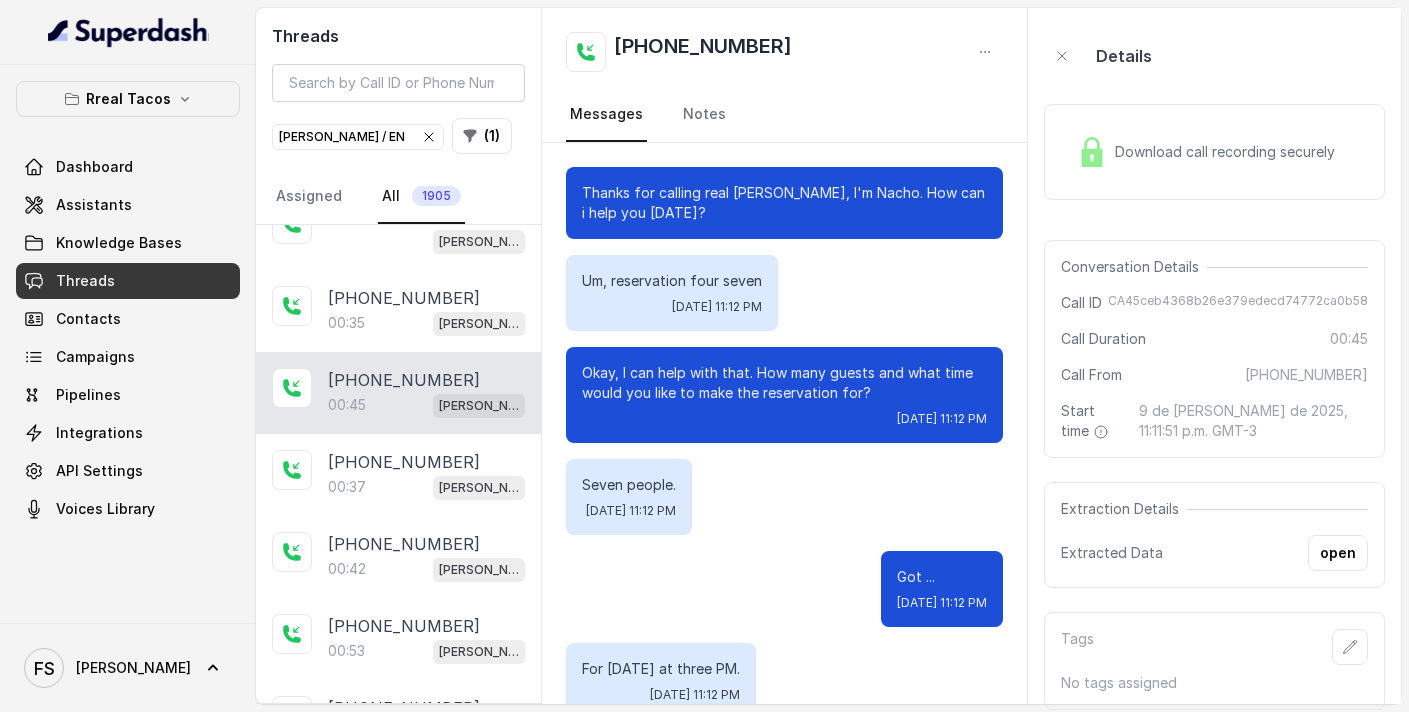 scroll, scrollTop: 243, scrollLeft: 0, axis: vertical 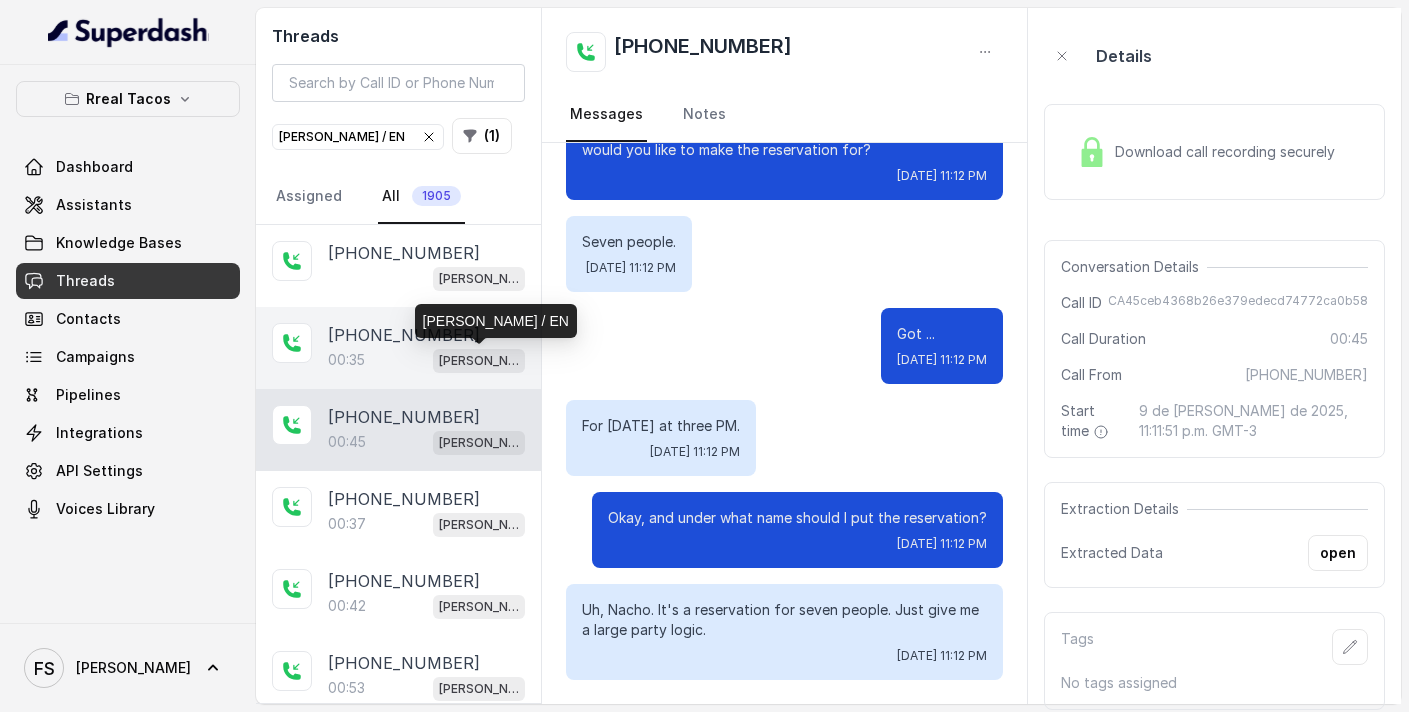 click on "00:35 [PERSON_NAME] / EN" at bounding box center (426, 360) 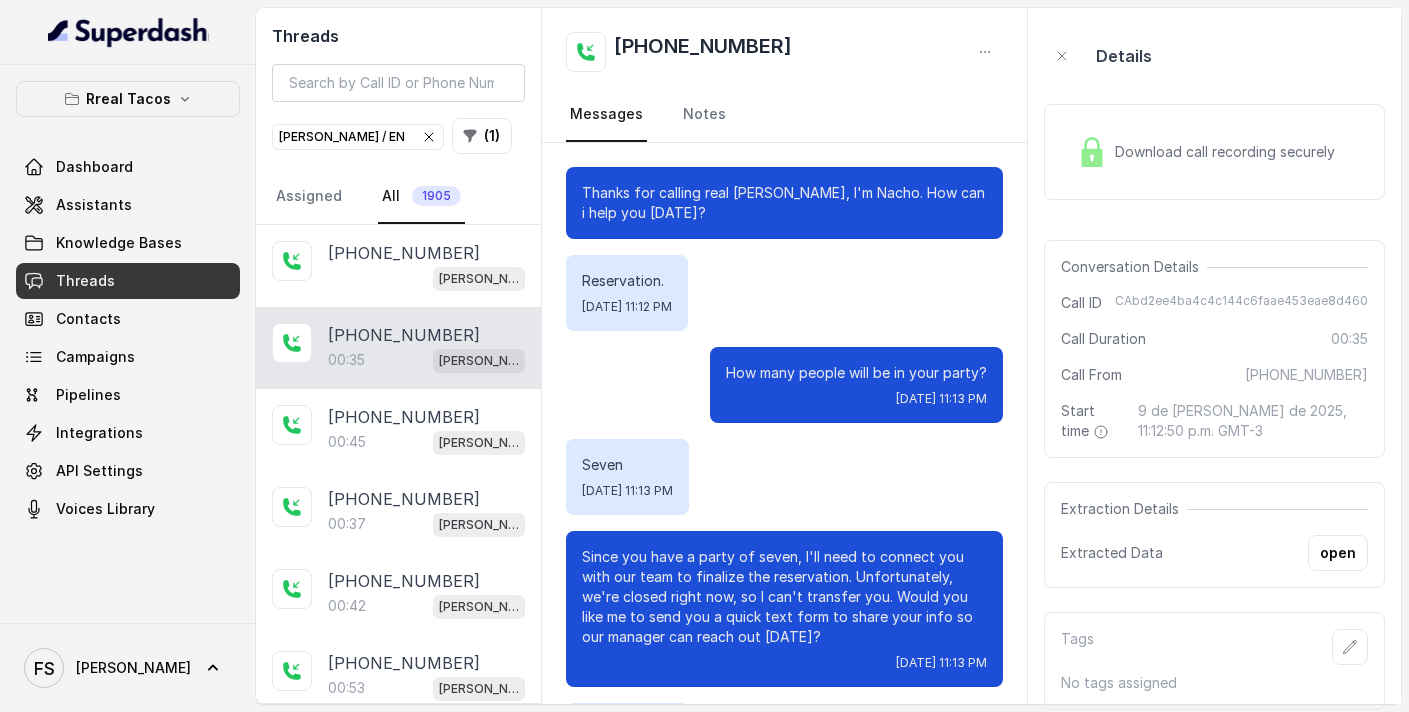 scroll, scrollTop: 99, scrollLeft: 0, axis: vertical 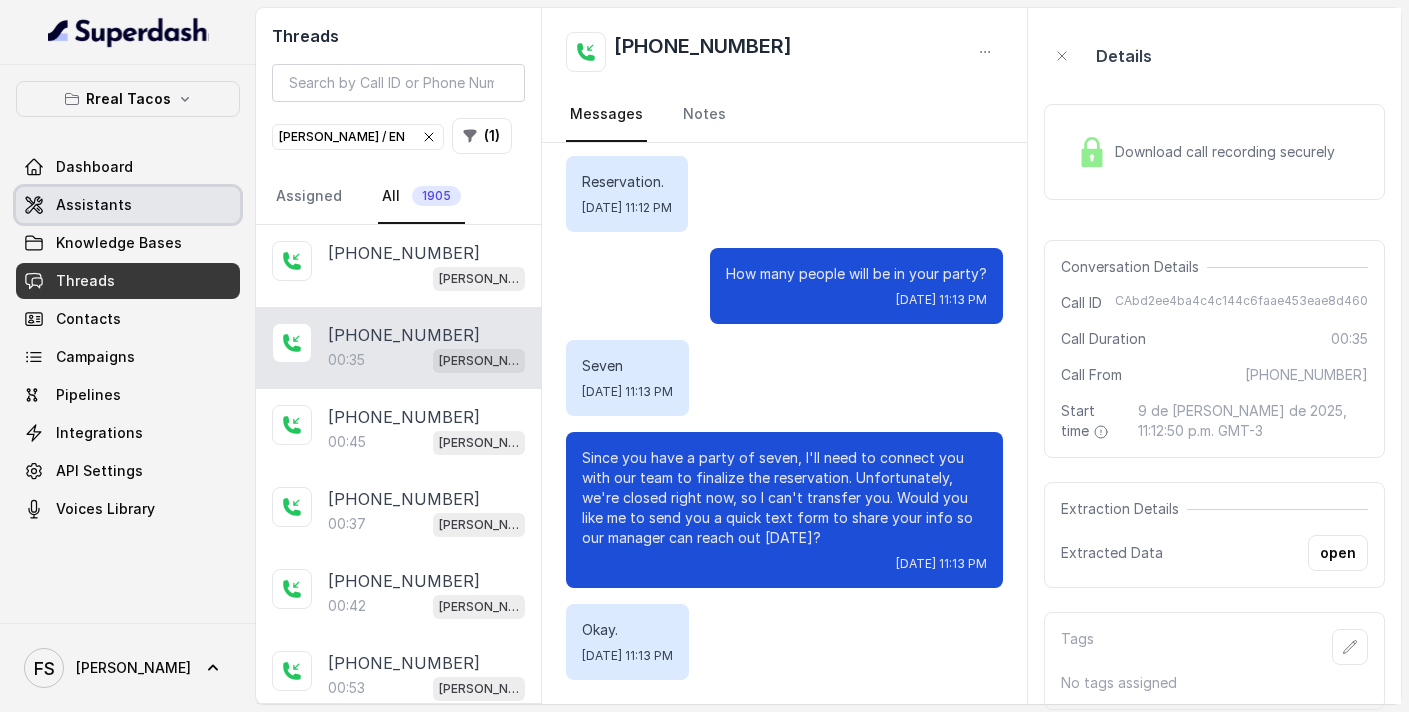 click on "Assistants" at bounding box center (128, 205) 